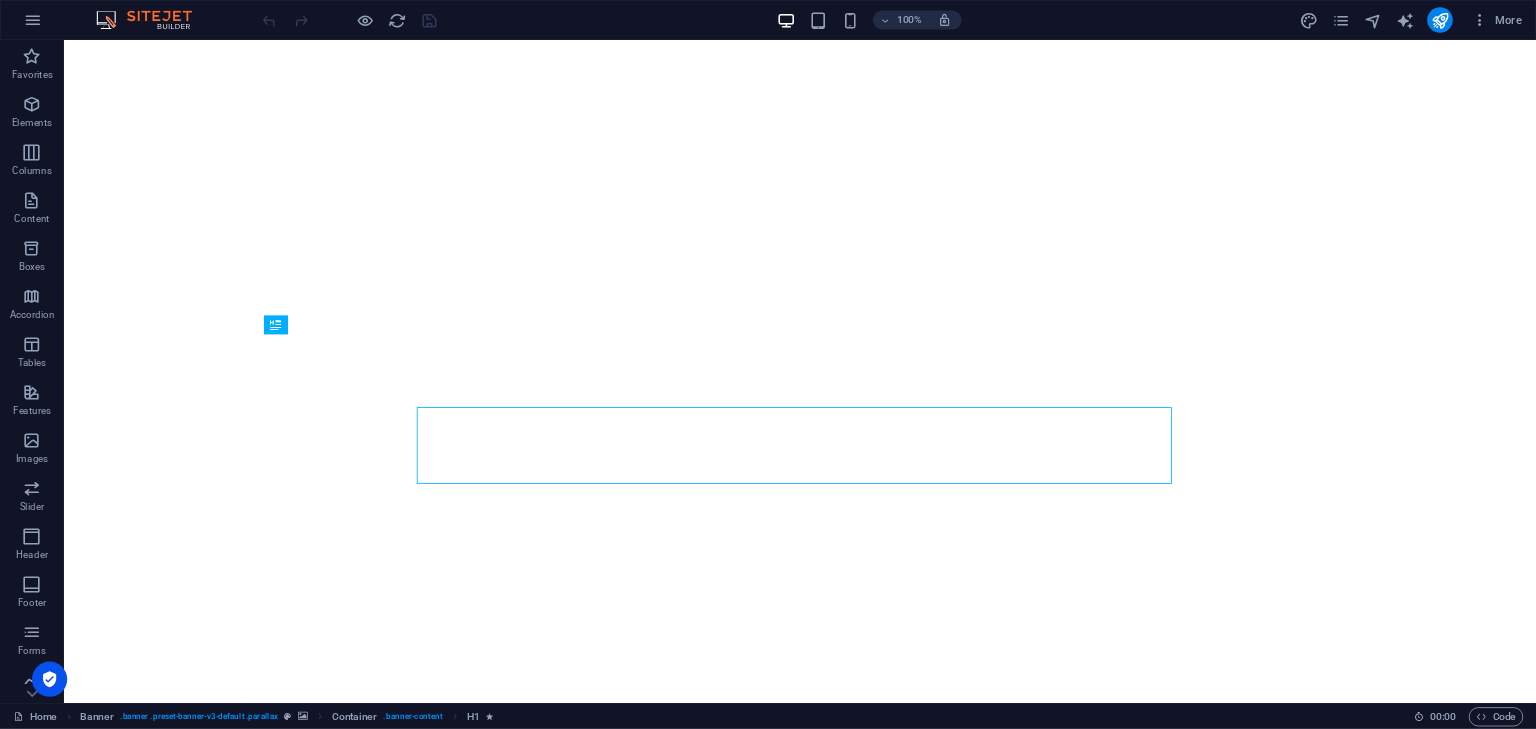 scroll, scrollTop: 0, scrollLeft: 0, axis: both 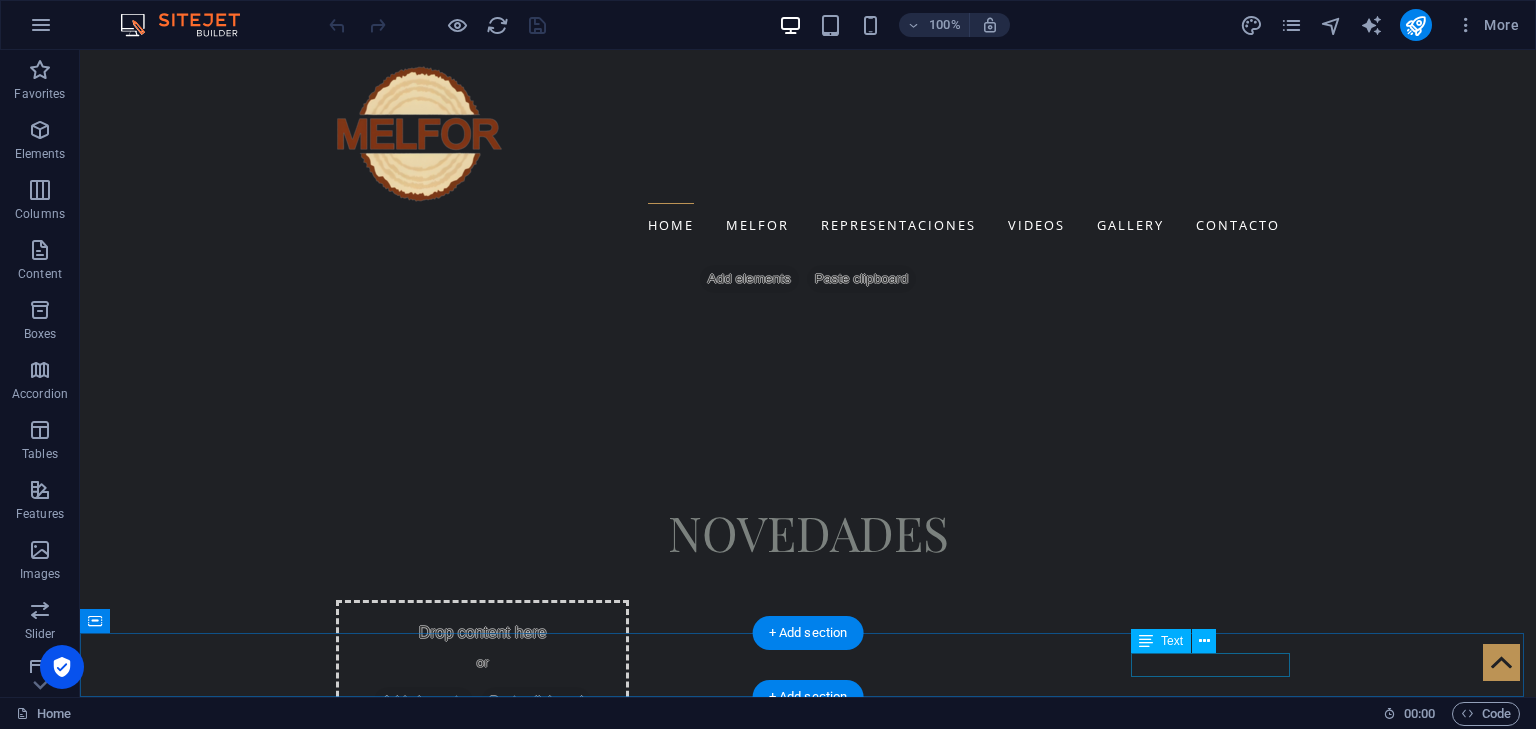 click on "Legal Notice  |  Privacy" at bounding box center [808, 3739] 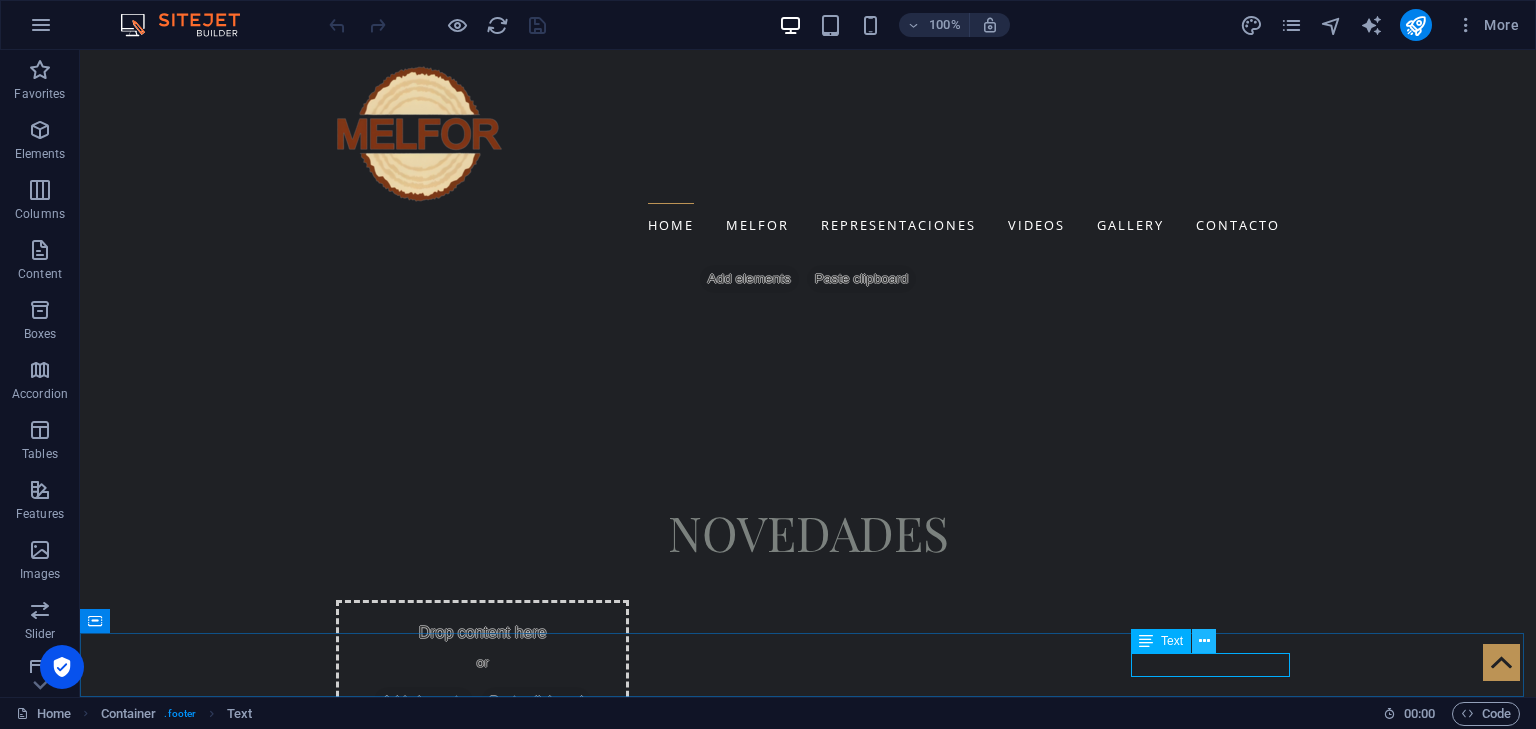 click at bounding box center (1204, 641) 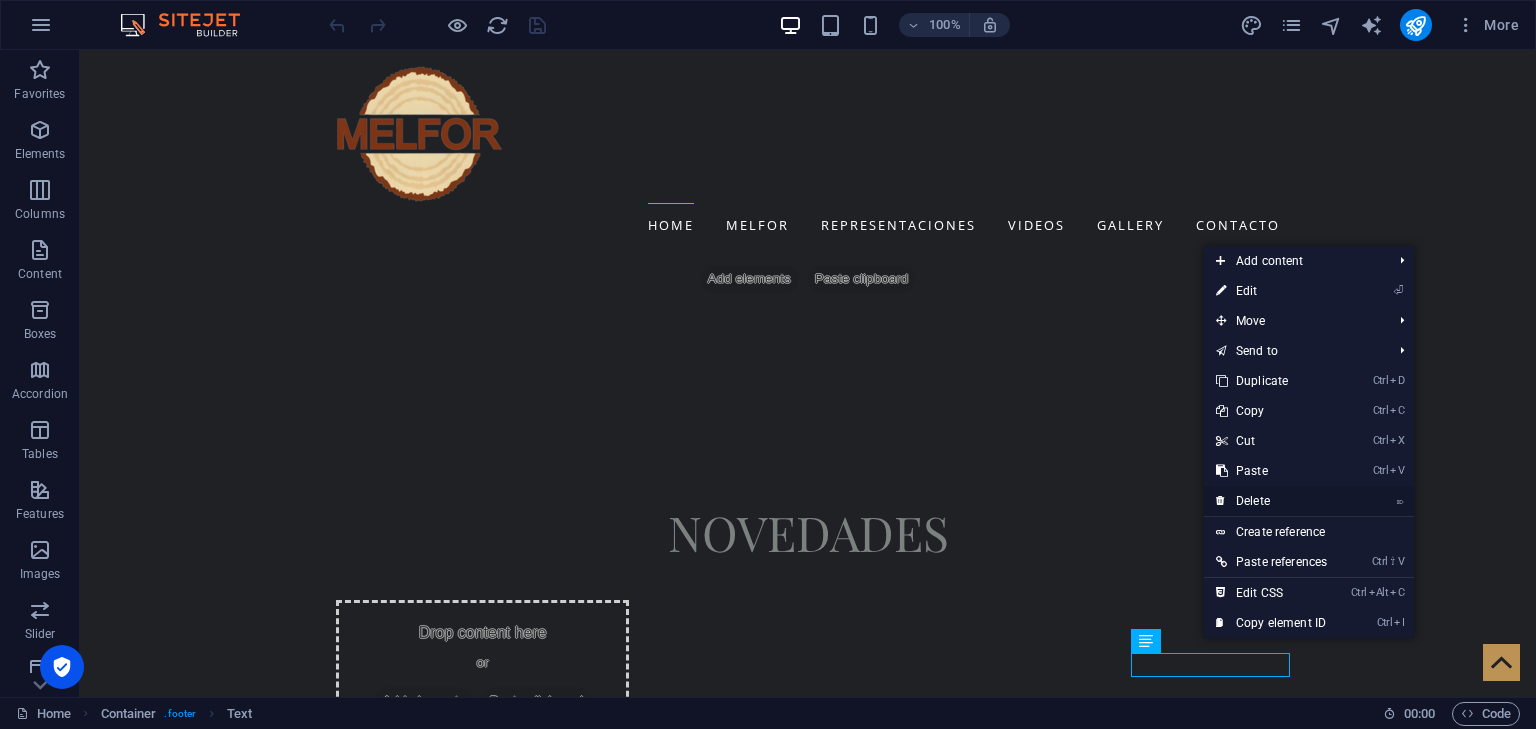 click on "⌦  Delete" at bounding box center (1271, 501) 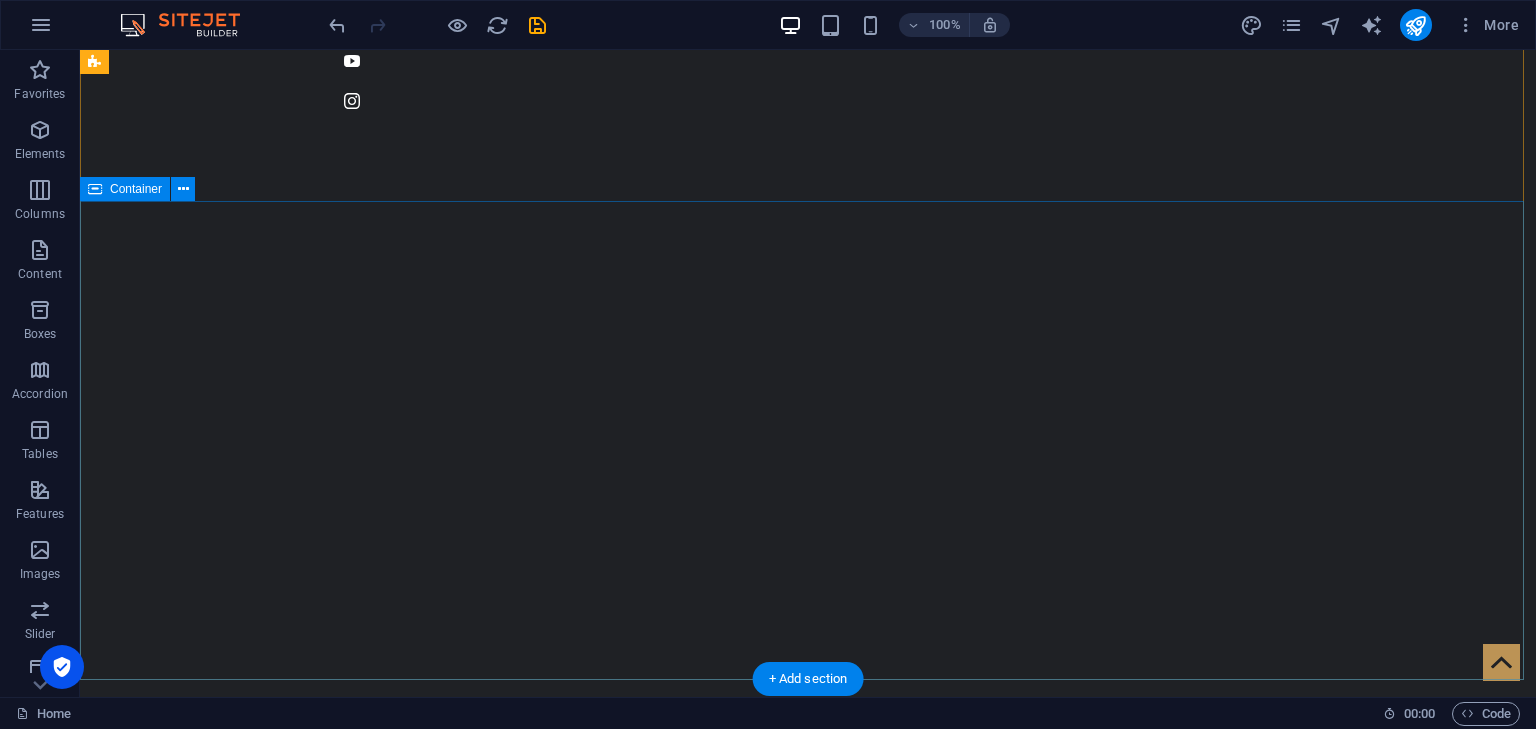 scroll, scrollTop: 0, scrollLeft: 0, axis: both 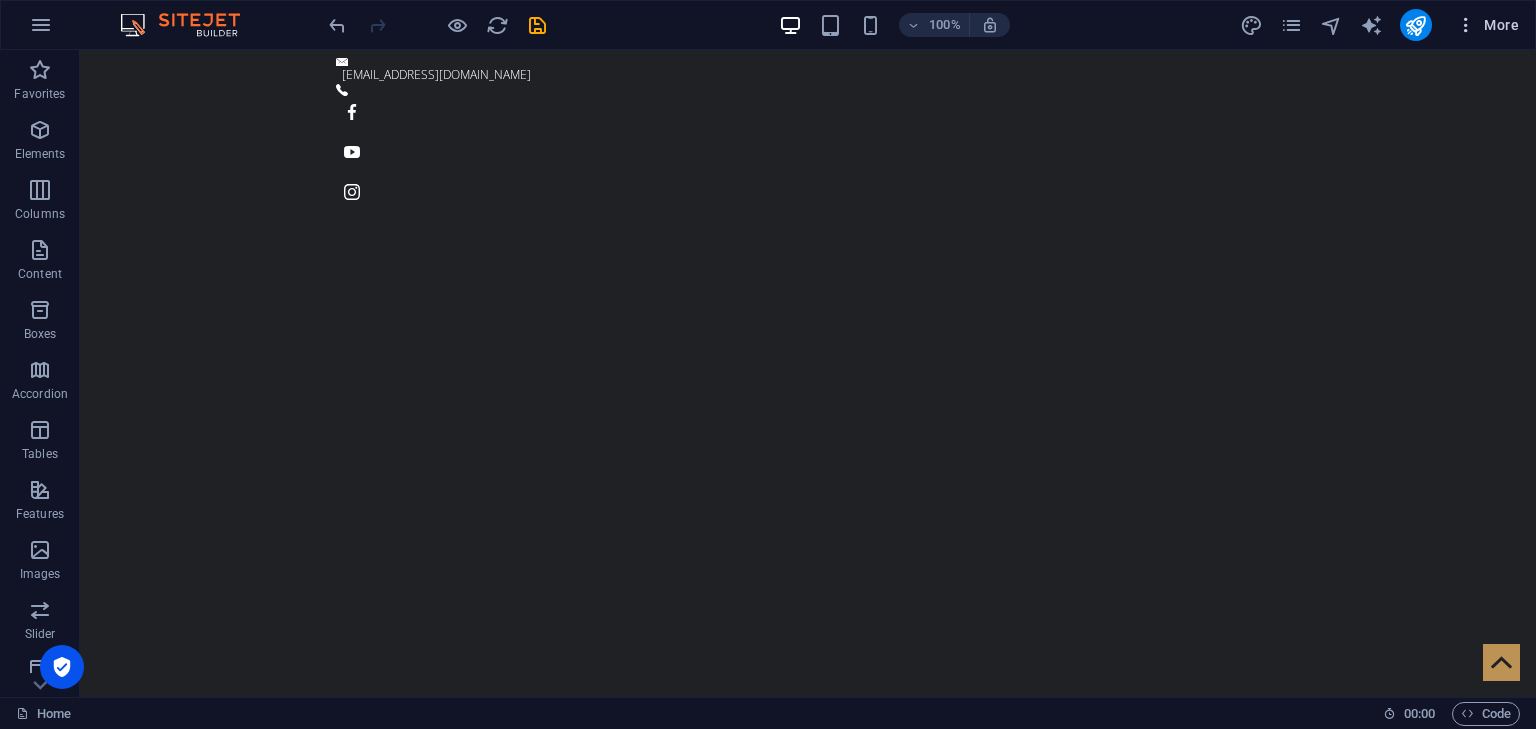 click at bounding box center (1466, 25) 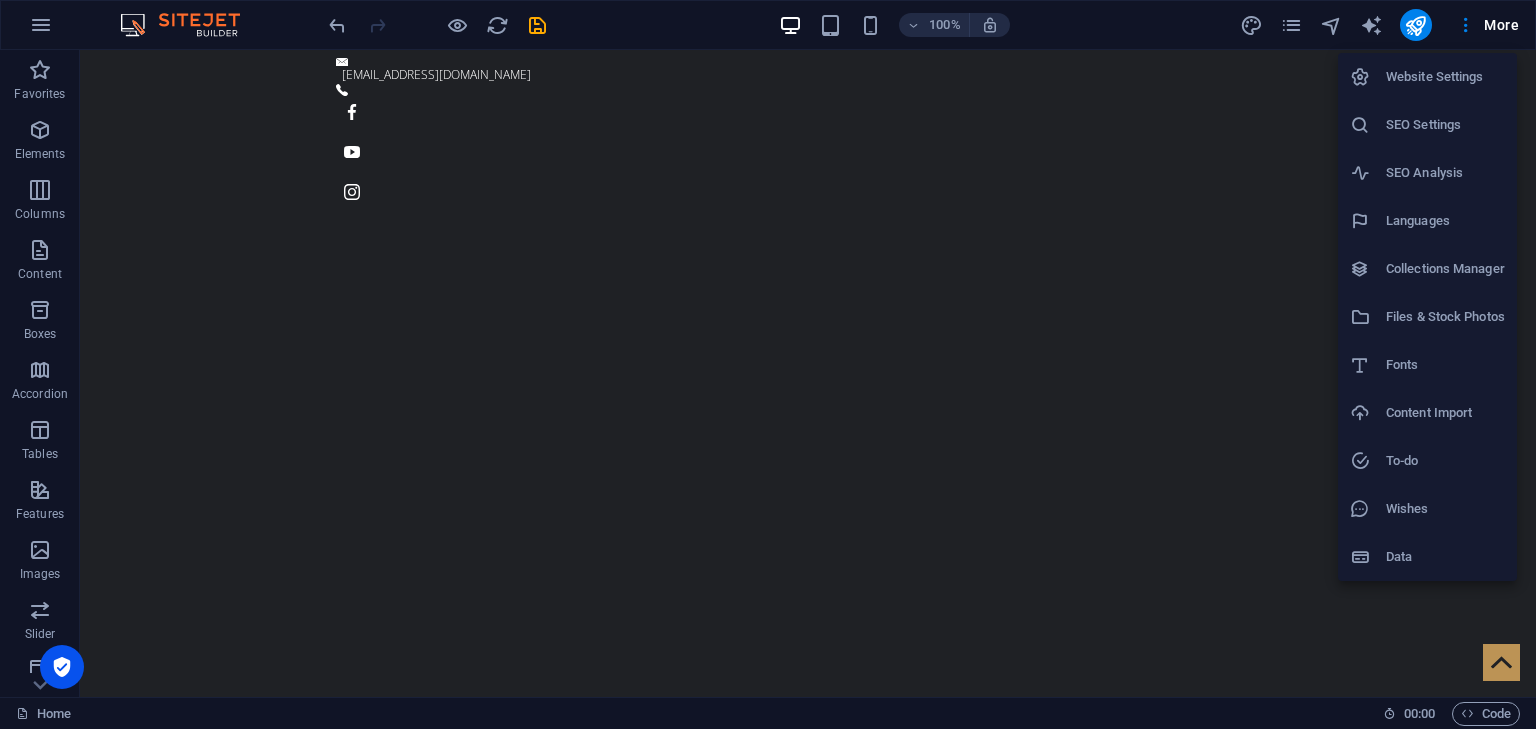 click on "Website Settings" at bounding box center (1445, 77) 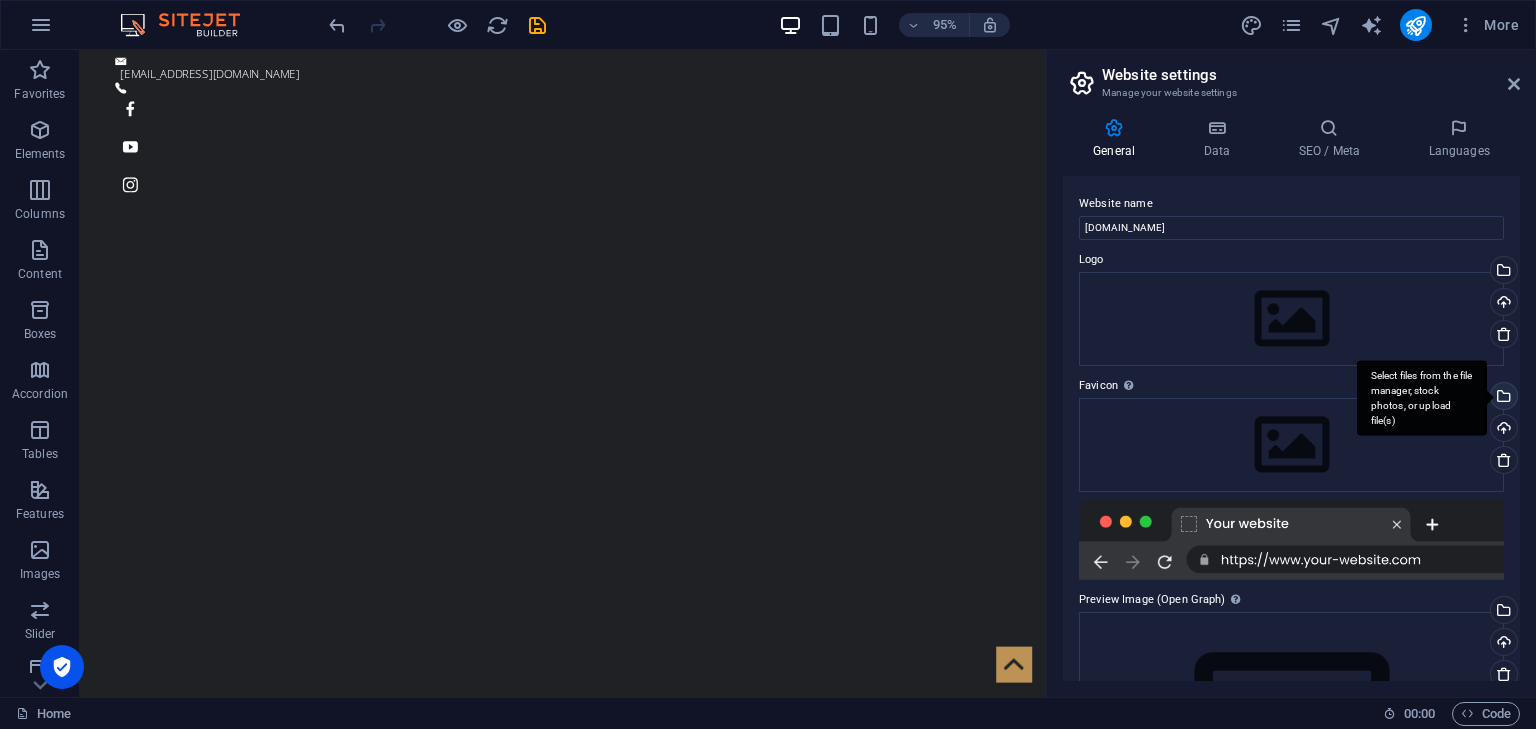 click on "Select files from the file manager, stock photos, or upload file(s)" at bounding box center [1422, 398] 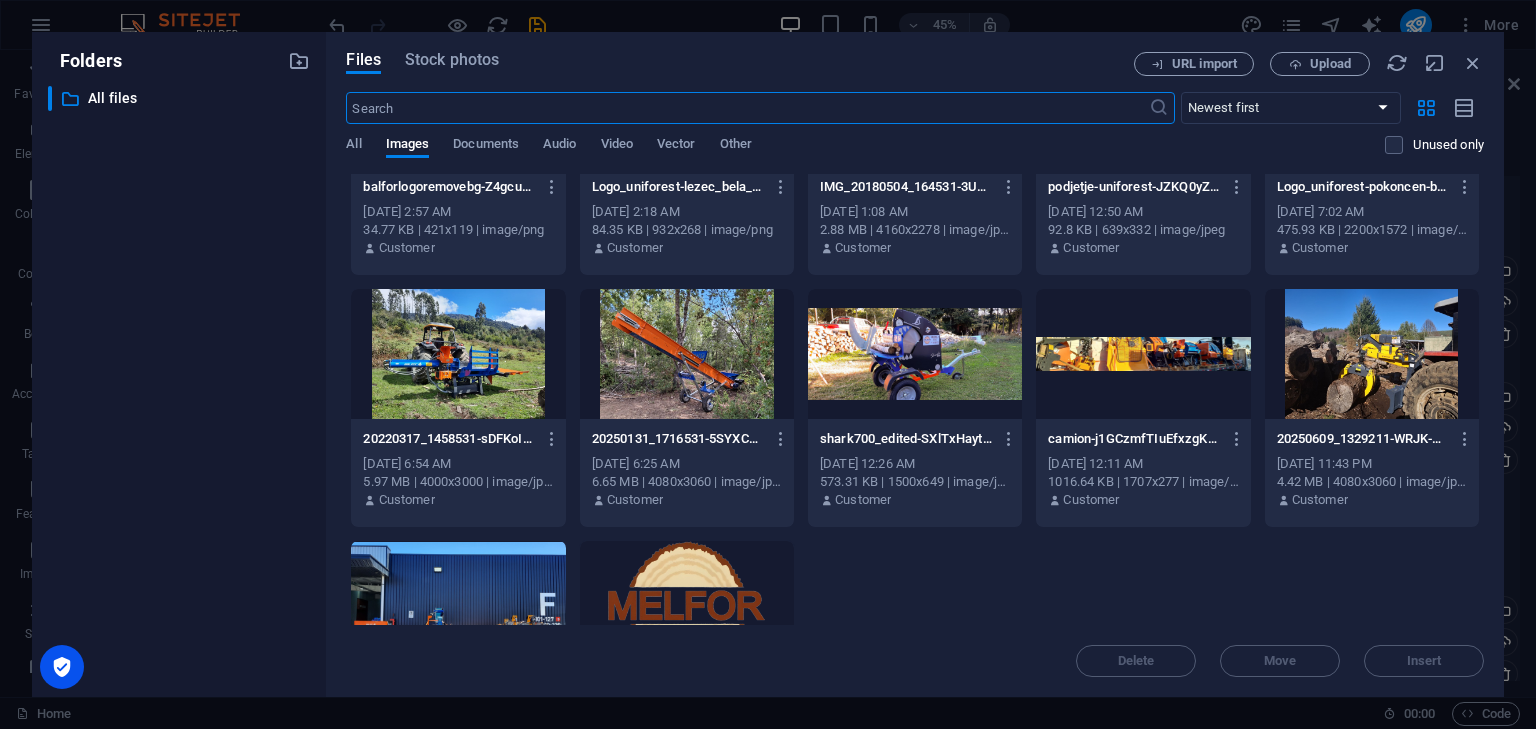 scroll, scrollTop: 292, scrollLeft: 0, axis: vertical 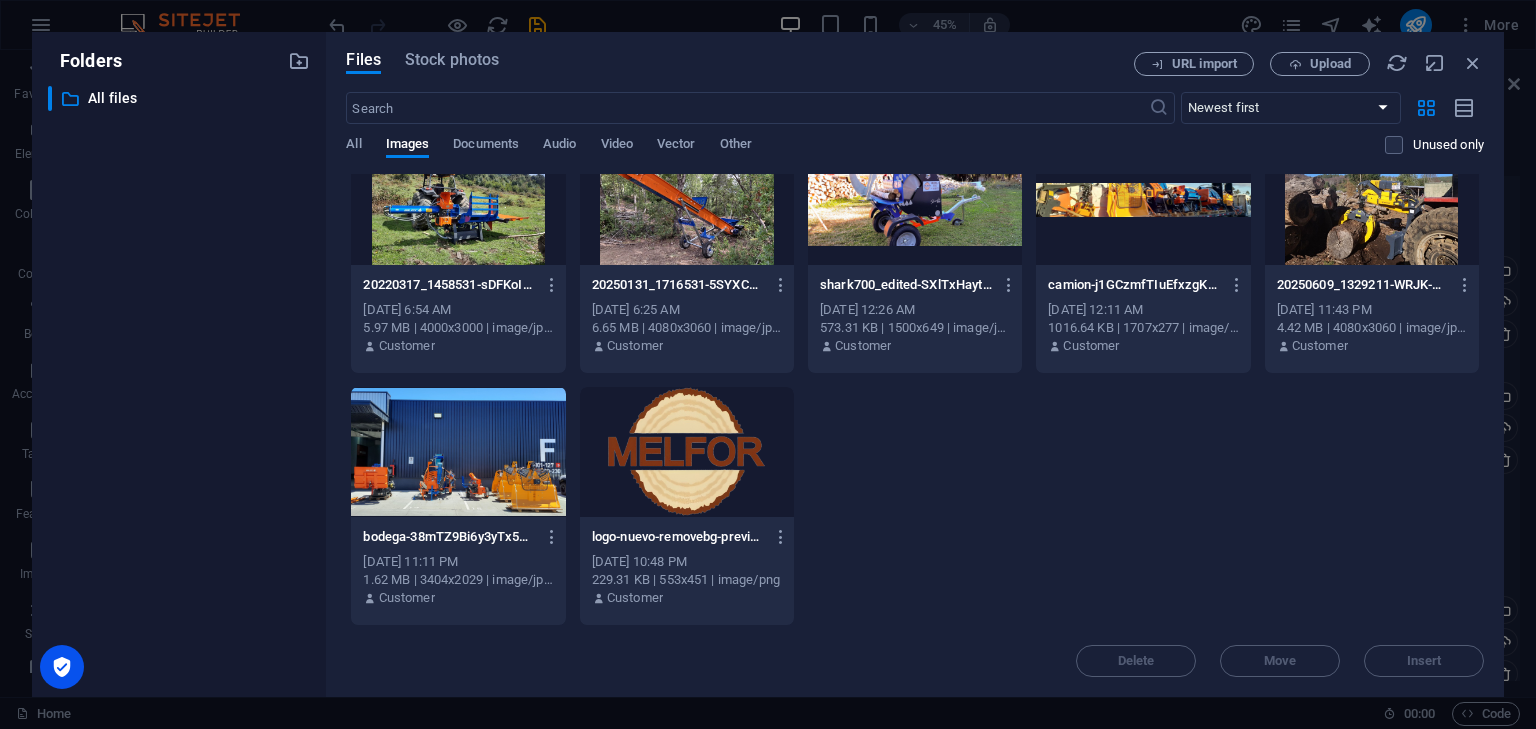 click at bounding box center (687, 452) 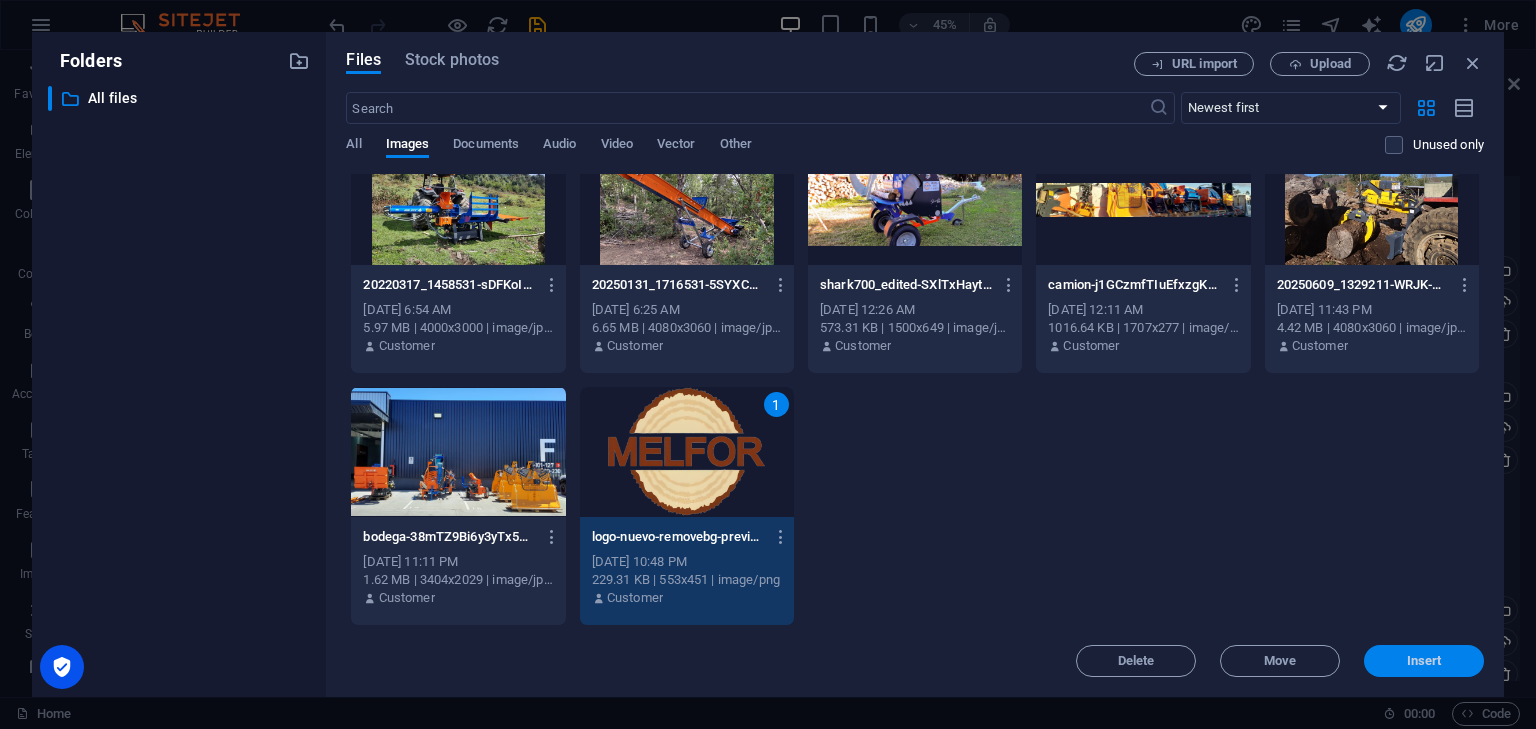 click on "Insert" at bounding box center (1424, 661) 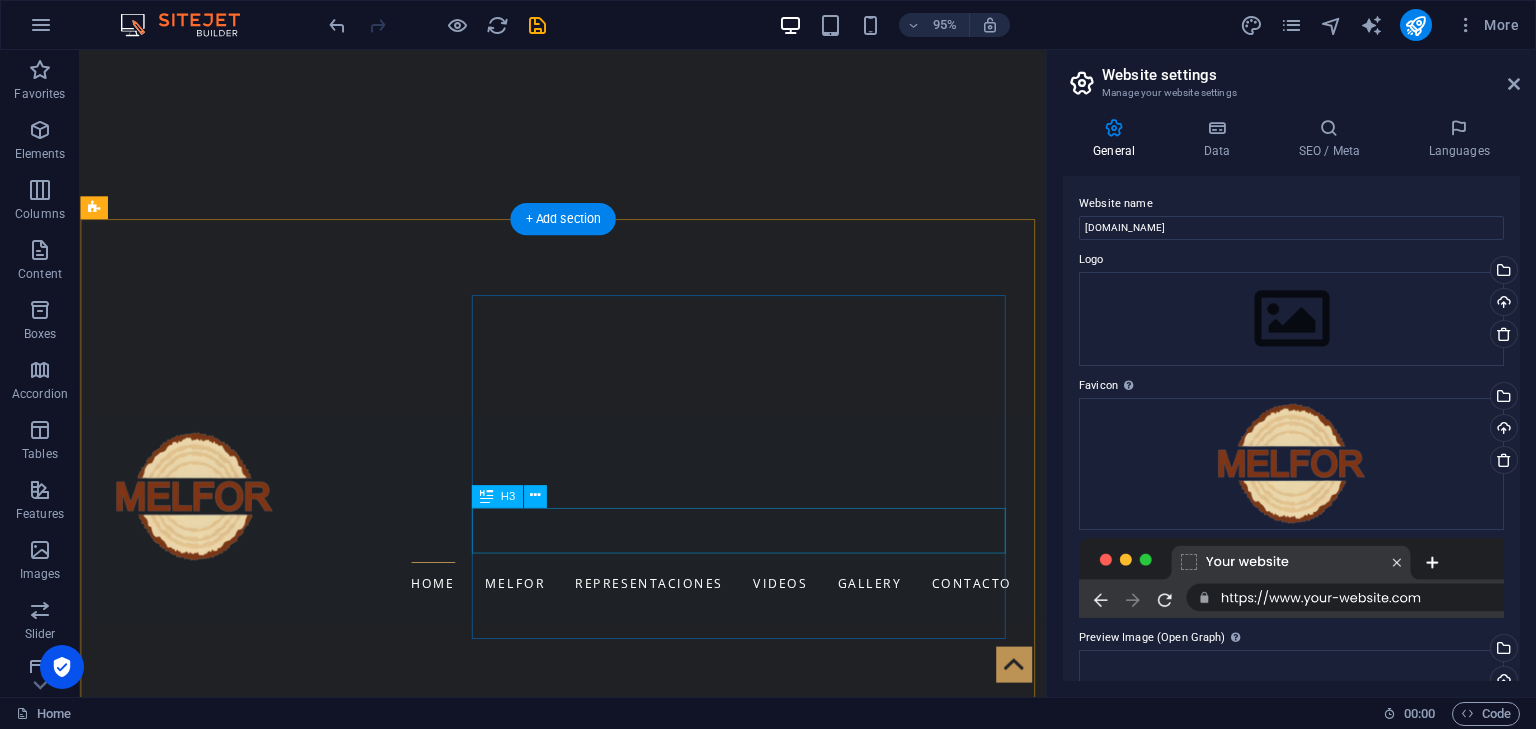 scroll, scrollTop: 640, scrollLeft: 0, axis: vertical 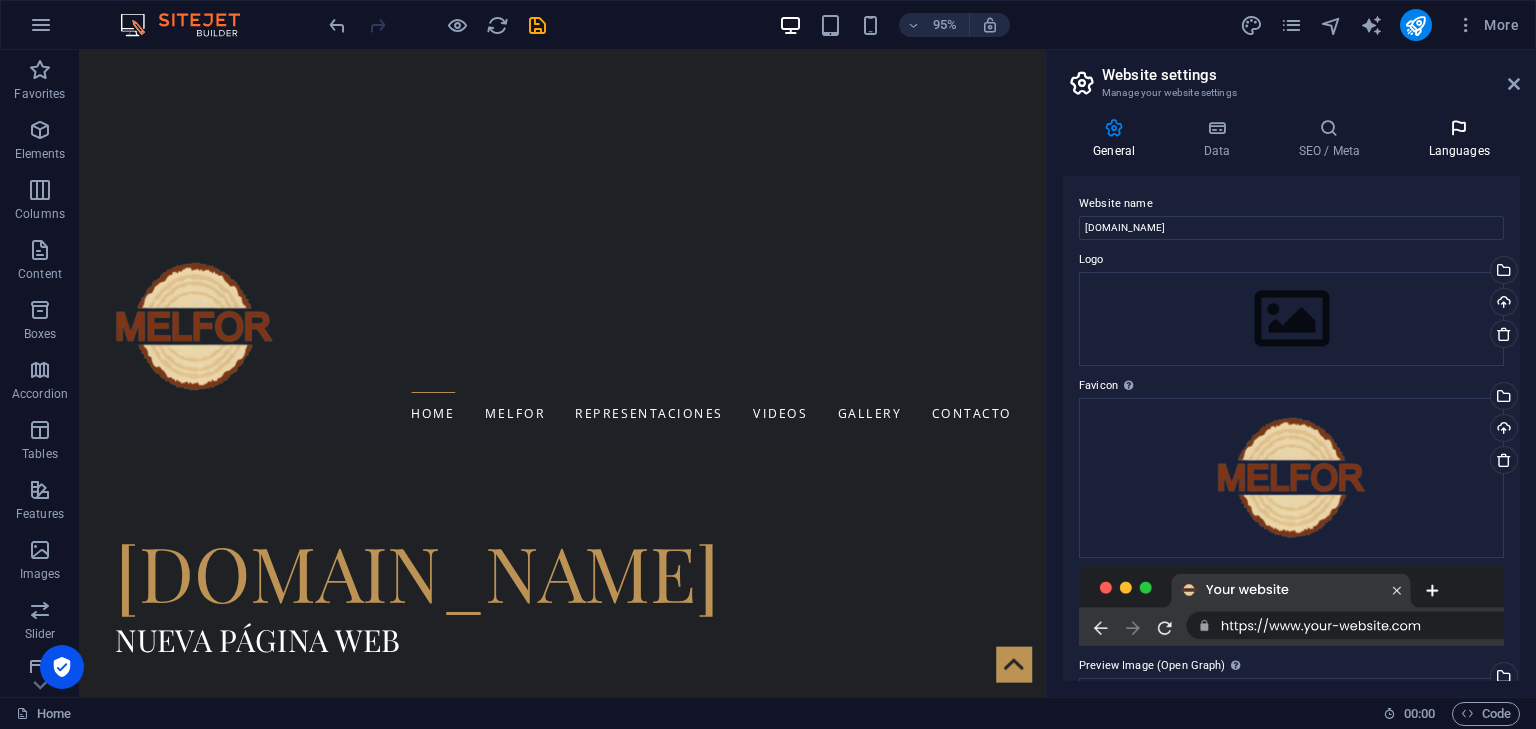 click on "Languages" at bounding box center [1459, 139] 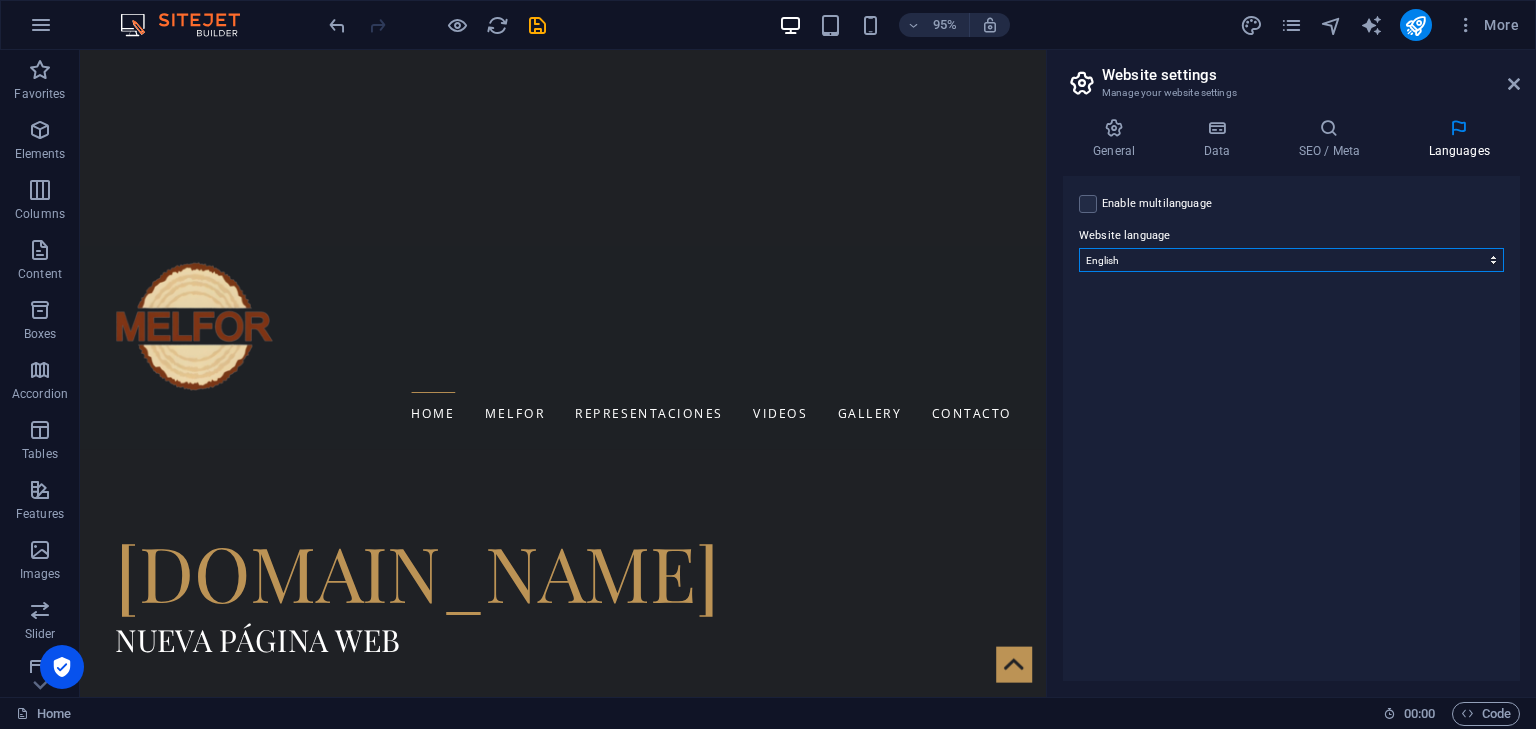 click on "Abkhazian Afar Afrikaans Akan Albanian Amharic Arabic Aragonese Armenian Assamese Avaric Avestan Aymara Azerbaijani Bambara Bashkir Basque Belarusian Bengali Bihari languages Bislama Bokmål Bosnian Breton Bulgarian Burmese Catalan Central Khmer Chamorro Chechen Chinese Church Slavic Chuvash Cornish Corsican Cree Croatian Czech Danish Dutch Dzongkha English Esperanto Estonian Ewe Faroese Farsi (Persian) Fijian Finnish French Fulah Gaelic Galician Ganda Georgian German Greek Greenlandic Guaraní Gujarati Haitian Creole Hausa Hebrew Herero Hindi Hiri Motu Hungarian Icelandic Ido Igbo Indonesian Interlingua Interlingue Inuktitut Inupiaq Irish Italian Japanese Javanese Kannada Kanuri Kashmiri Kazakh Kikuyu Kinyarwanda Komi Kongo Korean Kurdish Kwanyama Kyrgyz Lao Latin Latvian Limburgish Lingala Lithuanian Luba-Katanga Luxembourgish Macedonian Malagasy Malay Malayalam Maldivian Maltese Manx Maori Marathi Marshallese Mongolian Nauru Navajo Ndonga Nepali North Ndebele Northern Sami Norwegian Norwegian Nynorsk Nuosu" at bounding box center (1291, 260) 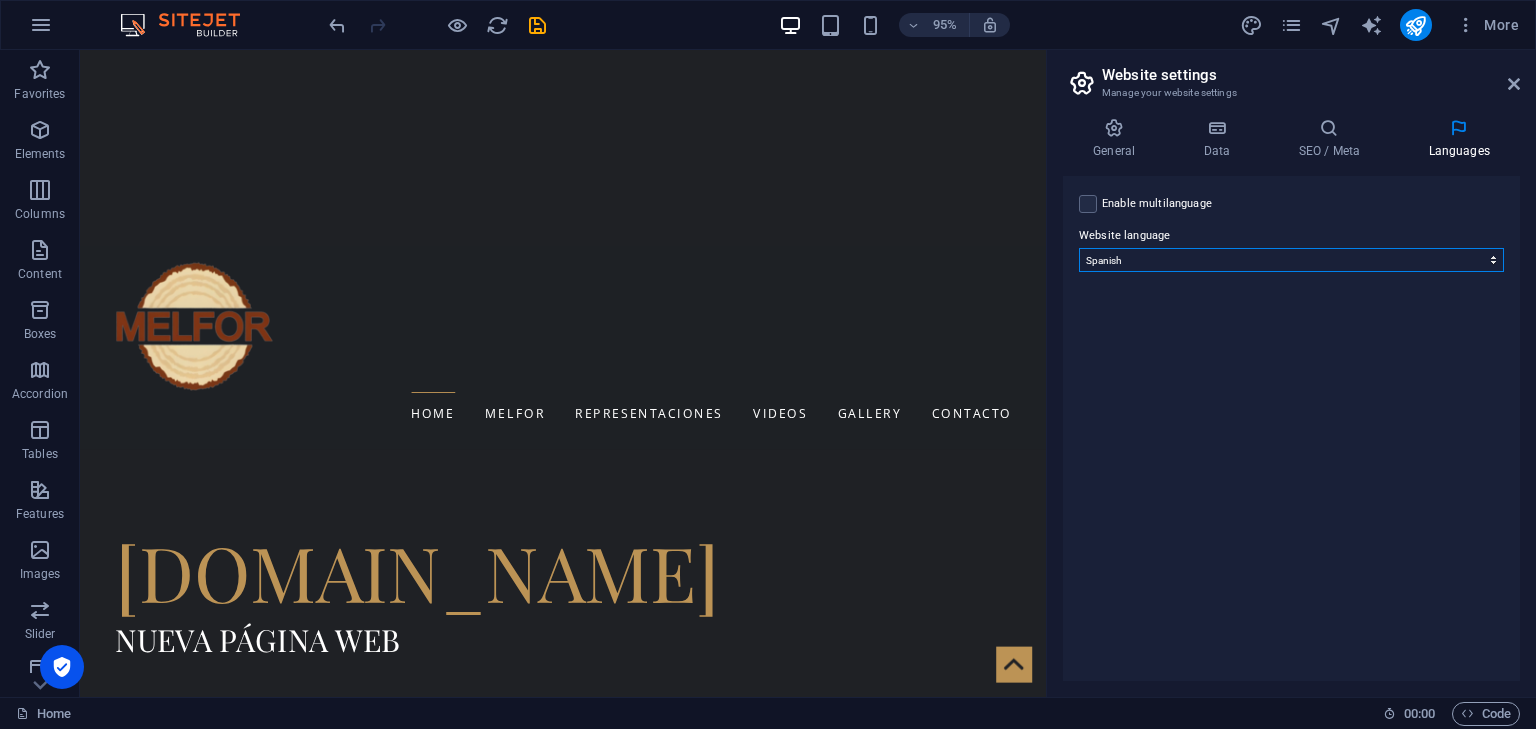 click on "Abkhazian Afar Afrikaans Akan Albanian Amharic Arabic Aragonese Armenian Assamese Avaric Avestan Aymara Azerbaijani Bambara Bashkir Basque Belarusian Bengali Bihari languages Bislama Bokmål Bosnian Breton Bulgarian Burmese Catalan Central Khmer Chamorro Chechen Chinese Church Slavic Chuvash Cornish Corsican Cree Croatian Czech Danish Dutch Dzongkha English Esperanto Estonian Ewe Faroese Farsi (Persian) Fijian Finnish French Fulah Gaelic Galician Ganda Georgian German Greek Greenlandic Guaraní Gujarati Haitian Creole Hausa Hebrew Herero Hindi Hiri Motu Hungarian Icelandic Ido Igbo Indonesian Interlingua Interlingue Inuktitut Inupiaq Irish Italian Japanese Javanese Kannada Kanuri Kashmiri Kazakh Kikuyu Kinyarwanda Komi Kongo Korean Kurdish Kwanyama Kyrgyz Lao Latin Latvian Limburgish Lingala Lithuanian Luba-Katanga Luxembourgish Macedonian Malagasy Malay Malayalam Maldivian Maltese Manx Maori Marathi Marshallese Mongolian Nauru Navajo Ndonga Nepali North Ndebele Northern Sami Norwegian Norwegian Nynorsk Nuosu" at bounding box center (1291, 260) 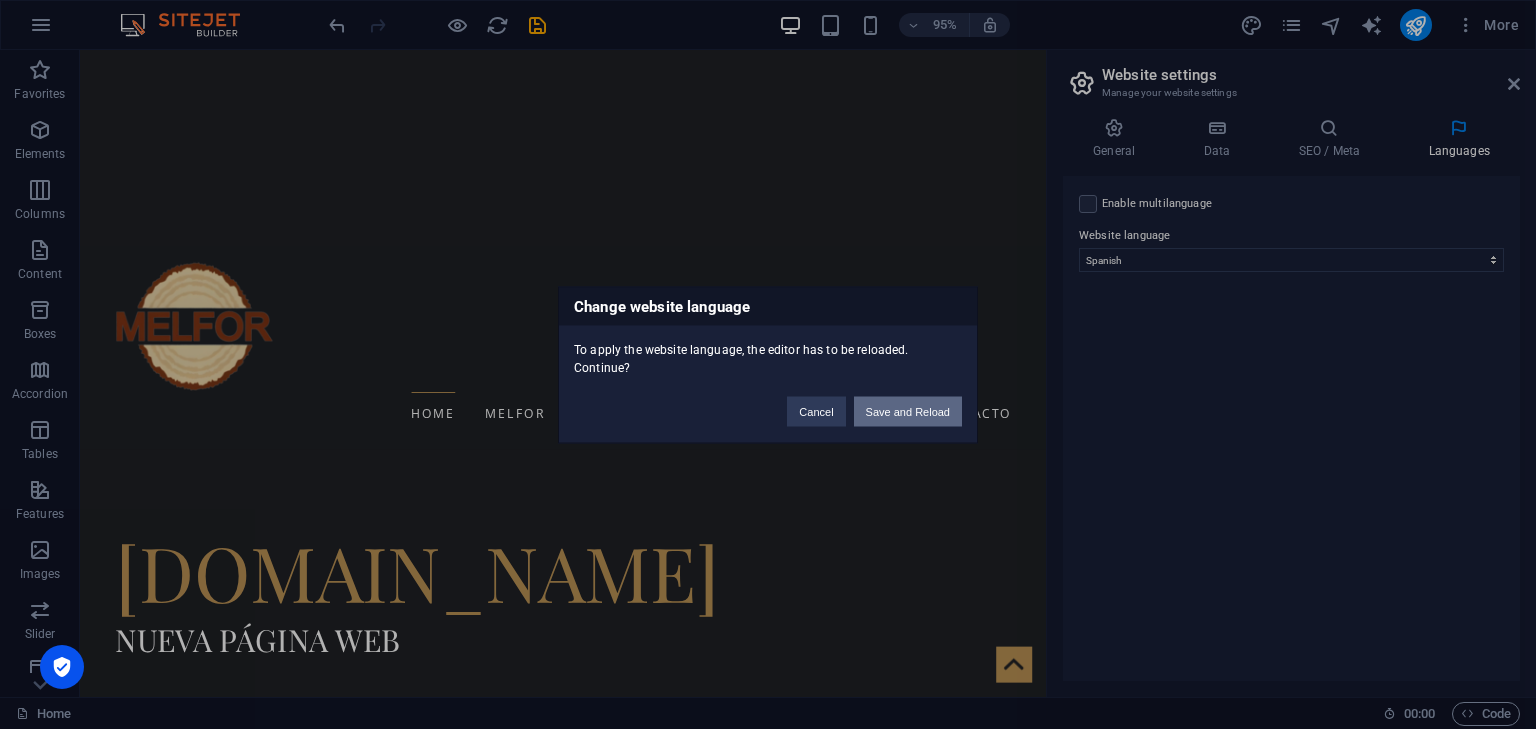 click on "Save and Reload" at bounding box center (908, 411) 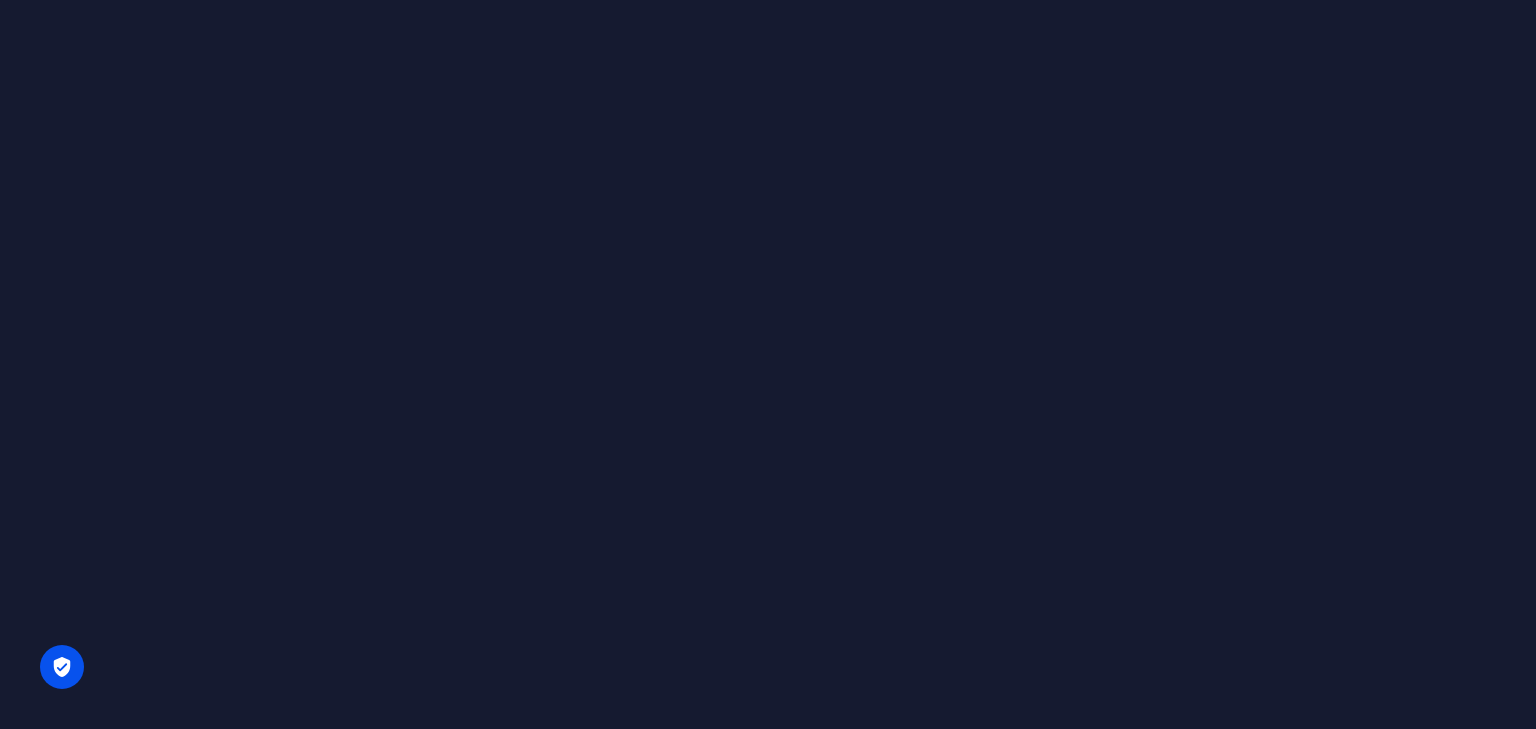 scroll, scrollTop: 0, scrollLeft: 0, axis: both 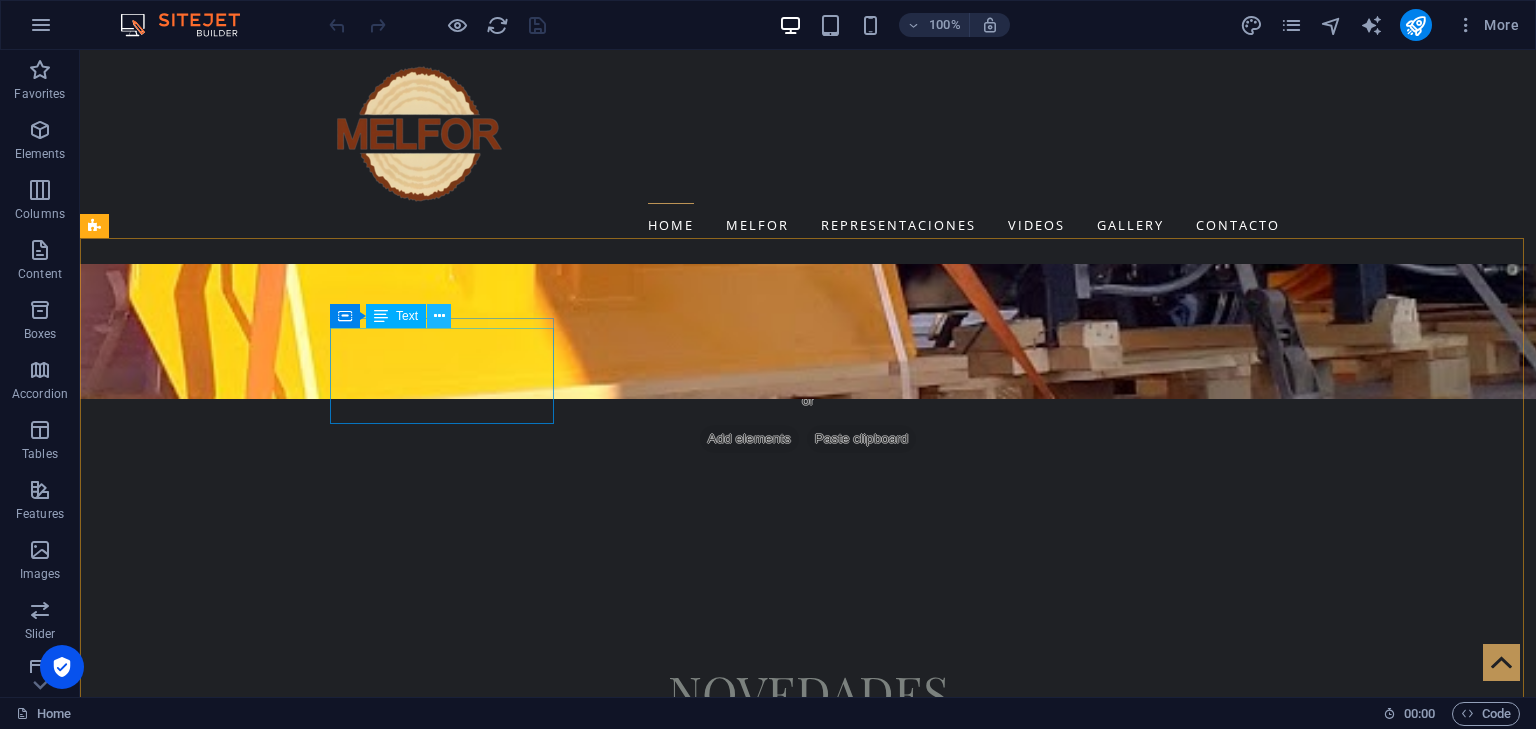 click at bounding box center [439, 316] 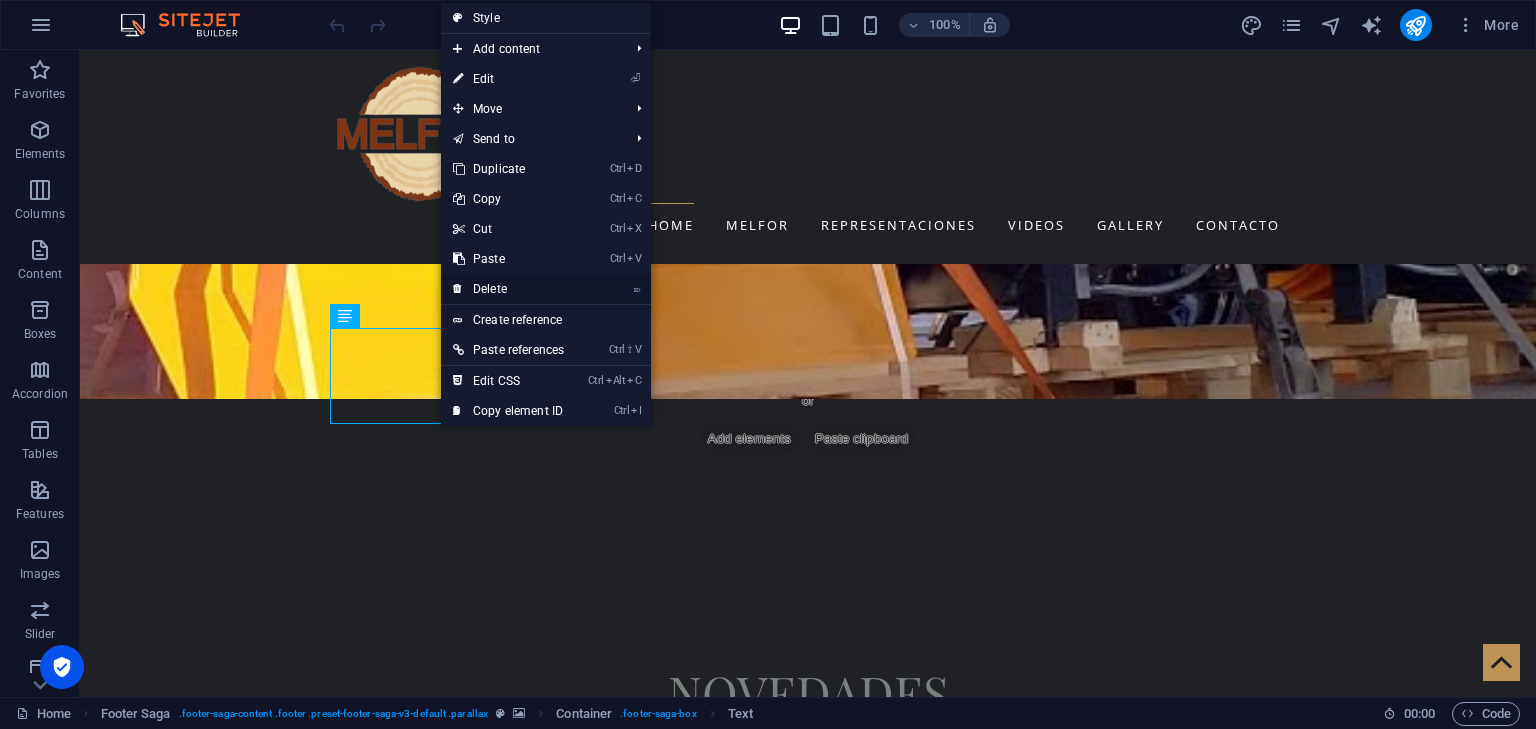 click on "⌦  Delete" at bounding box center (508, 289) 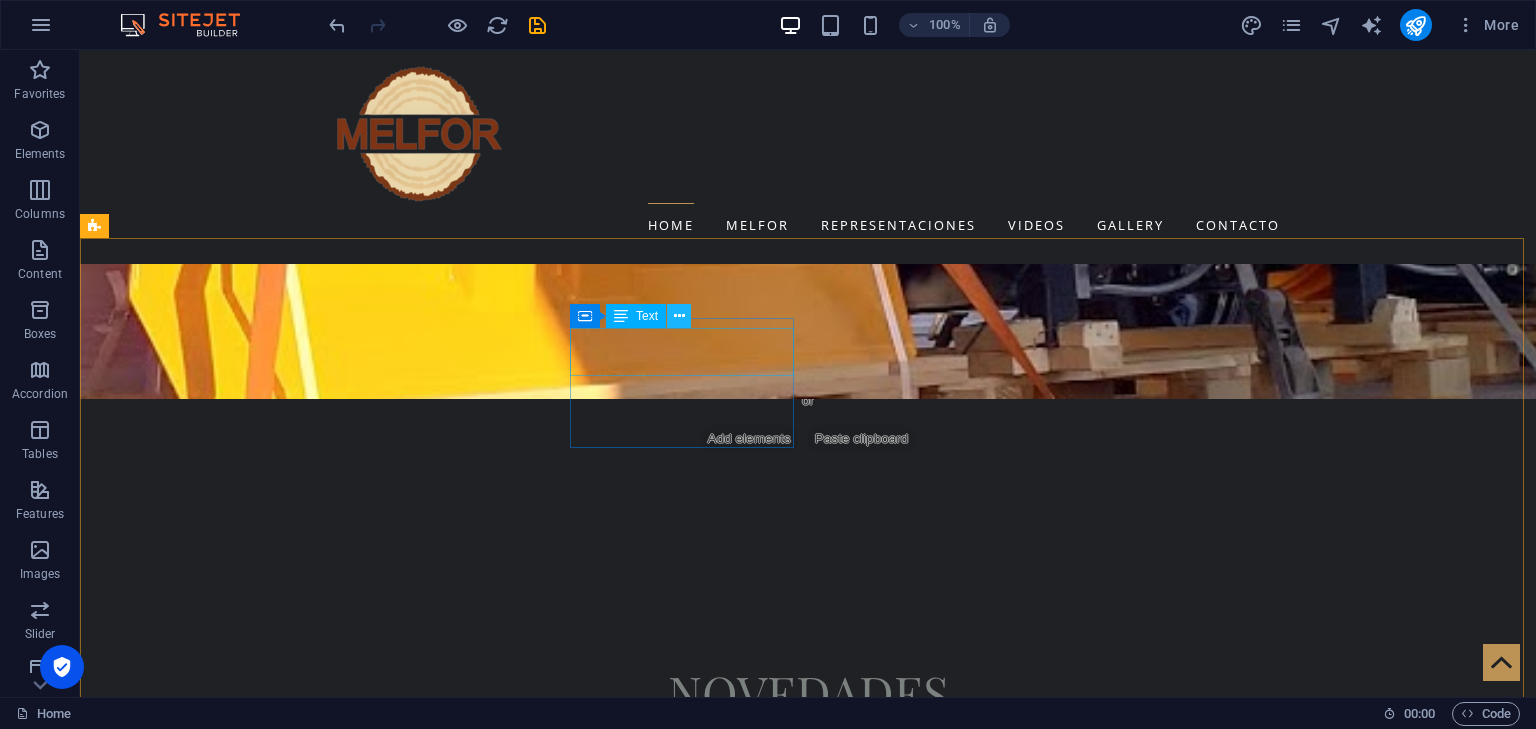click at bounding box center [679, 316] 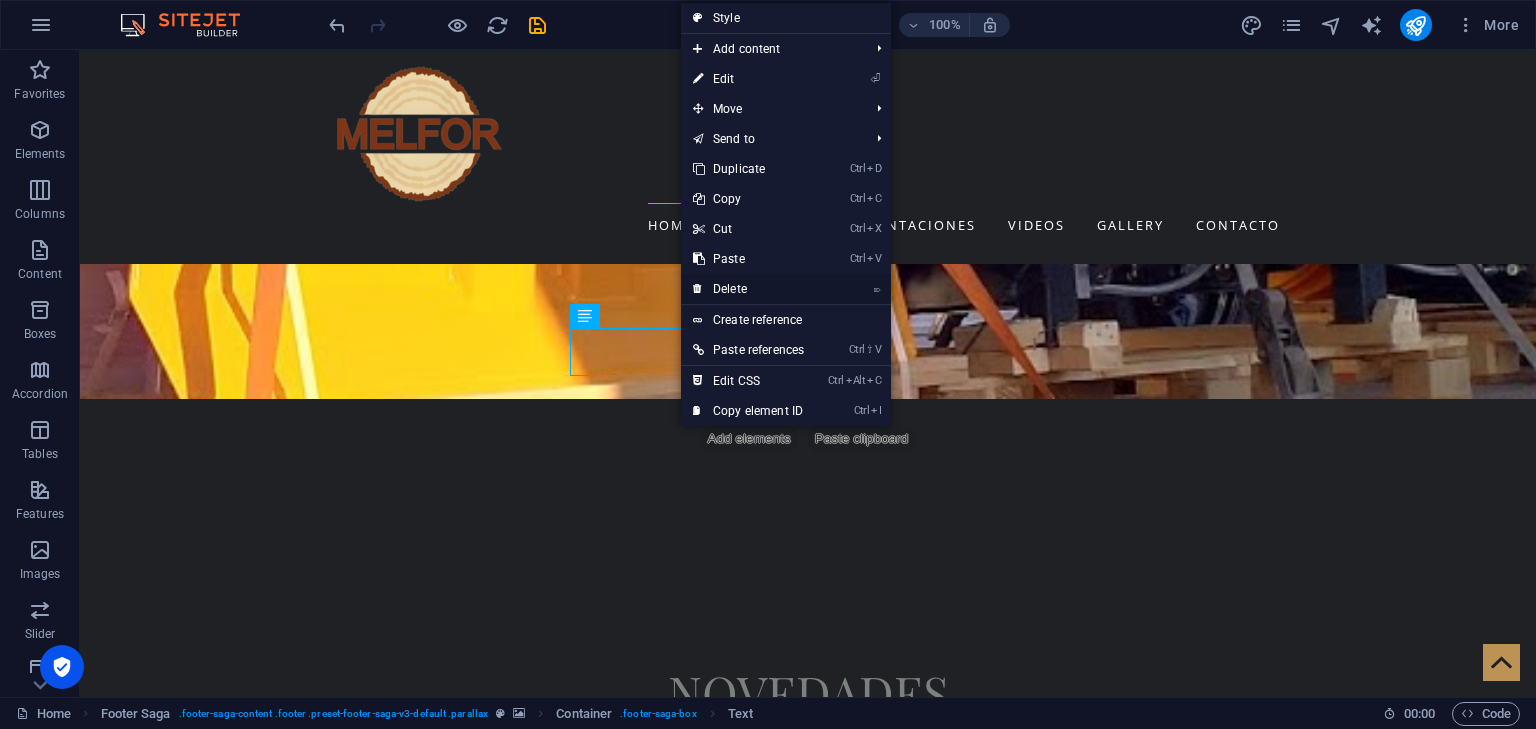 click on "⌦  Delete" at bounding box center [748, 289] 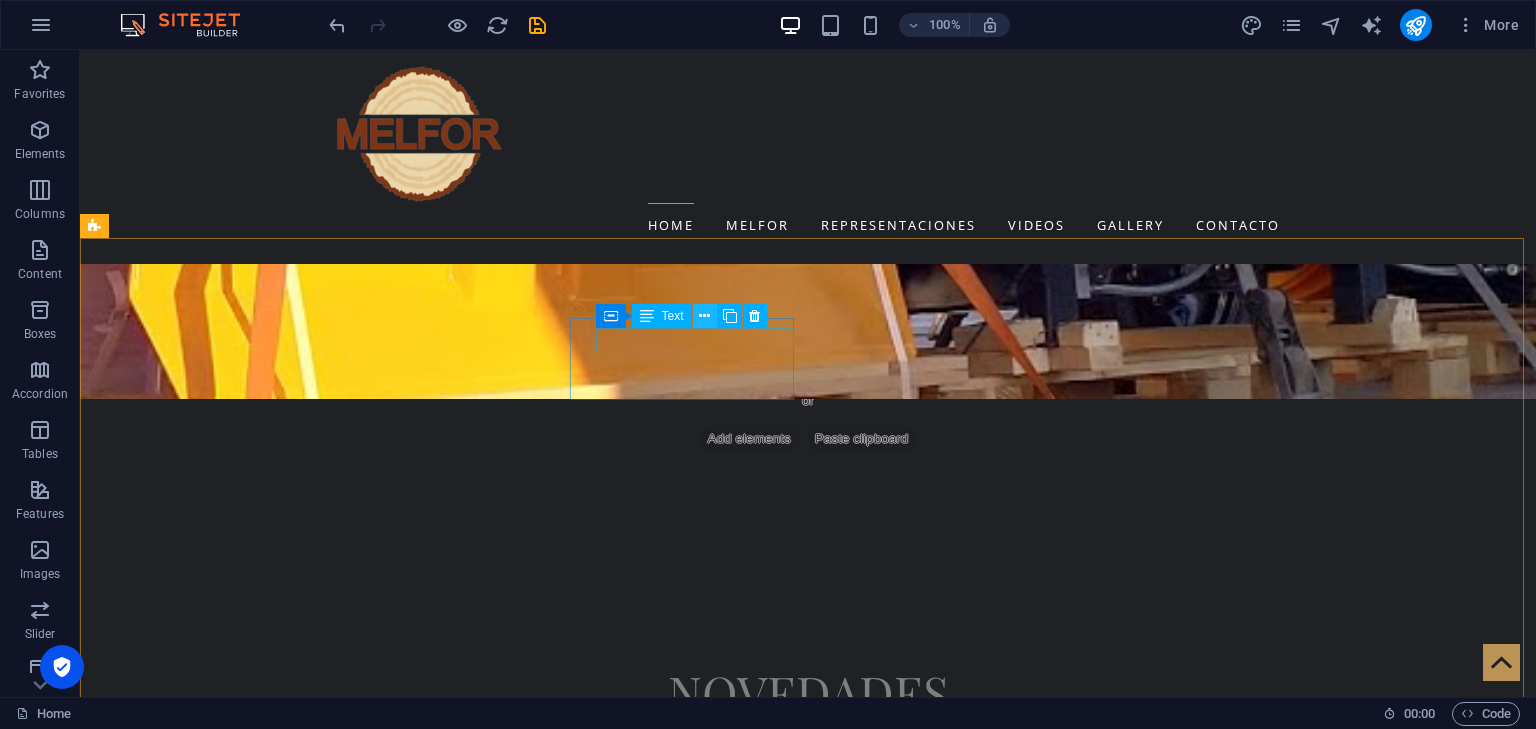 click at bounding box center [704, 316] 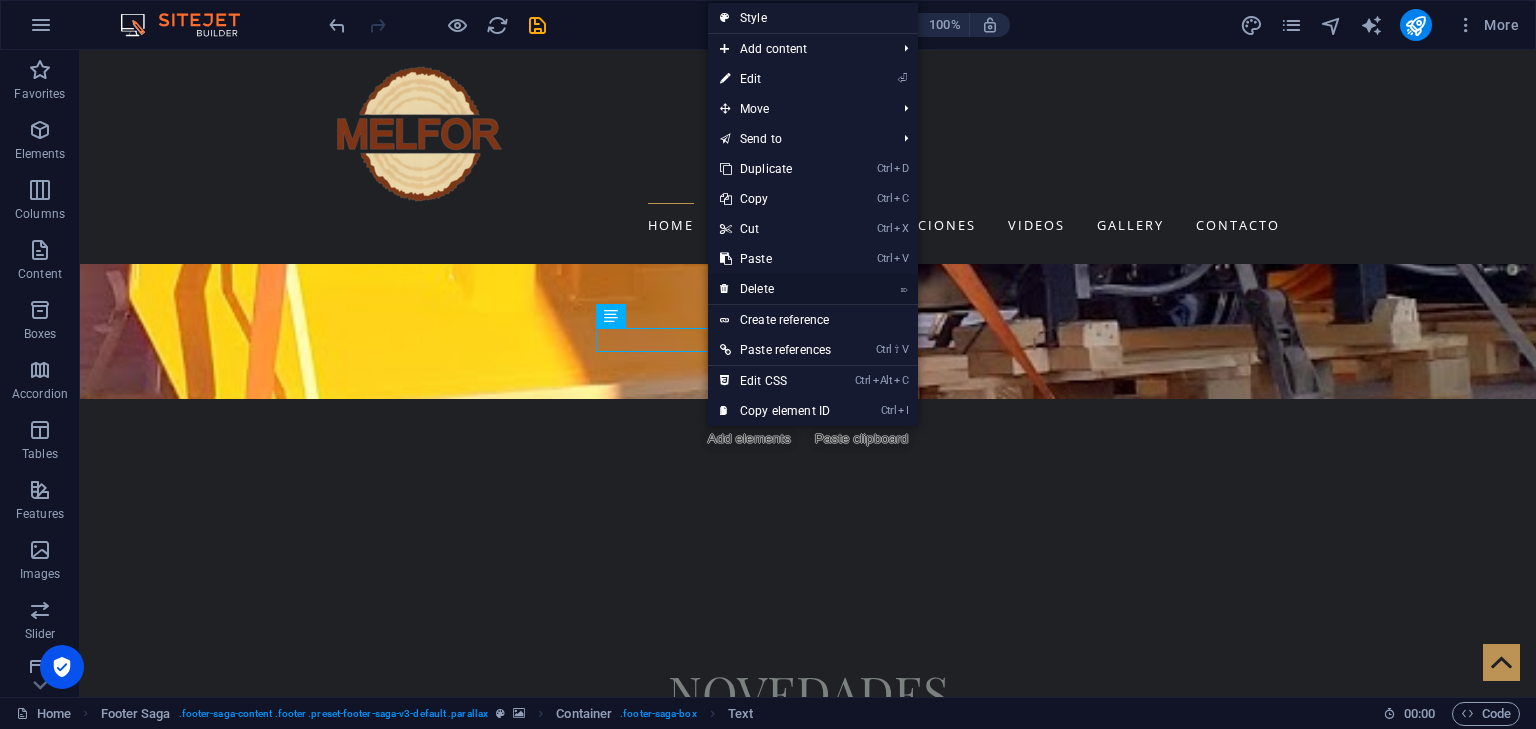 click on "⌦  Delete" at bounding box center [775, 289] 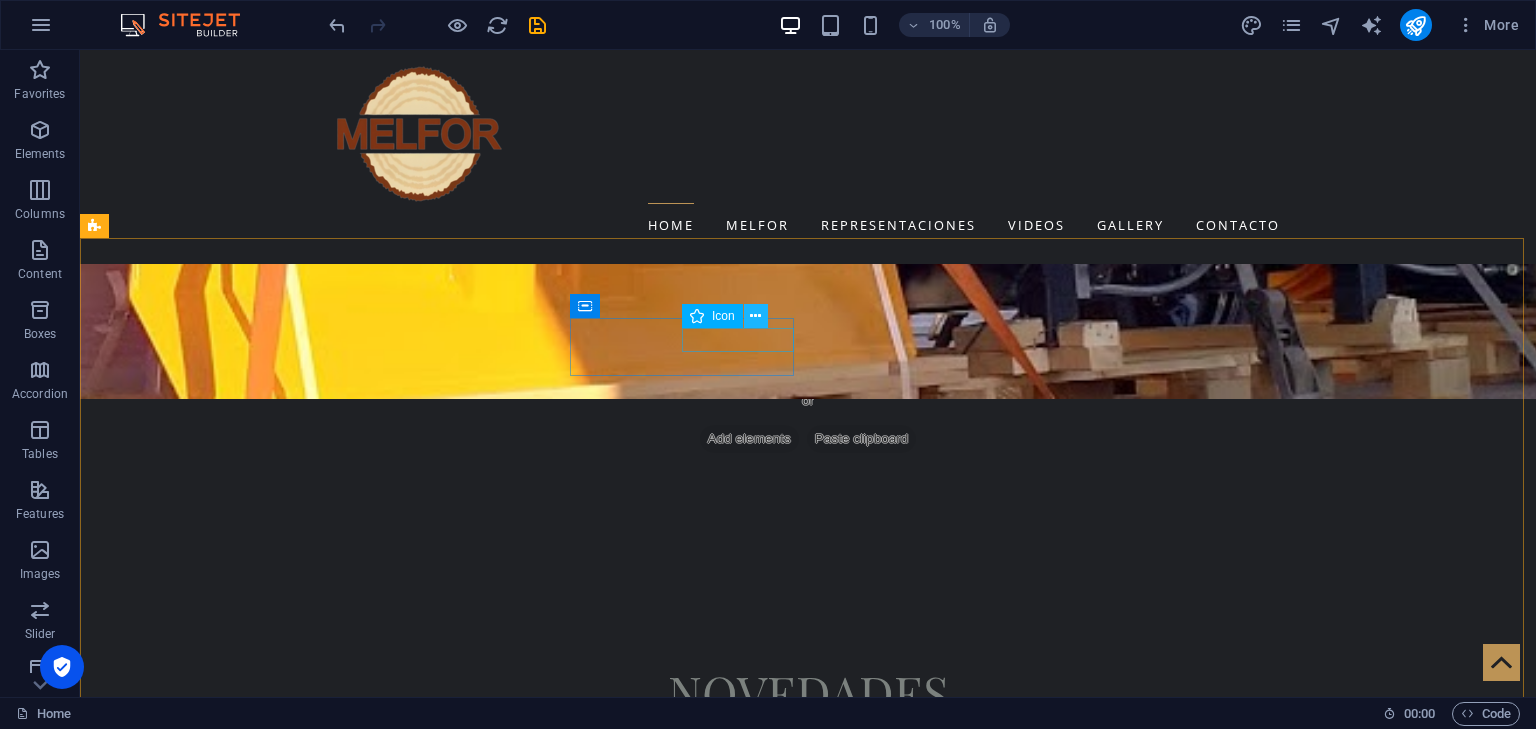 click at bounding box center [755, 316] 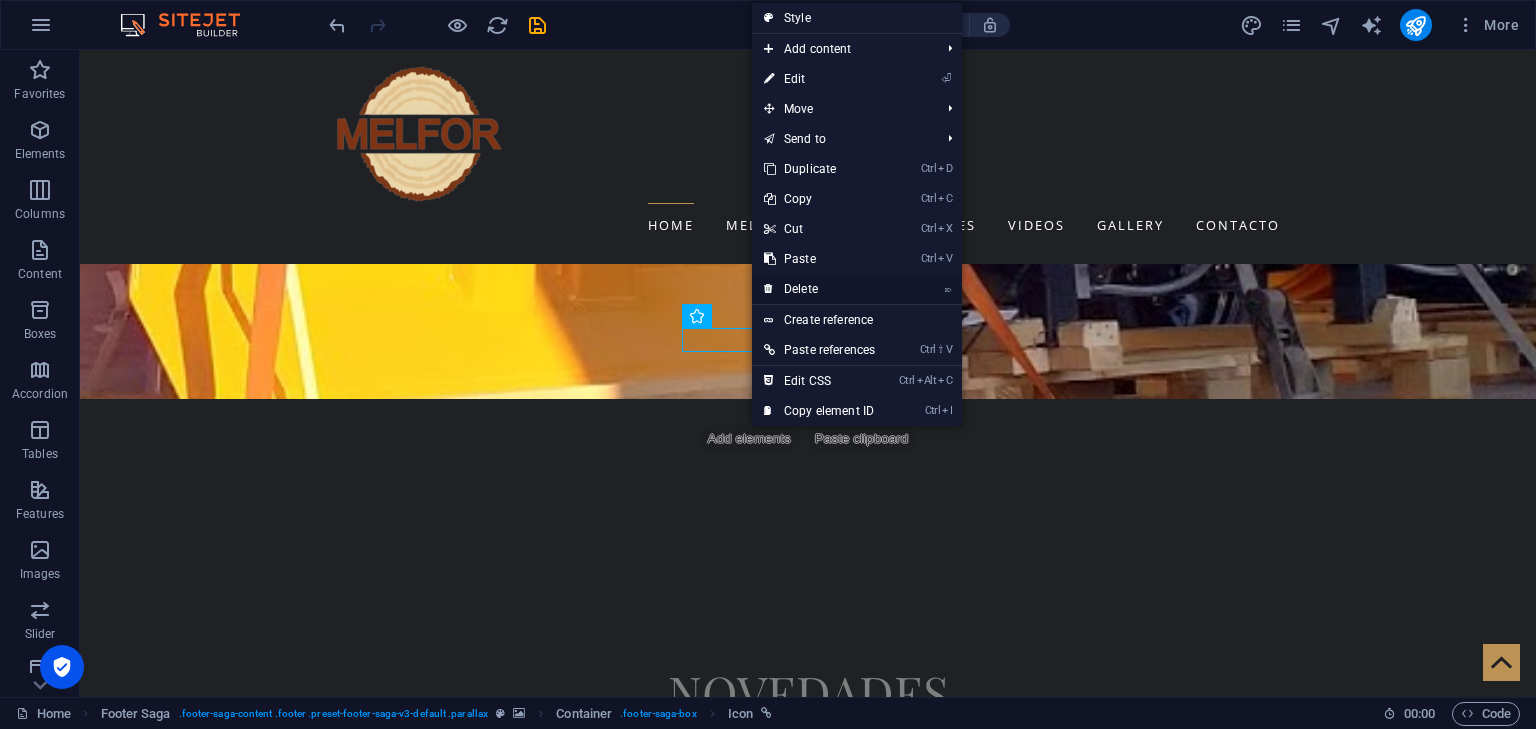 click on "⌦  Delete" at bounding box center (819, 289) 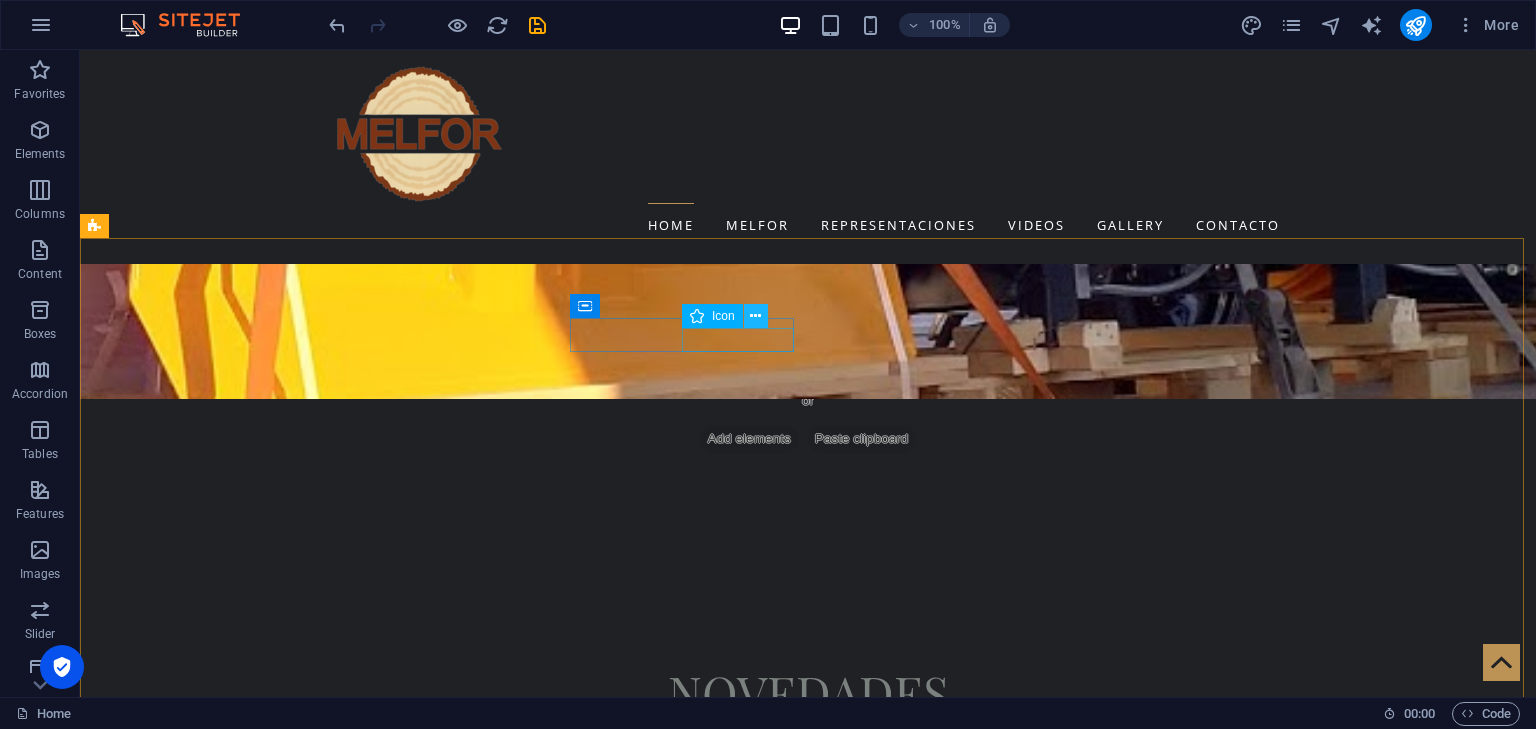 click at bounding box center [755, 316] 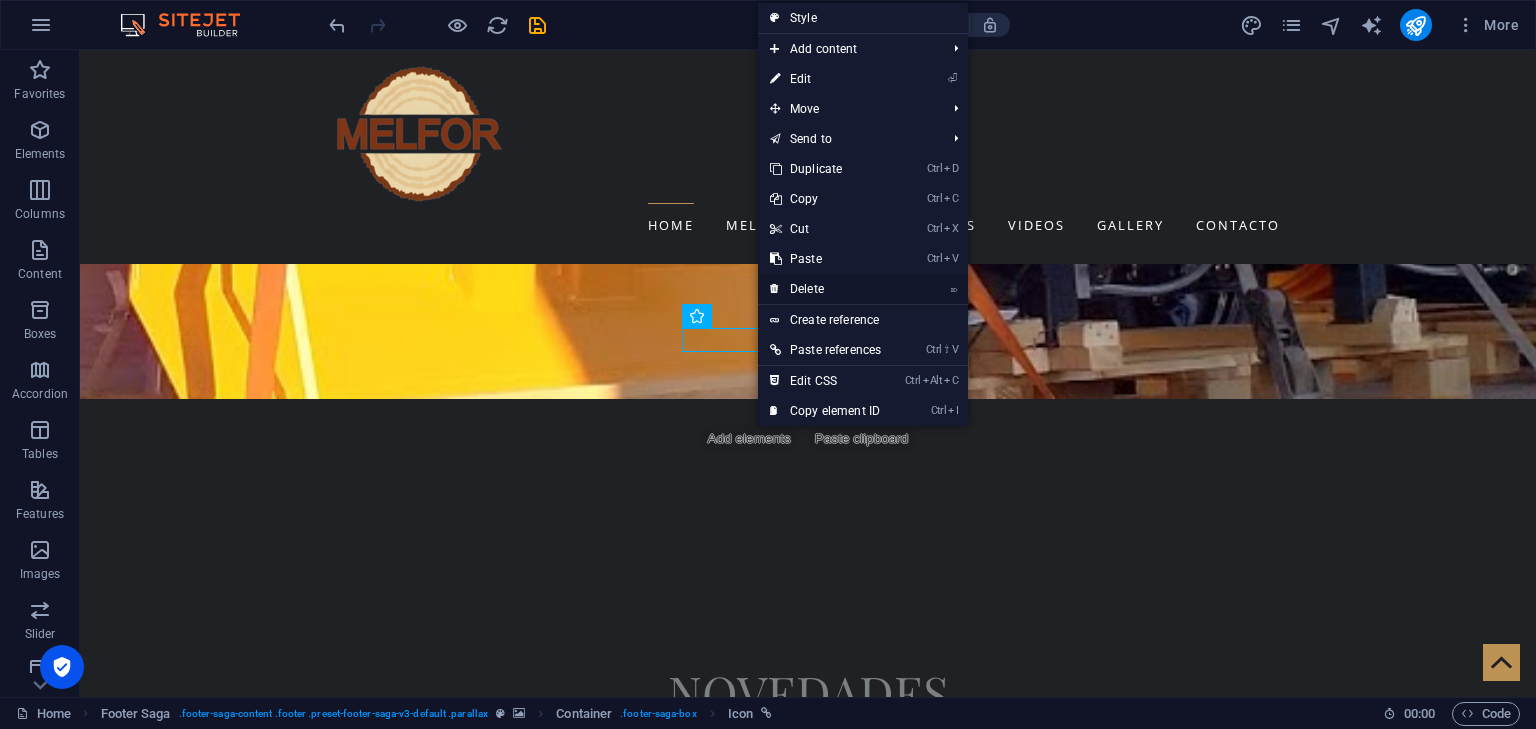 click on "⌦  Delete" at bounding box center (825, 289) 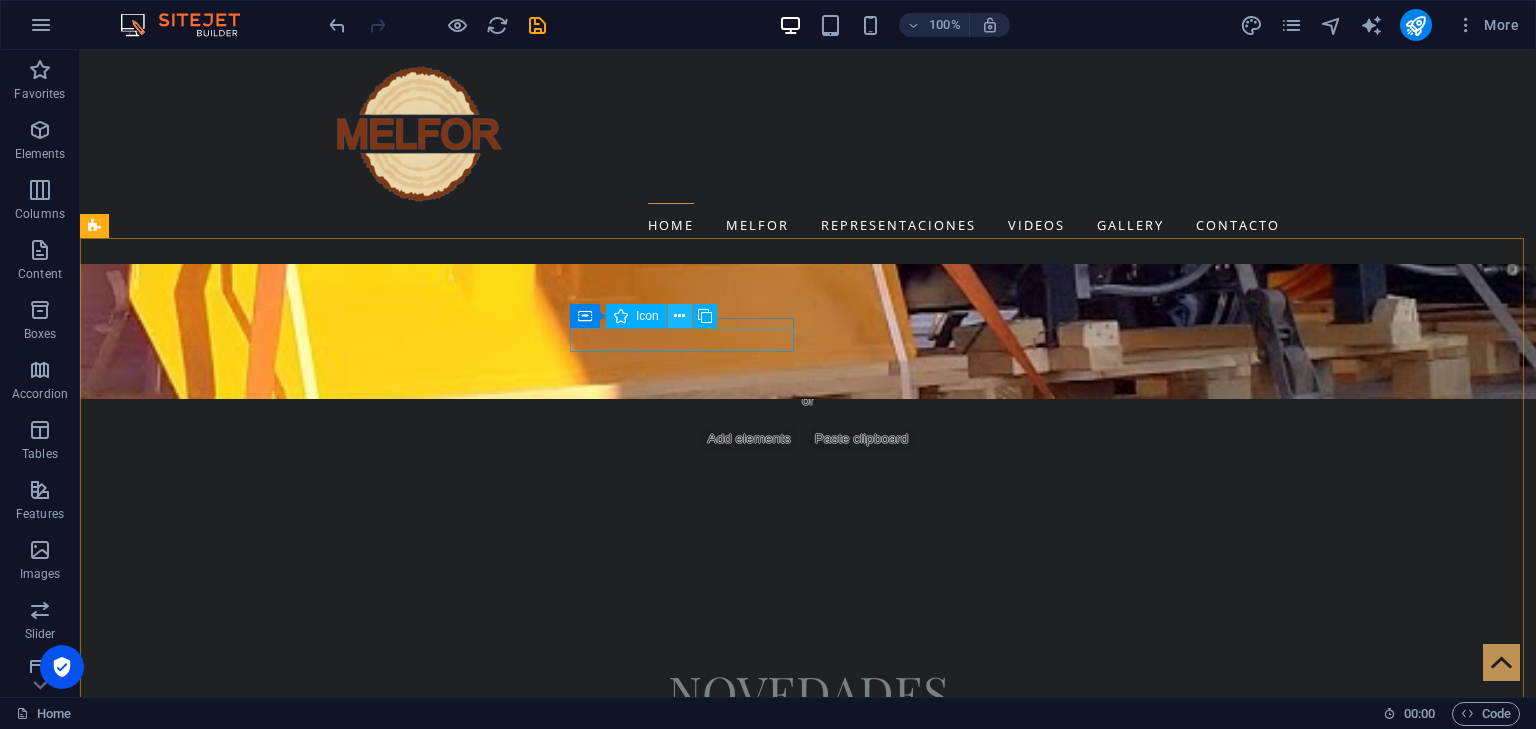 click at bounding box center (679, 316) 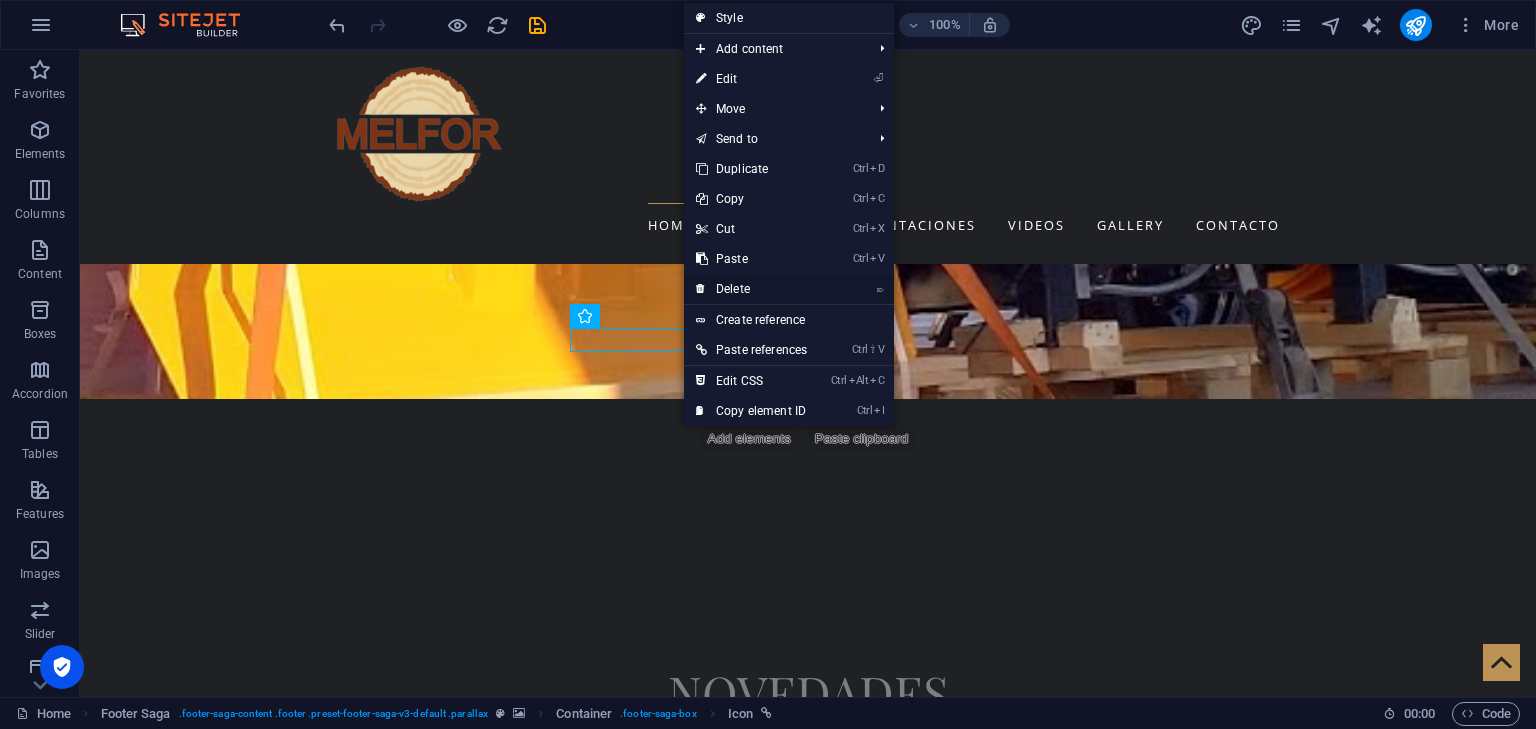 click on "⌦  Delete" at bounding box center (751, 289) 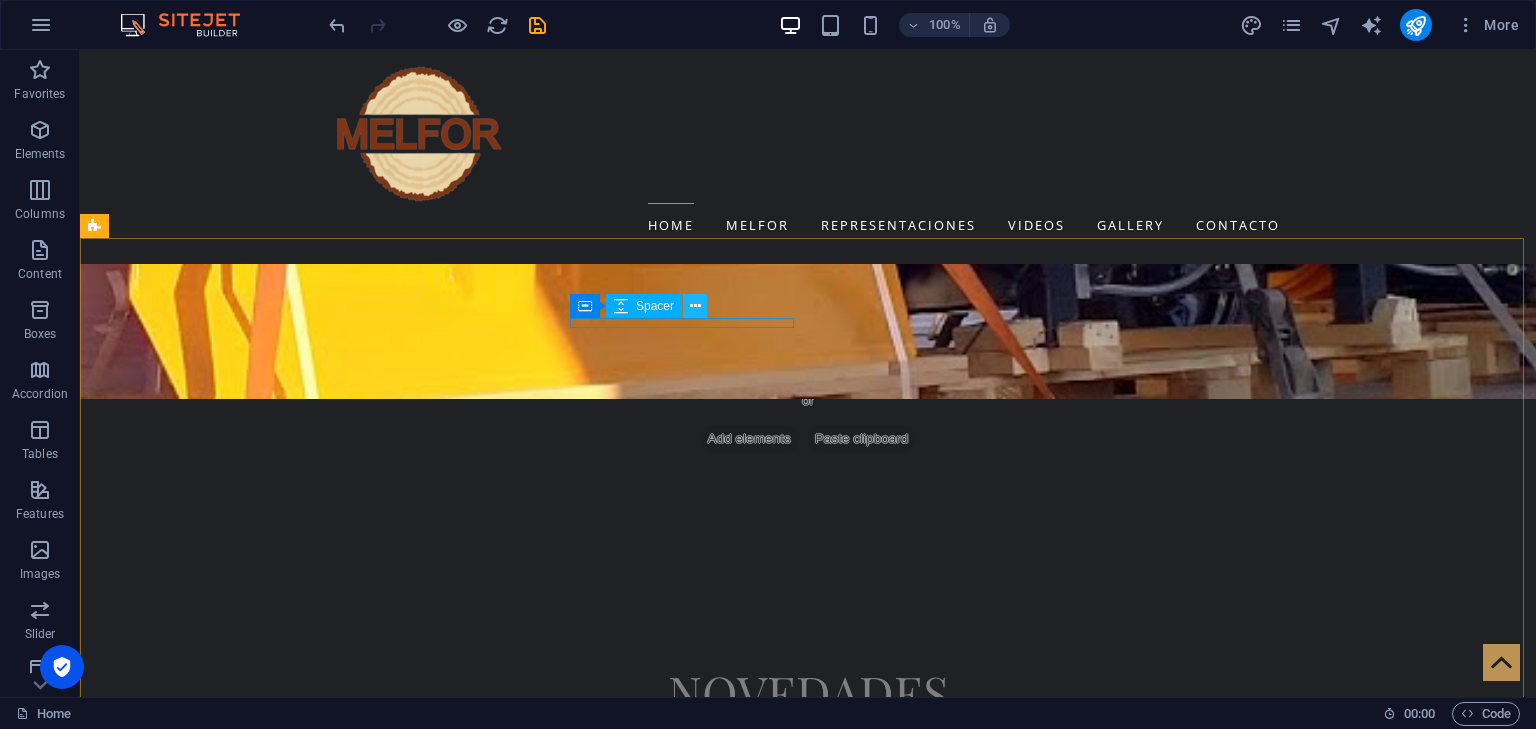 click at bounding box center [695, 306] 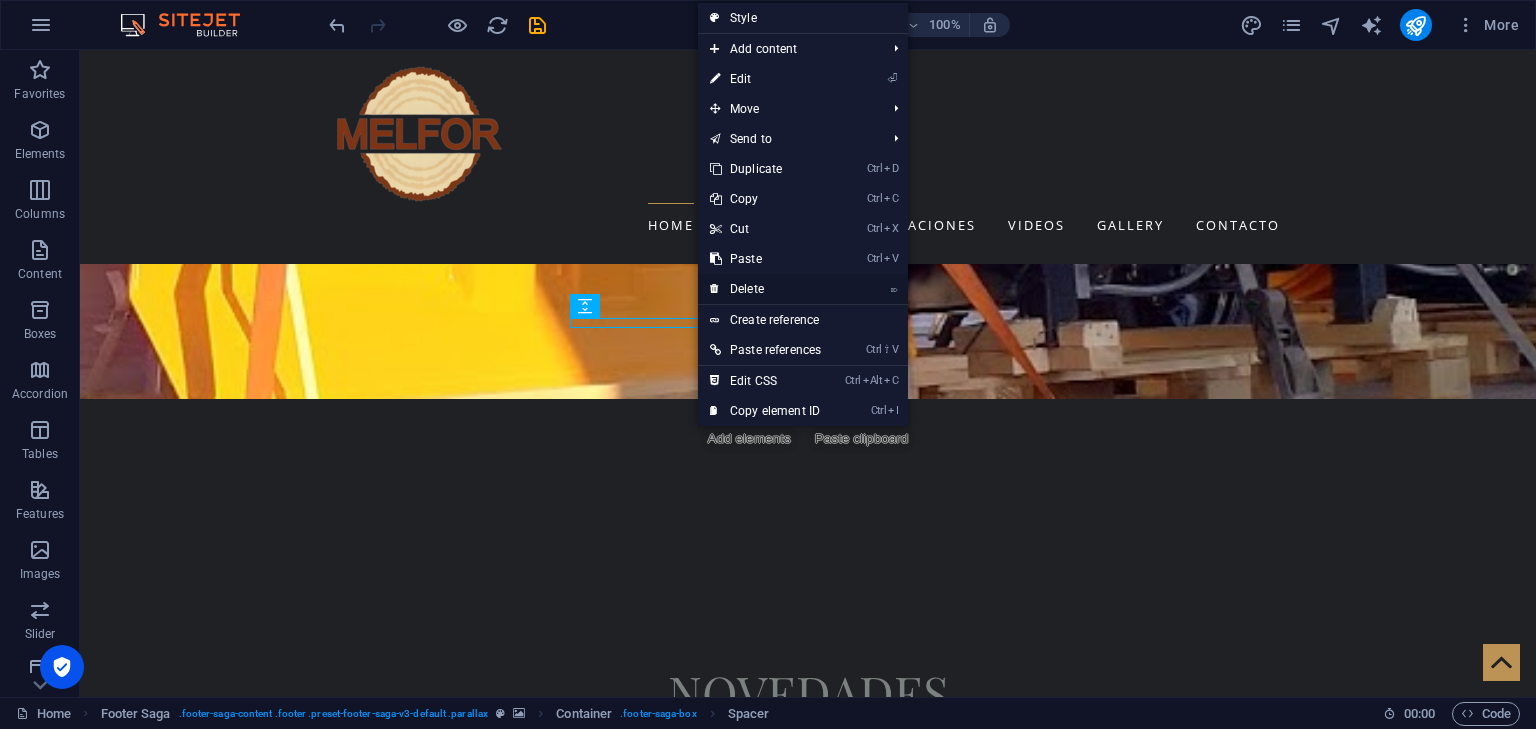 click on "⌦  Delete" at bounding box center (765, 289) 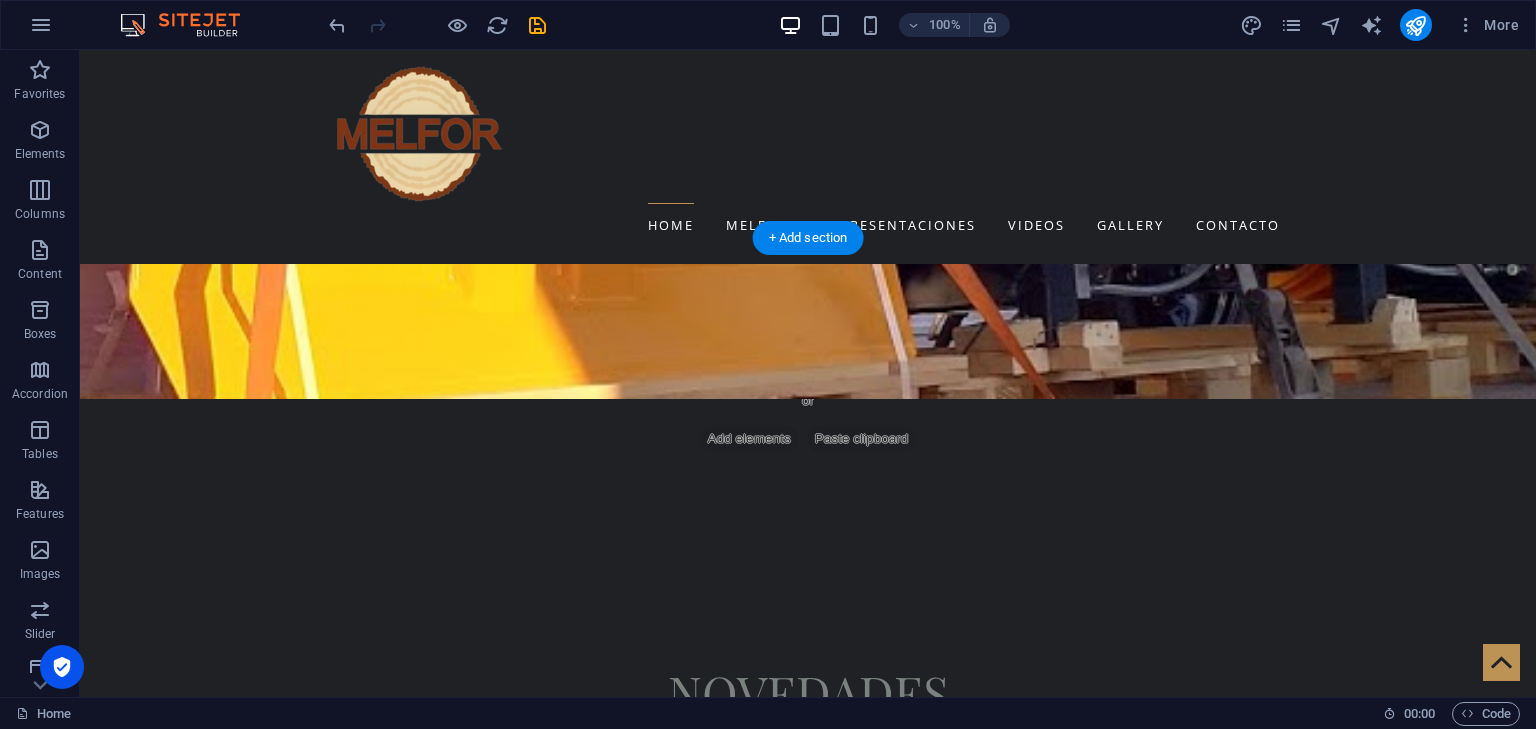 scroll, scrollTop: 2757, scrollLeft: 0, axis: vertical 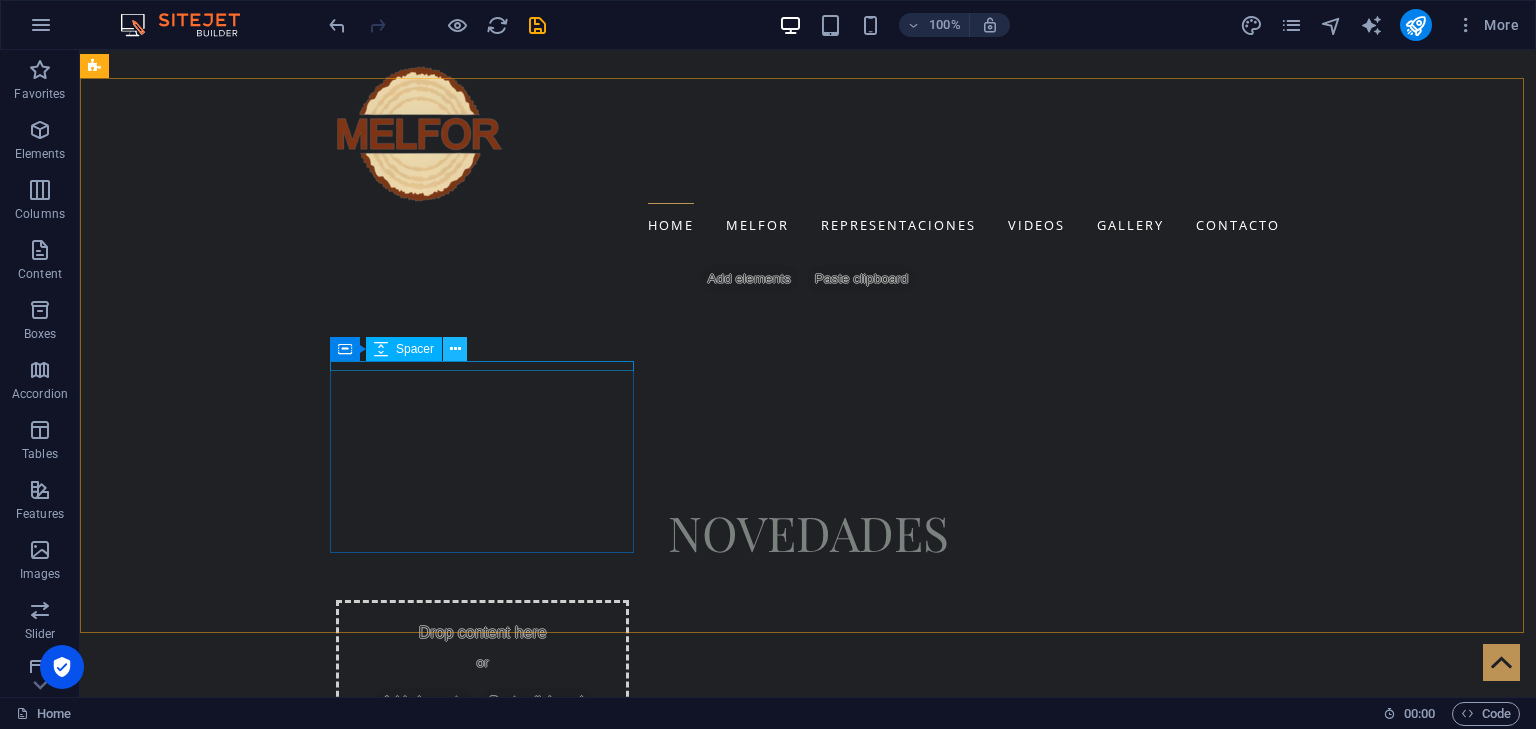 click at bounding box center (455, 349) 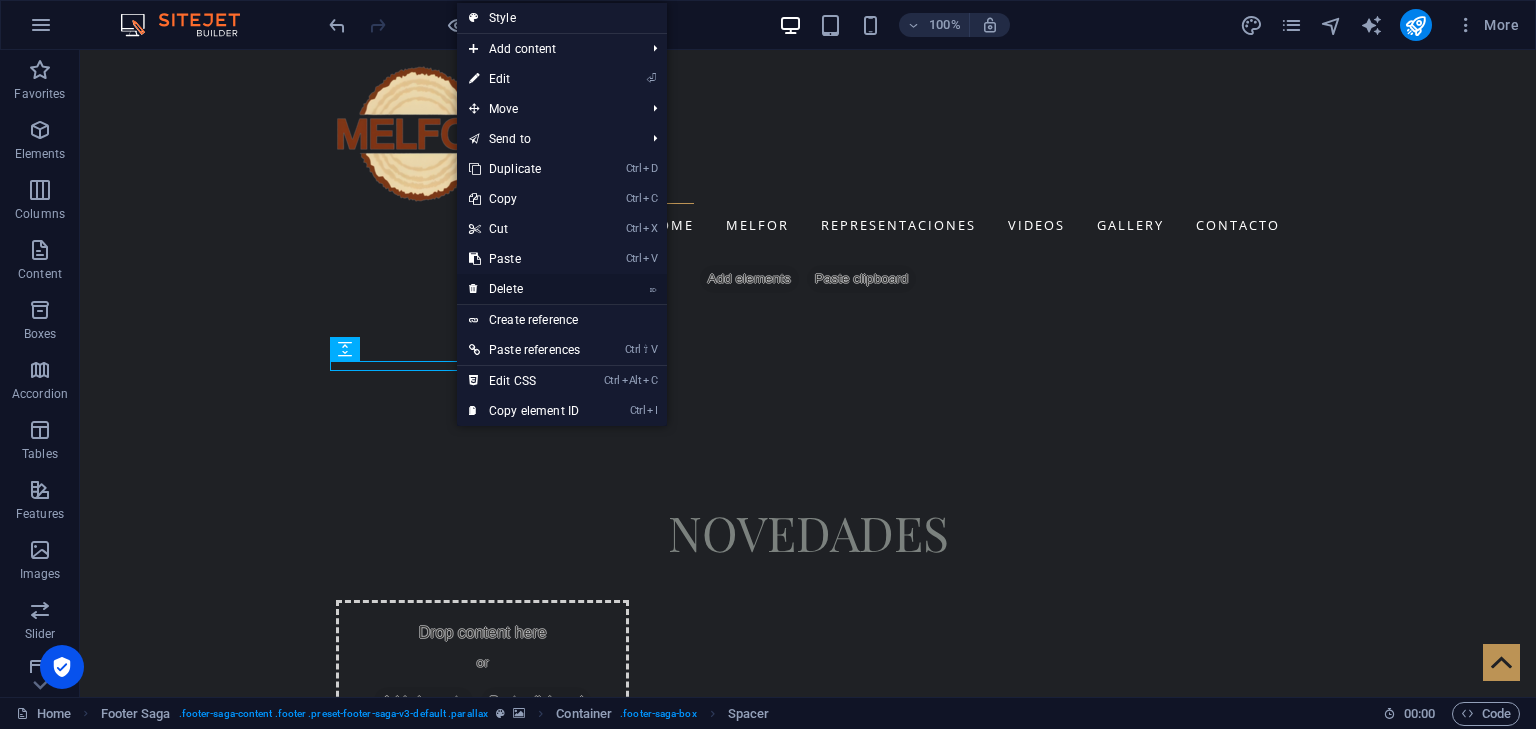 click on "⌦  Delete" at bounding box center [524, 289] 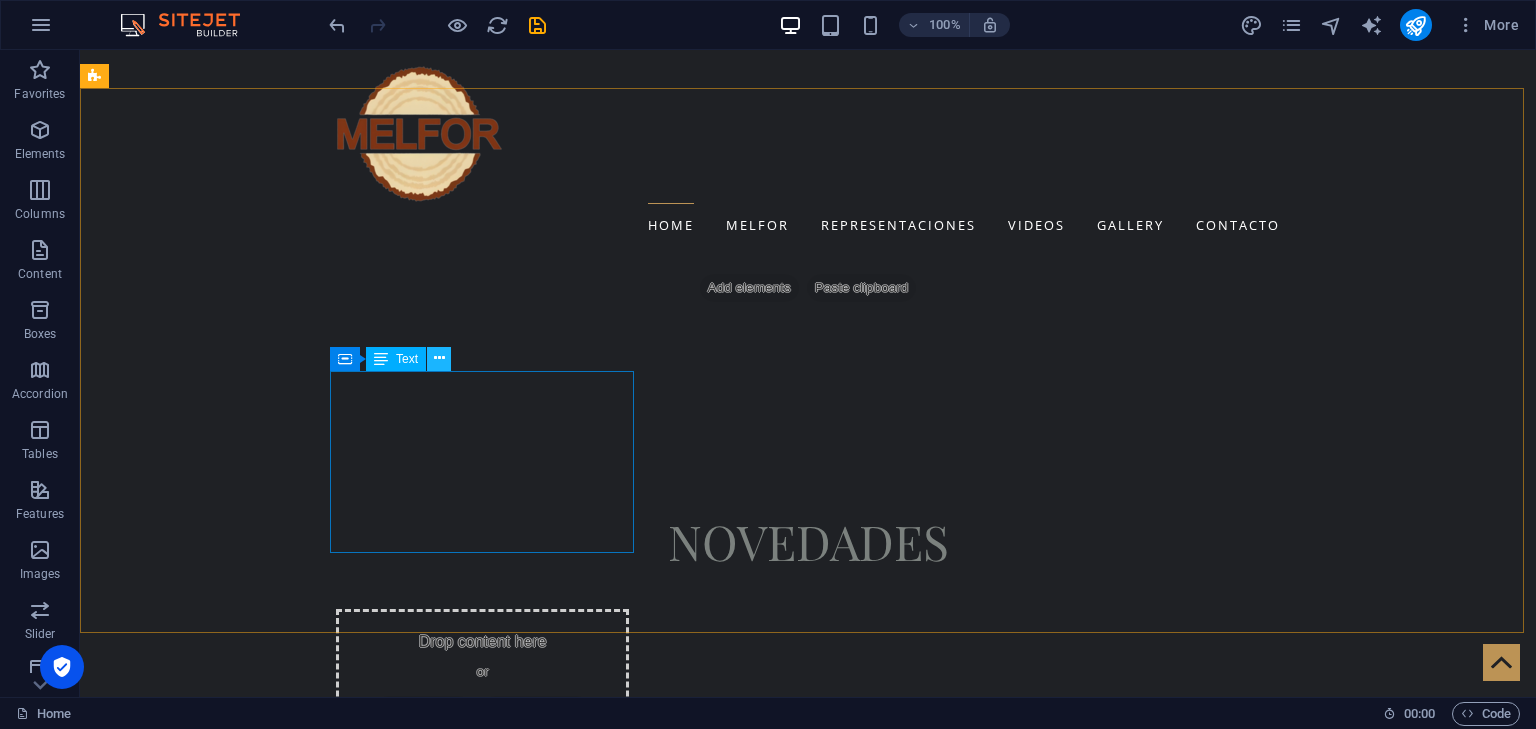 click at bounding box center (439, 358) 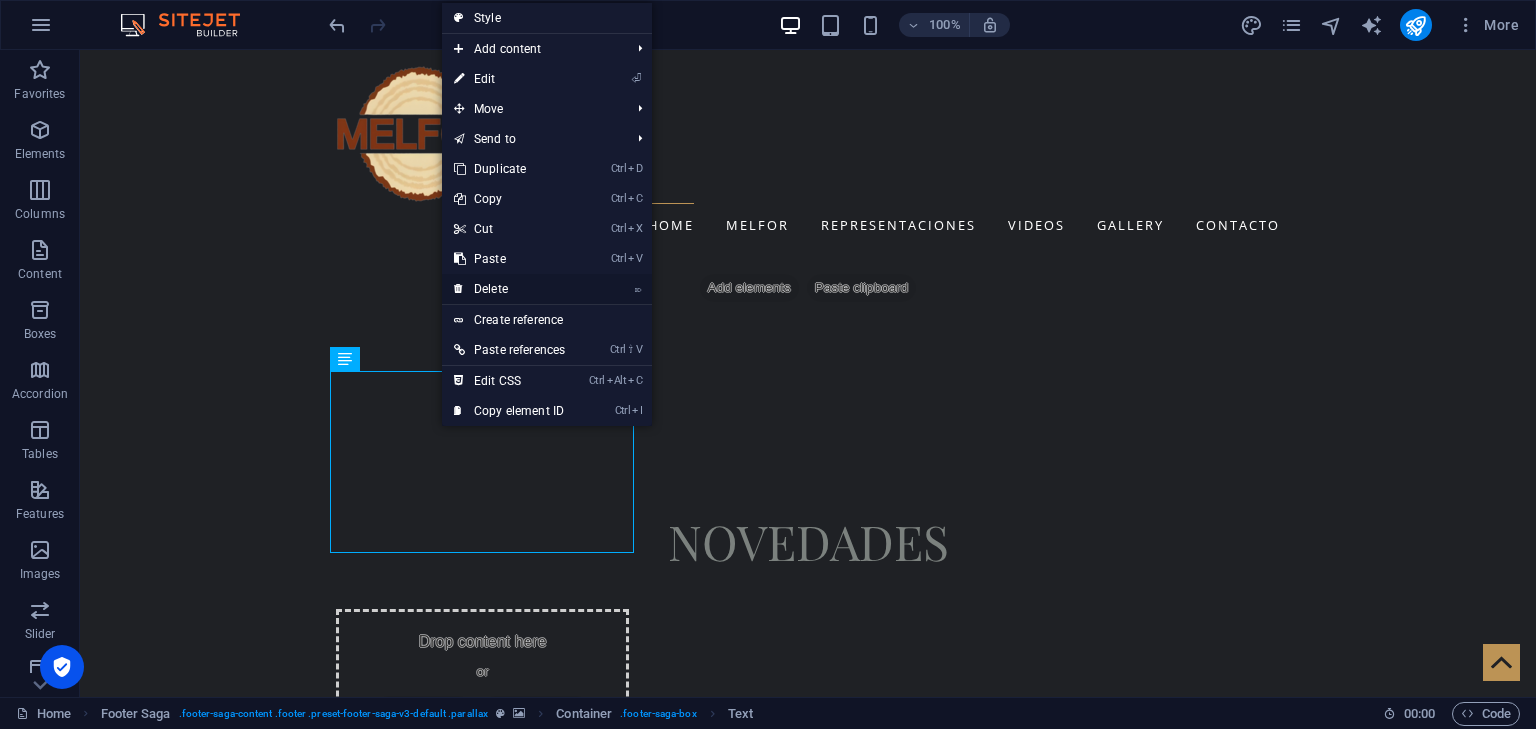 click on "⌦  Delete" at bounding box center (509, 289) 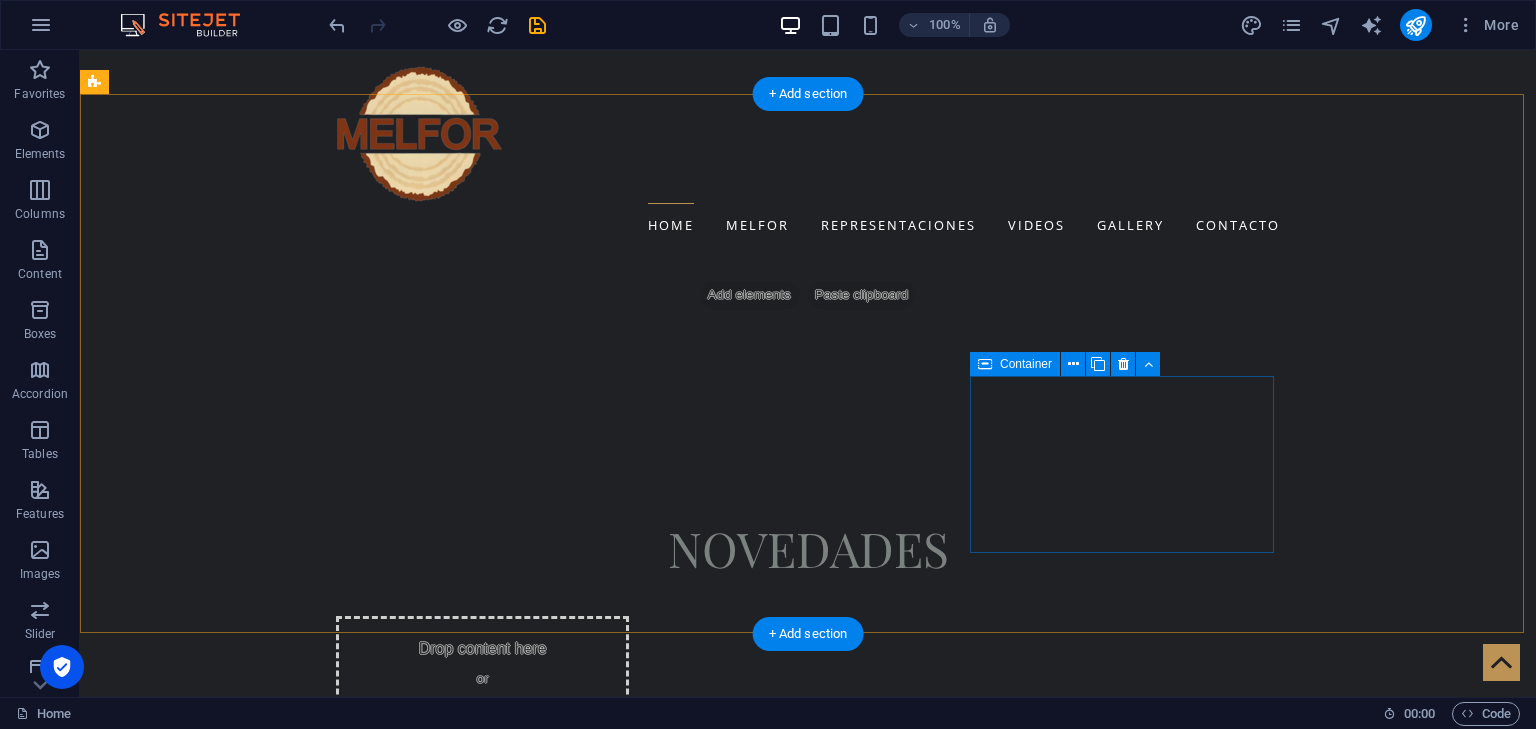 scroll, scrollTop: 2742, scrollLeft: 0, axis: vertical 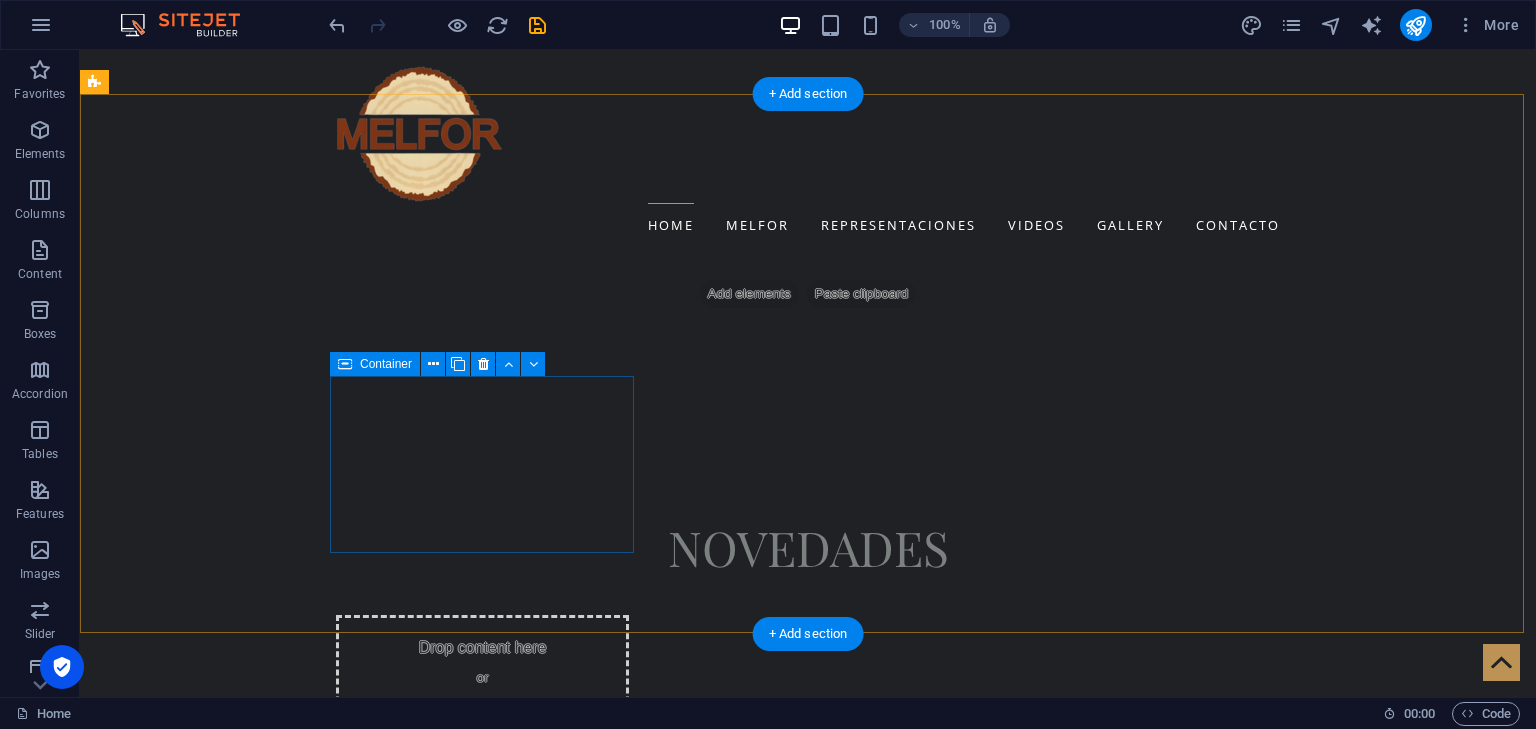 click on "Drop content here or  Add elements  Paste clipboard" at bounding box center (568, 3046) 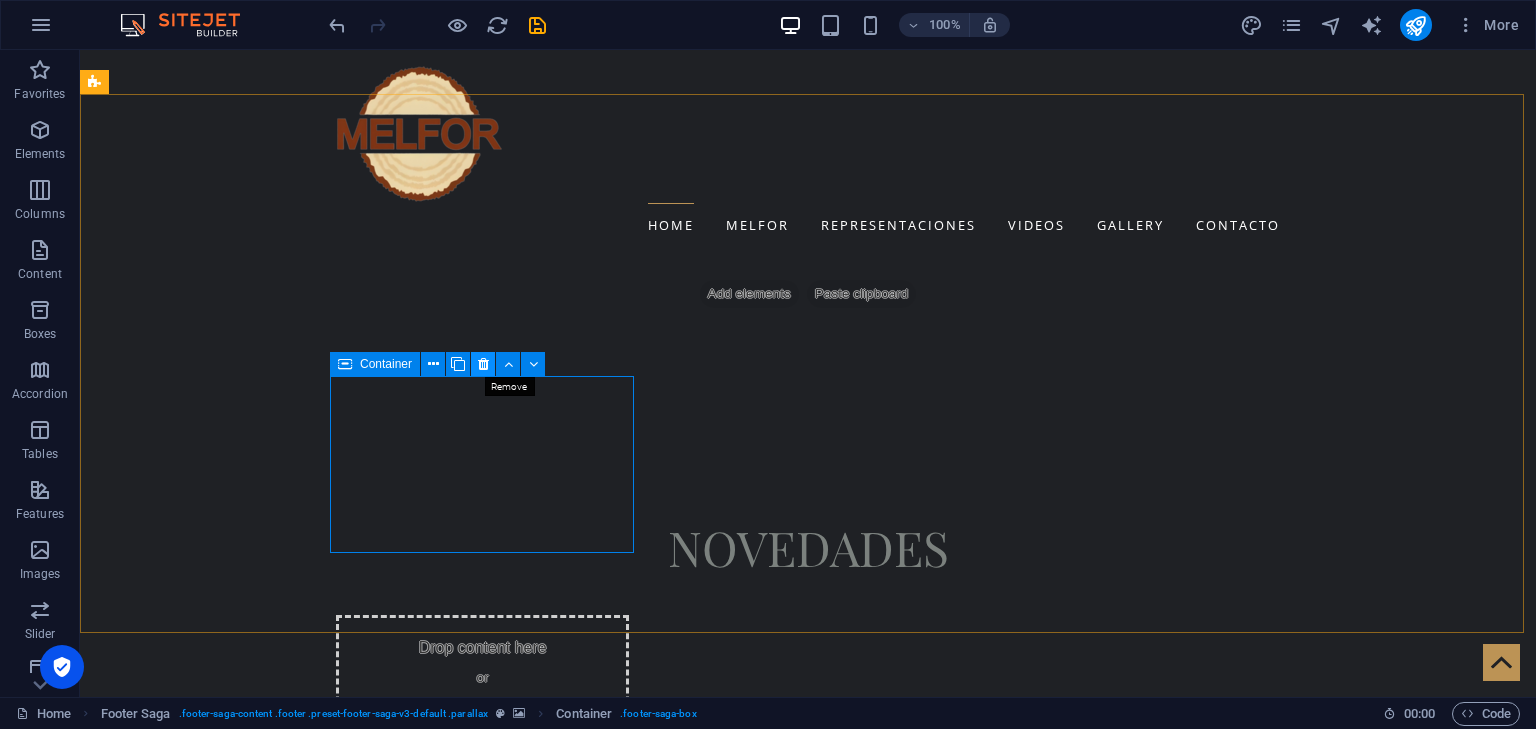 click at bounding box center (483, 364) 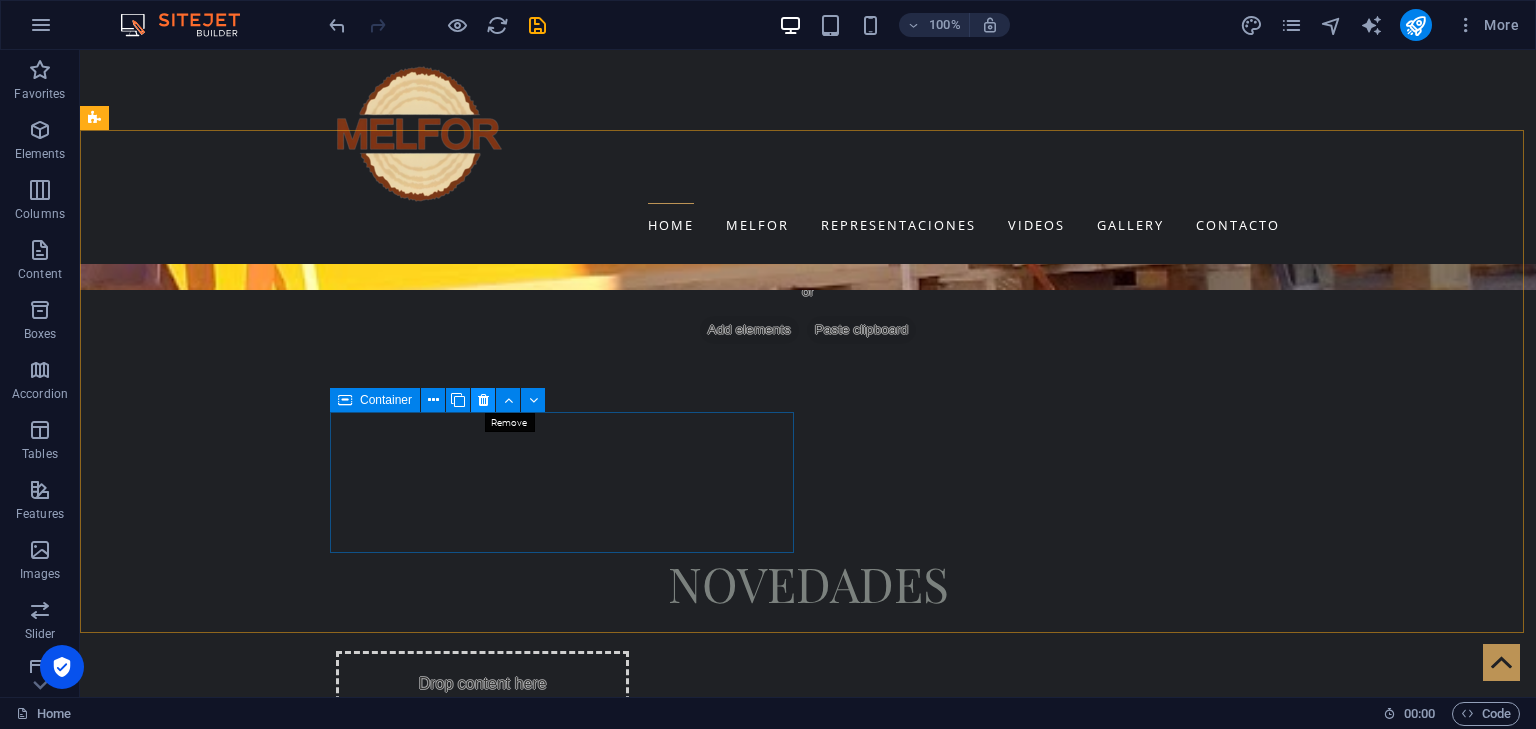click at bounding box center [483, 400] 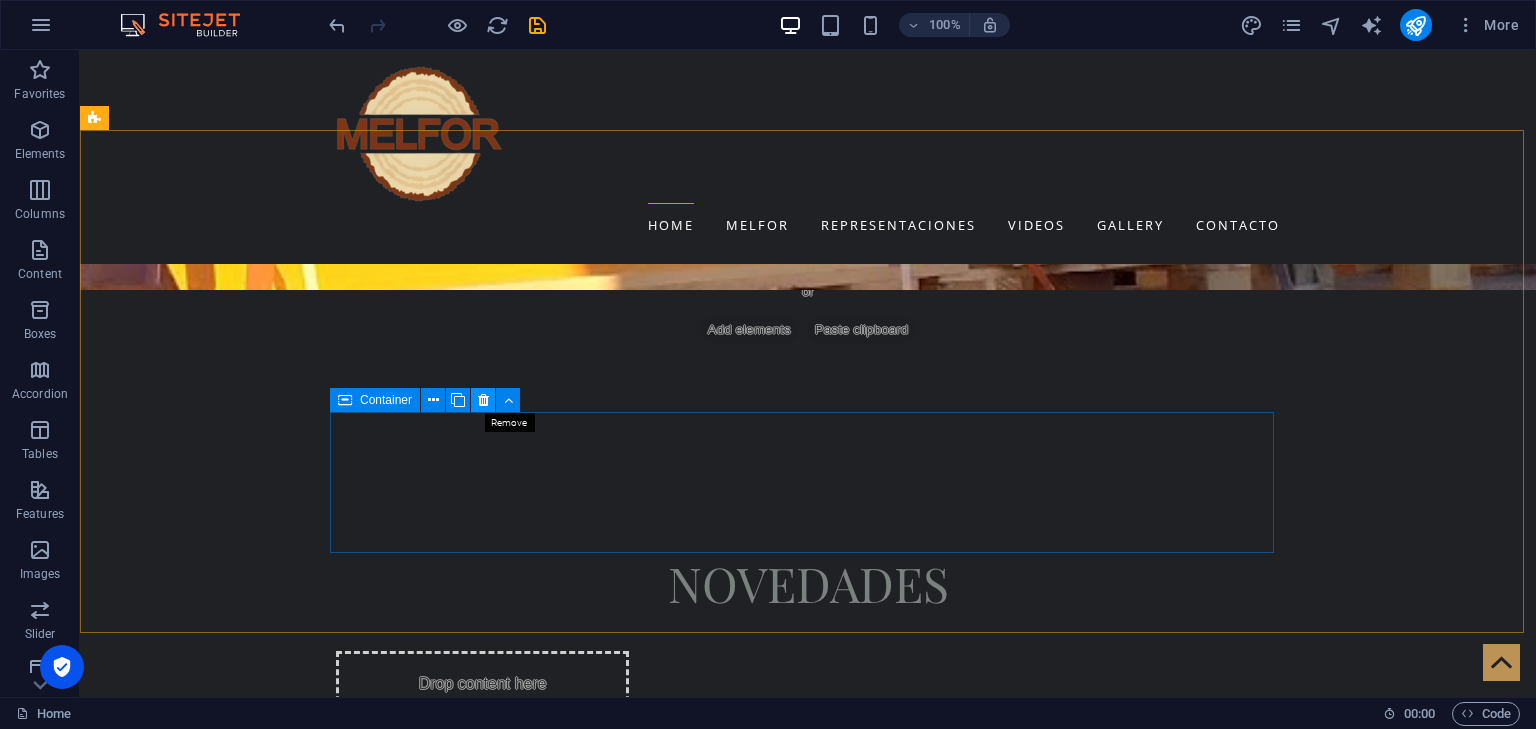 drag, startPoint x: 483, startPoint y: 406, endPoint x: 480, endPoint y: 304, distance: 102.044106 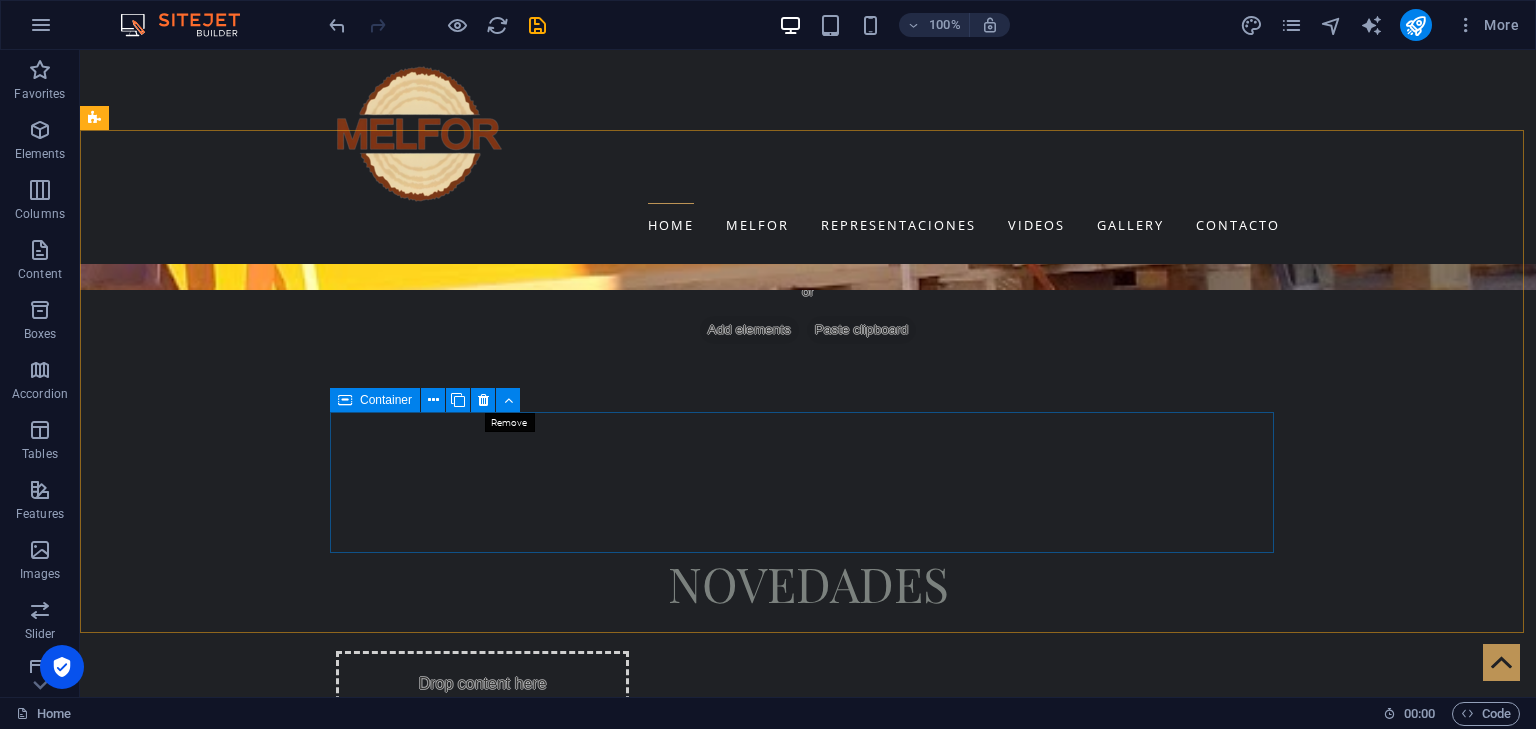 scroll, scrollTop: 2549, scrollLeft: 0, axis: vertical 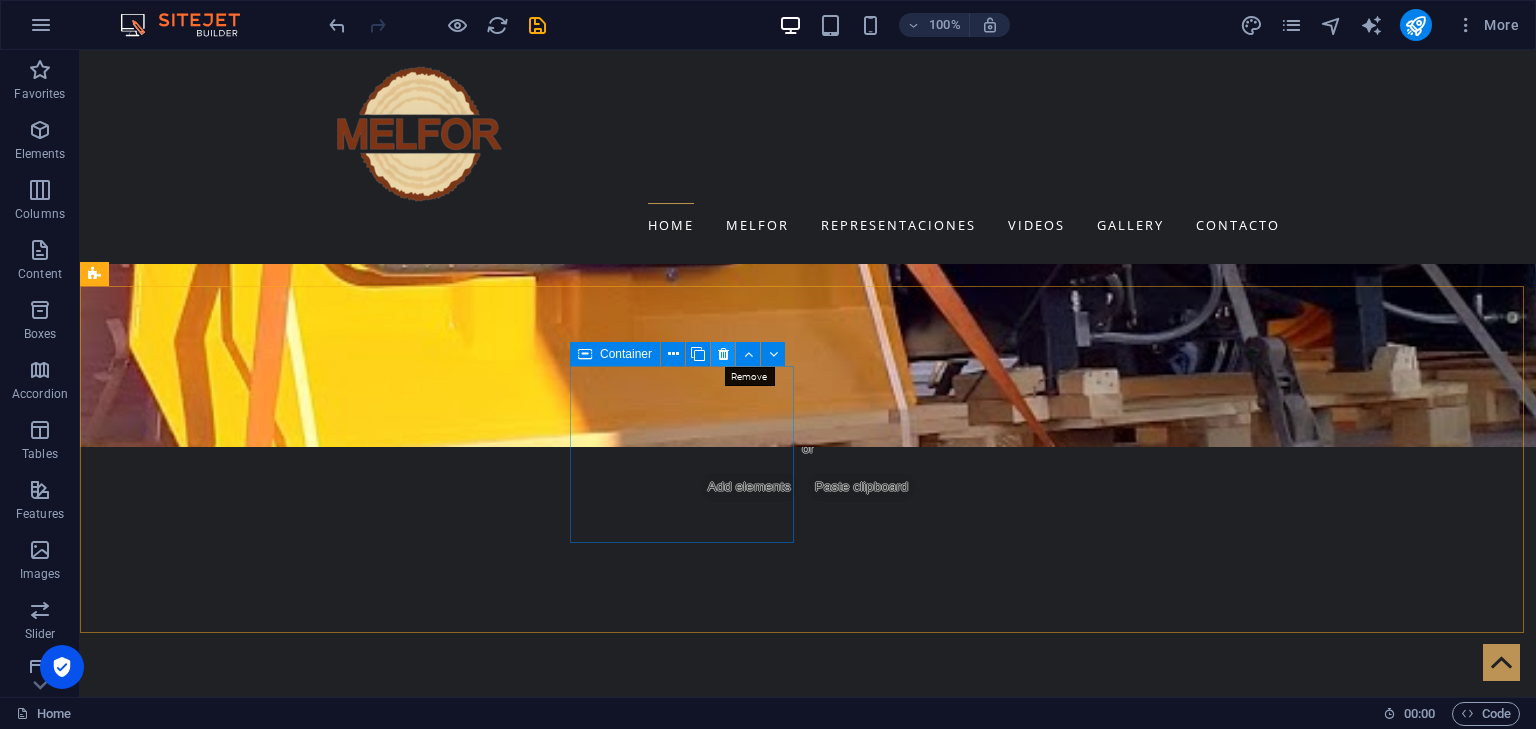 click at bounding box center (723, 354) 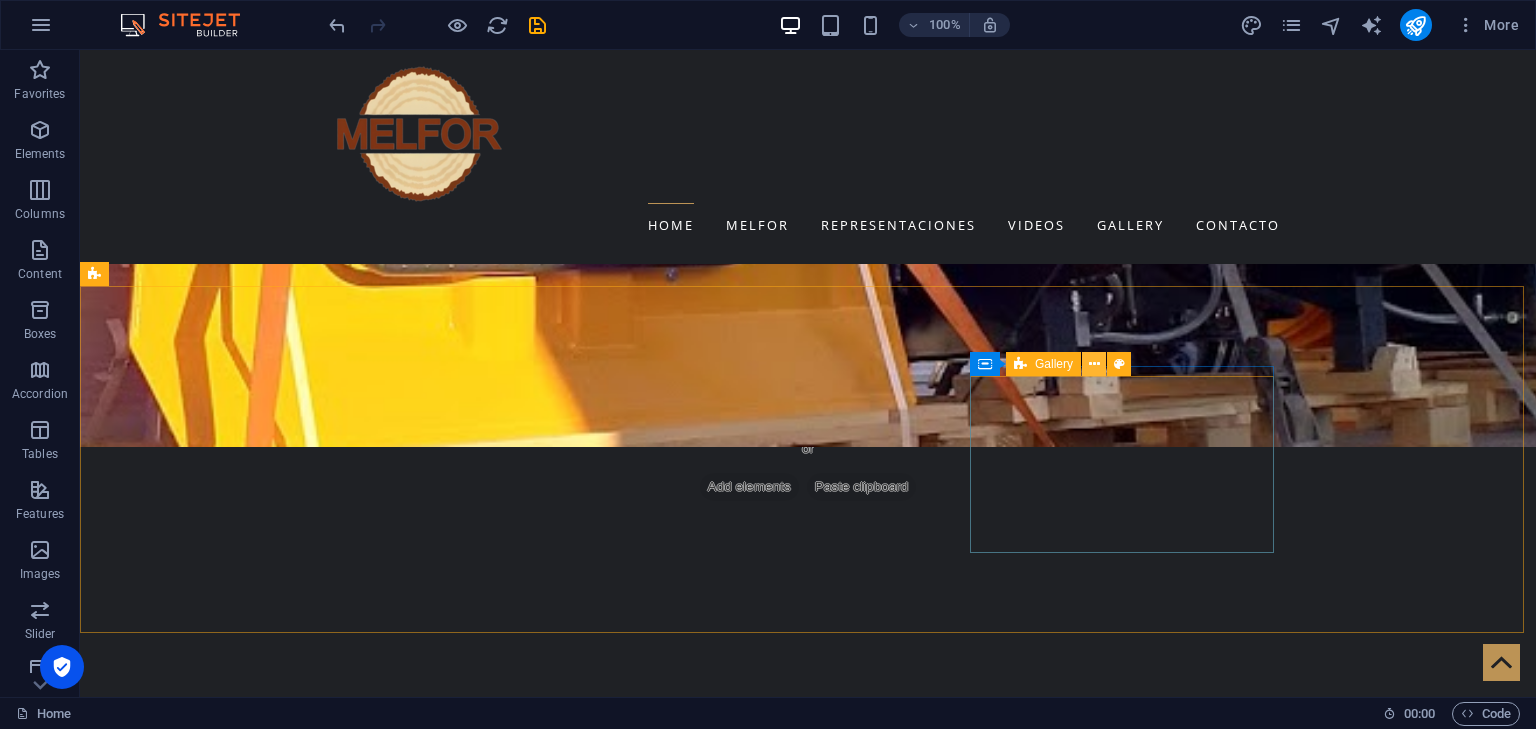 click at bounding box center (1094, 364) 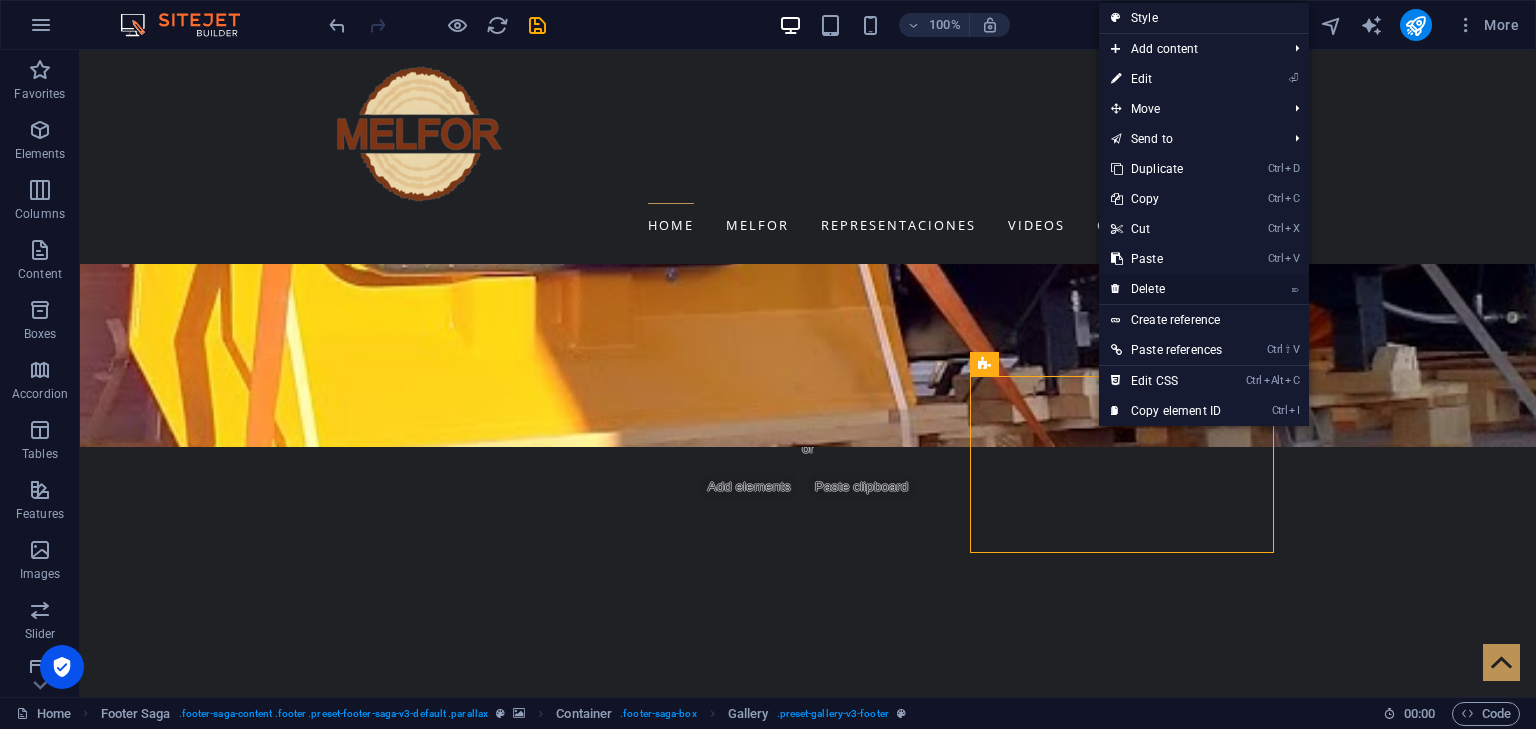 click on "⌦  Delete" at bounding box center (1166, 289) 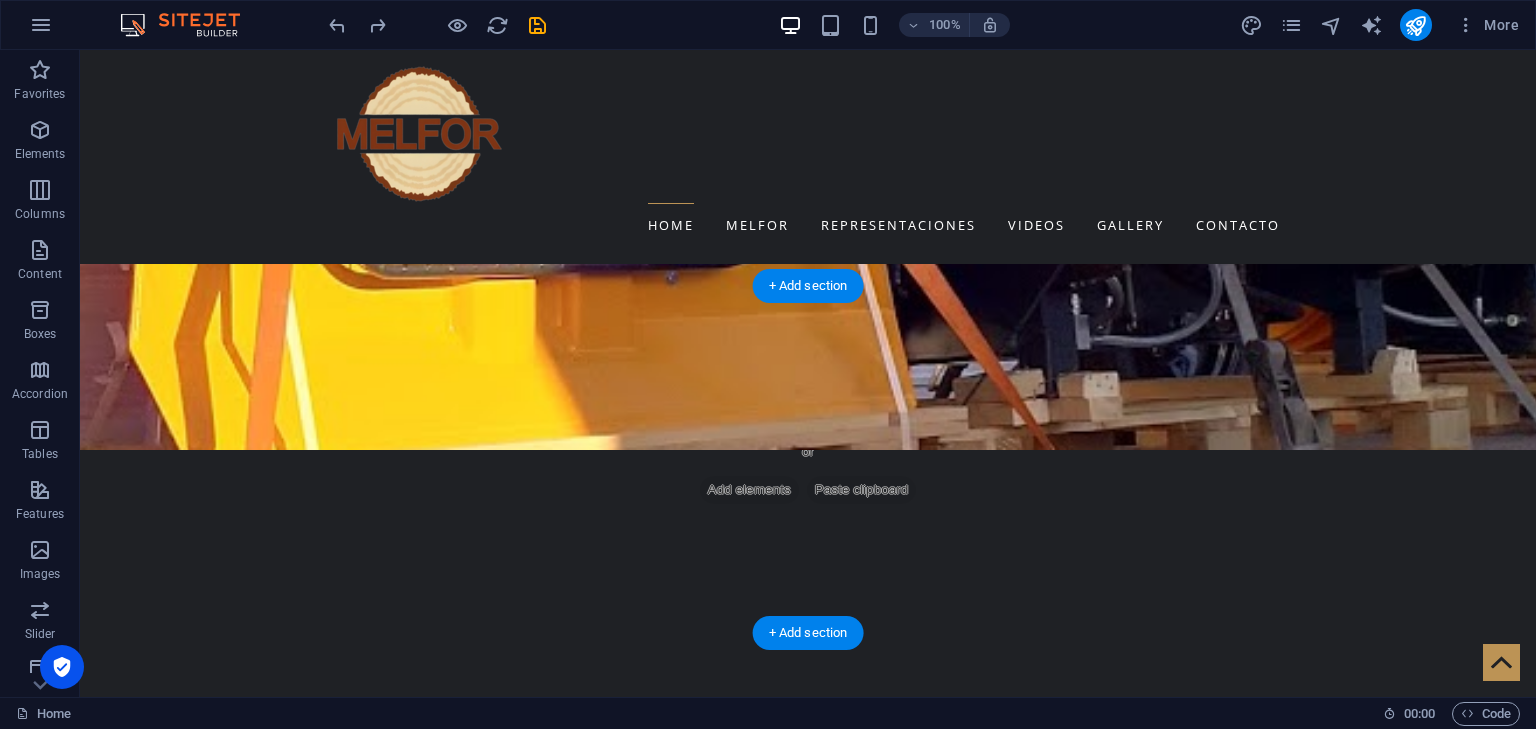 scroll, scrollTop: 2549, scrollLeft: 0, axis: vertical 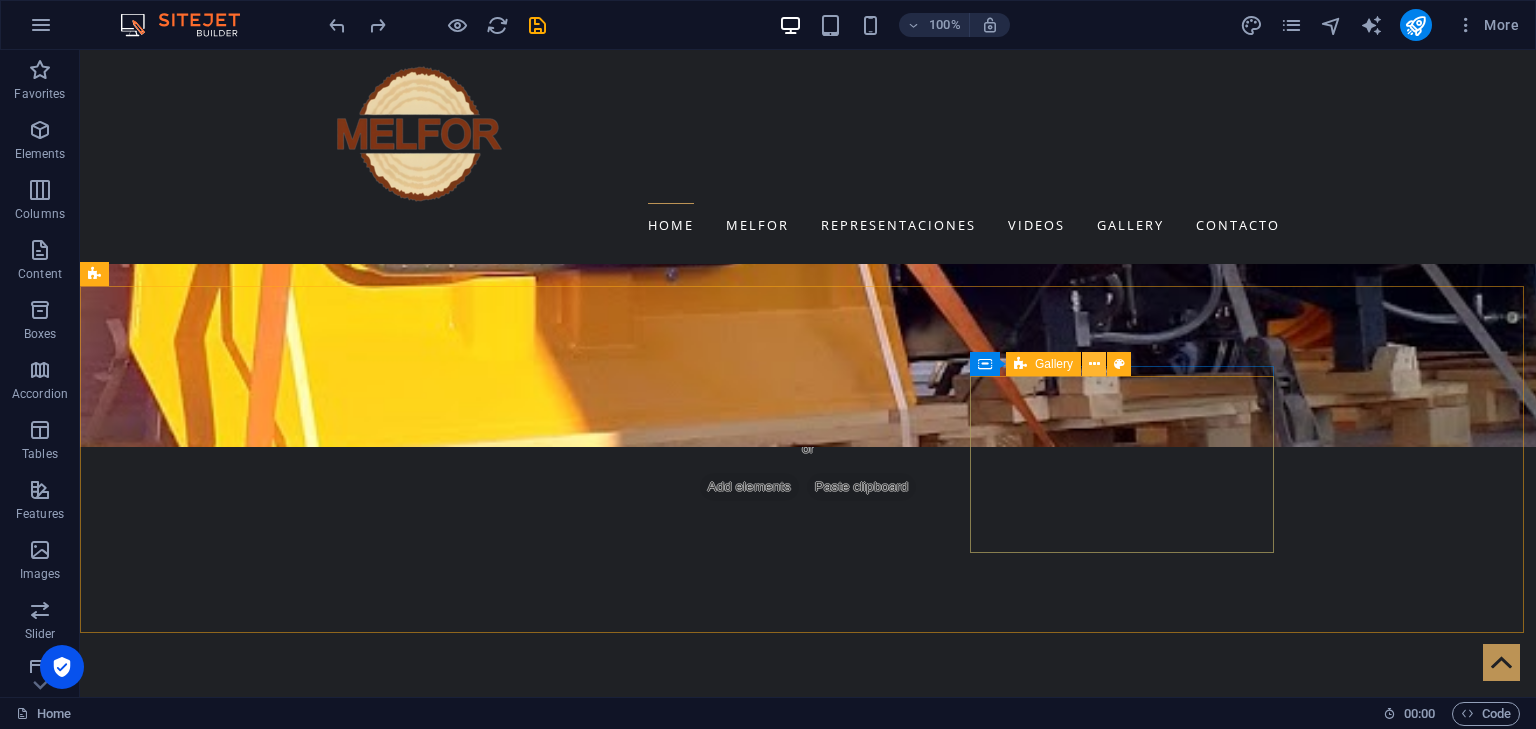 click at bounding box center [1094, 364] 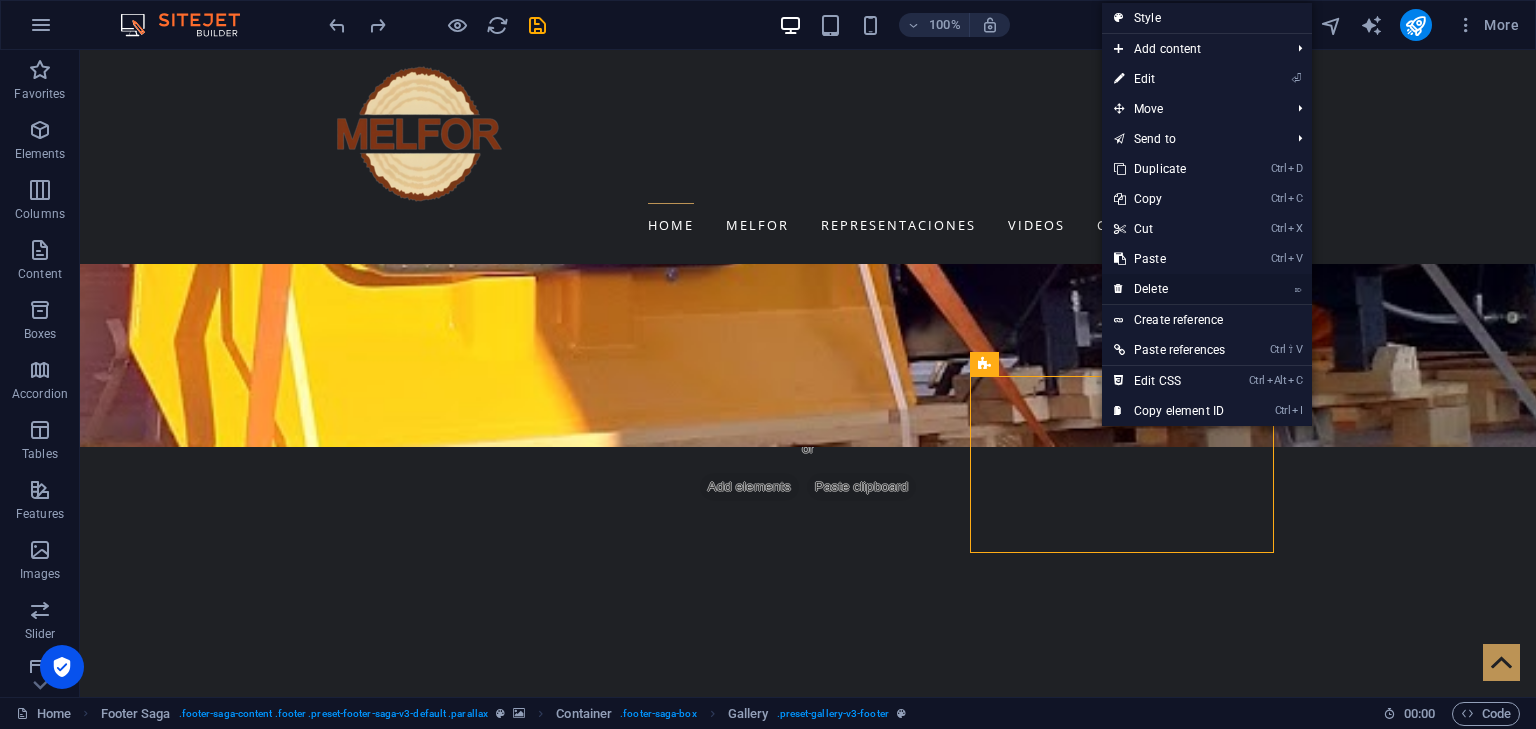 click on "⌦  Delete" at bounding box center (1169, 289) 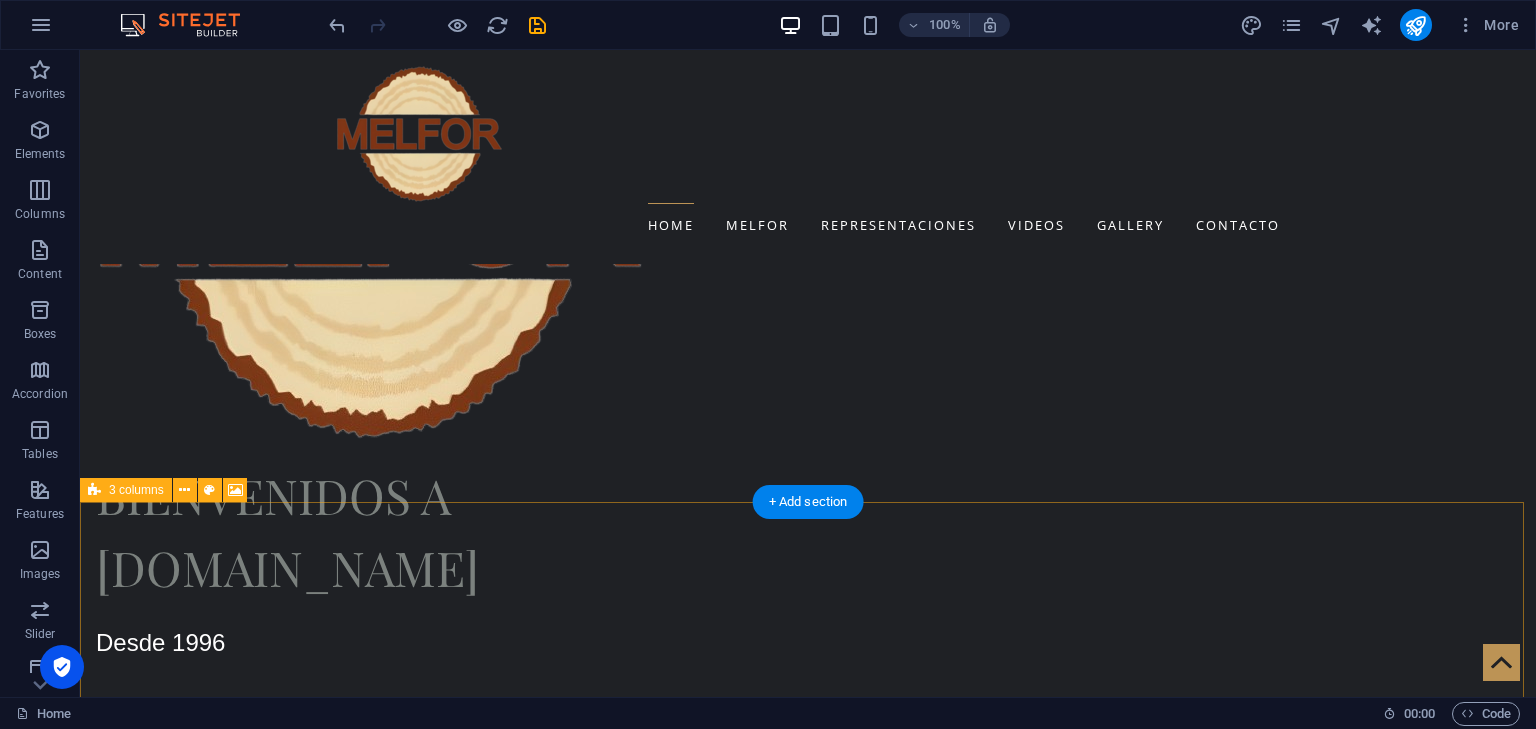 scroll, scrollTop: 1332, scrollLeft: 0, axis: vertical 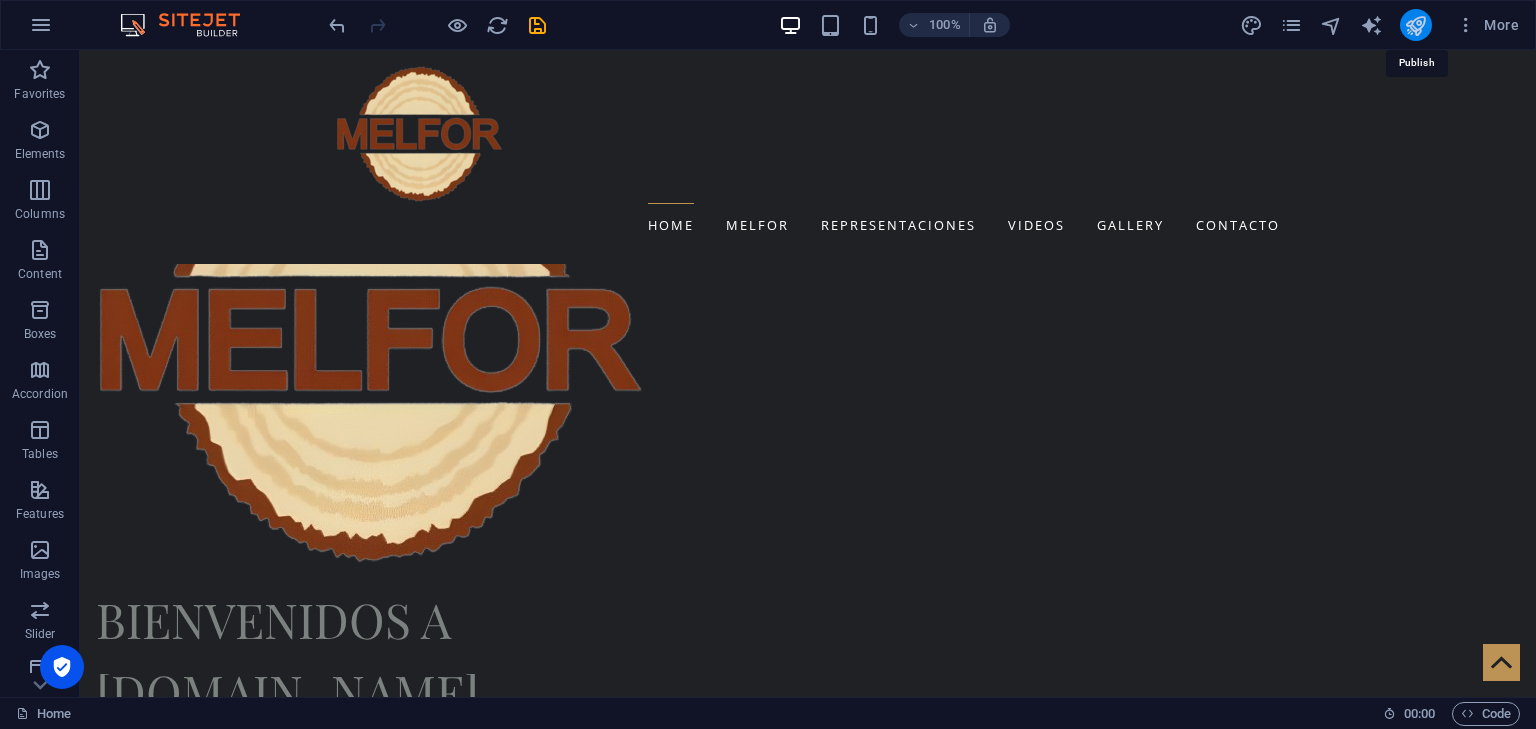 click at bounding box center [1415, 25] 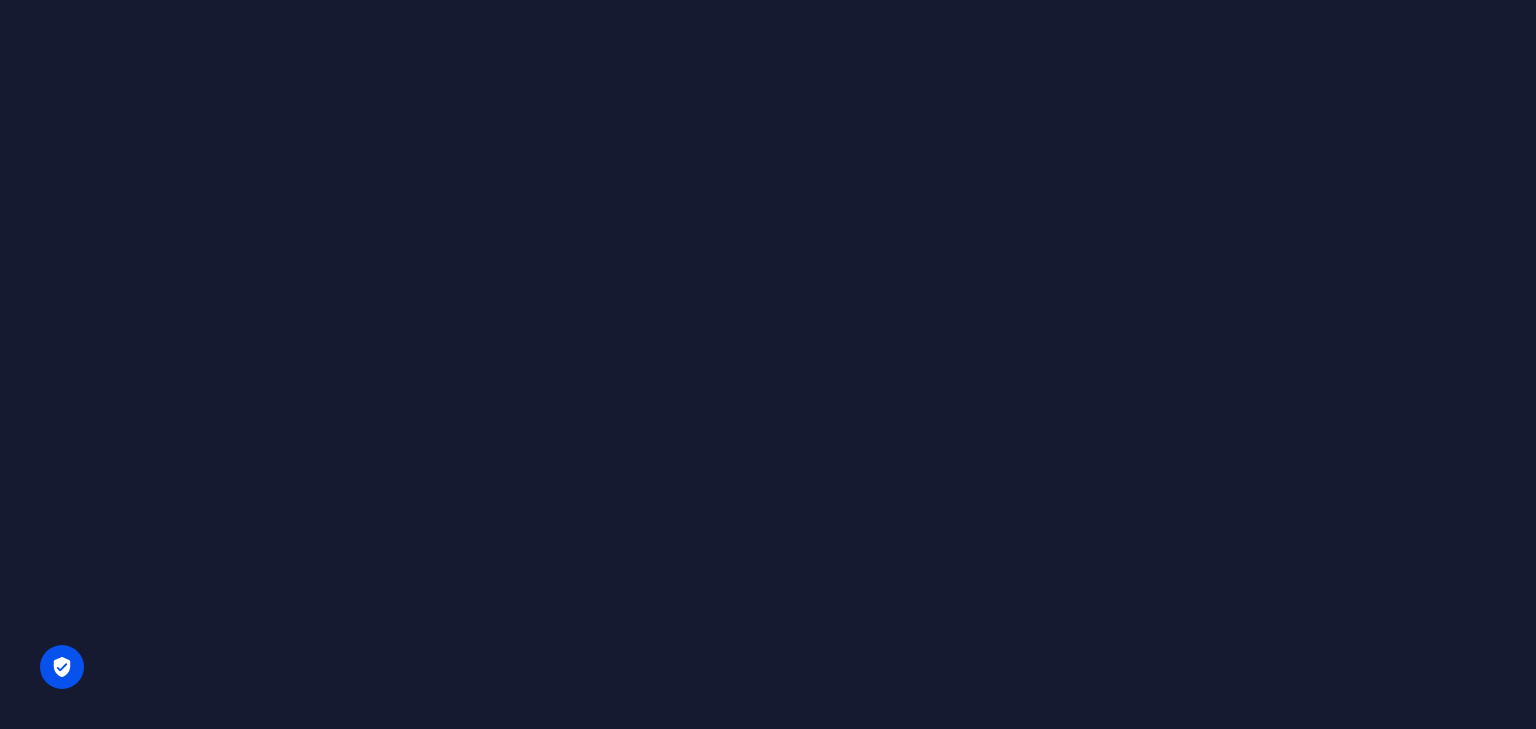 scroll, scrollTop: 0, scrollLeft: 0, axis: both 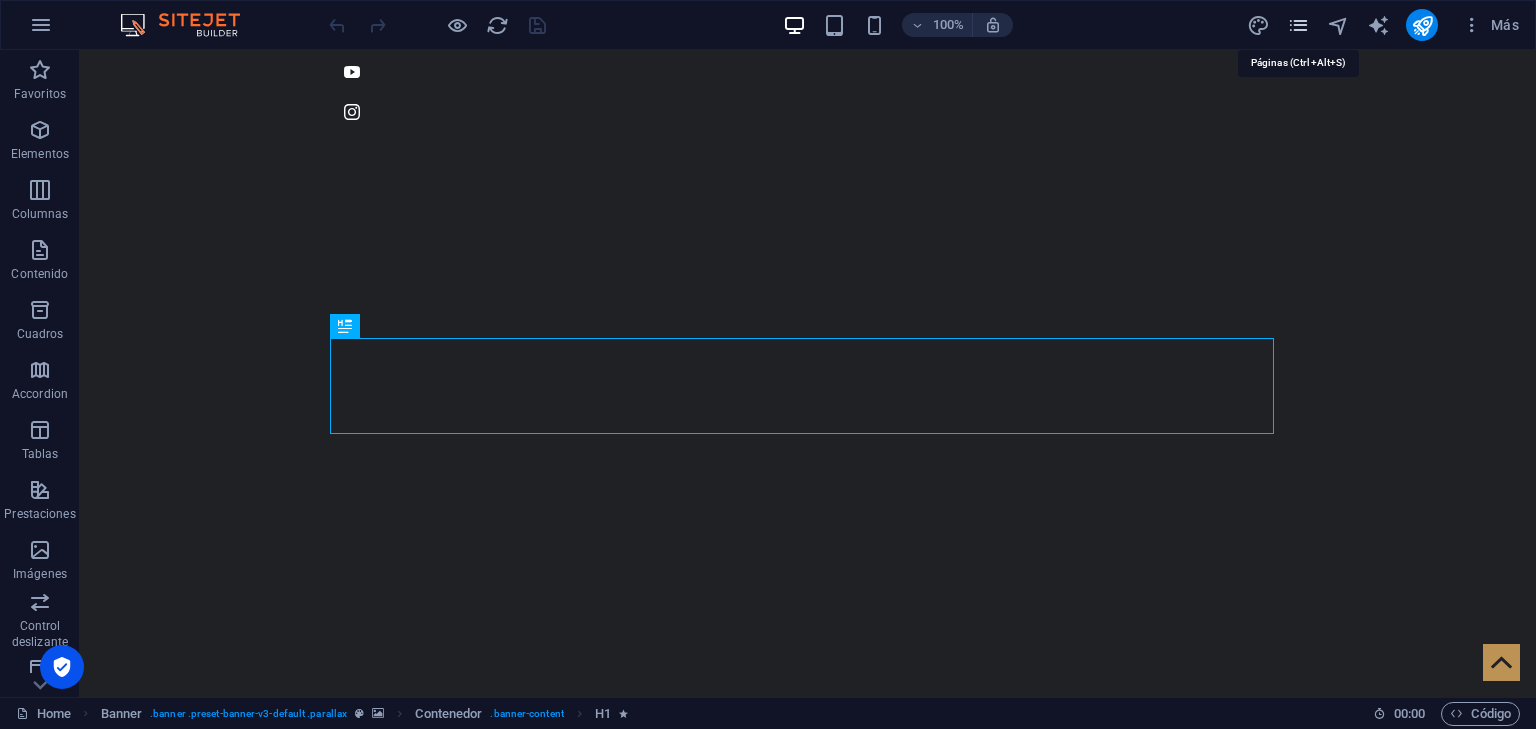 click at bounding box center [1298, 25] 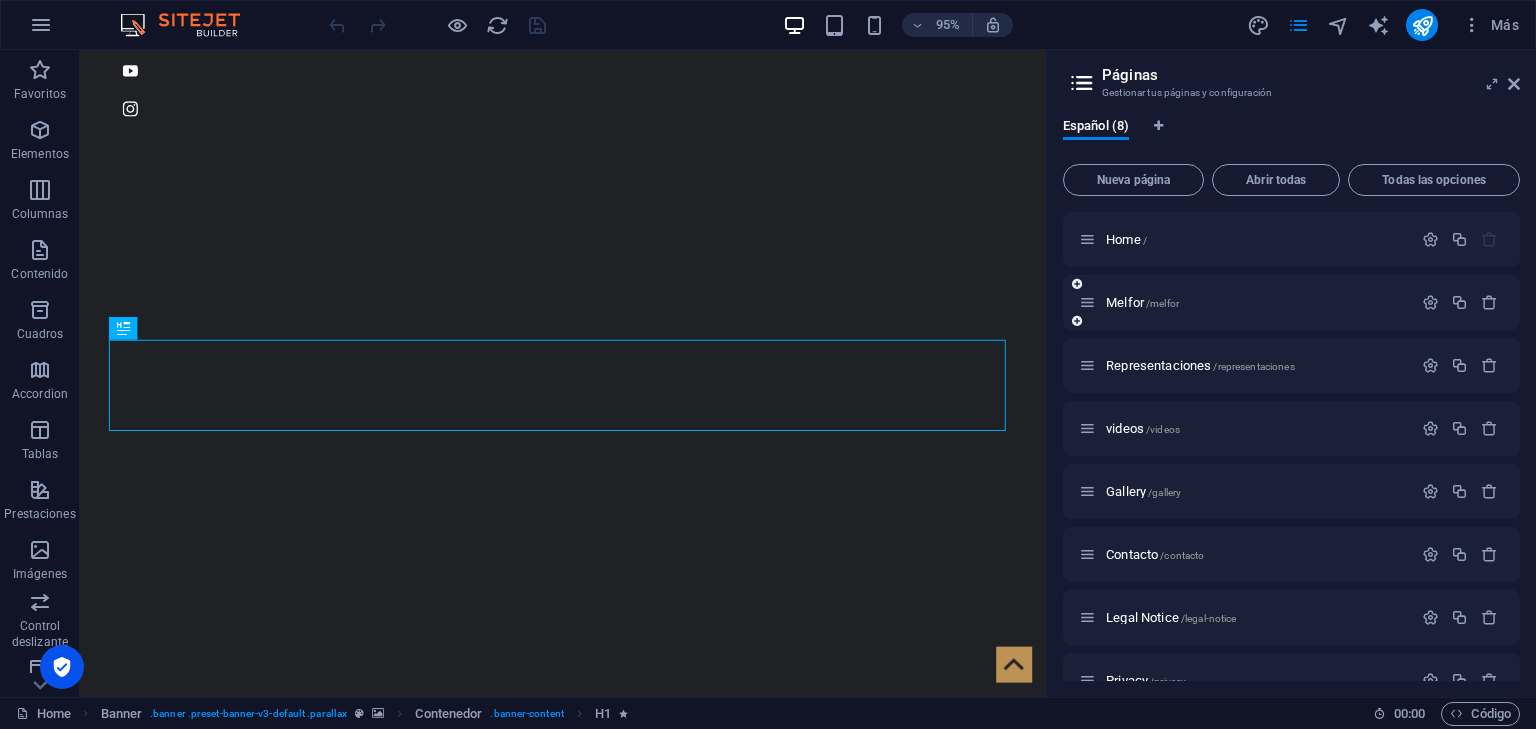 click on "Melfor /melfor" at bounding box center (1245, 302) 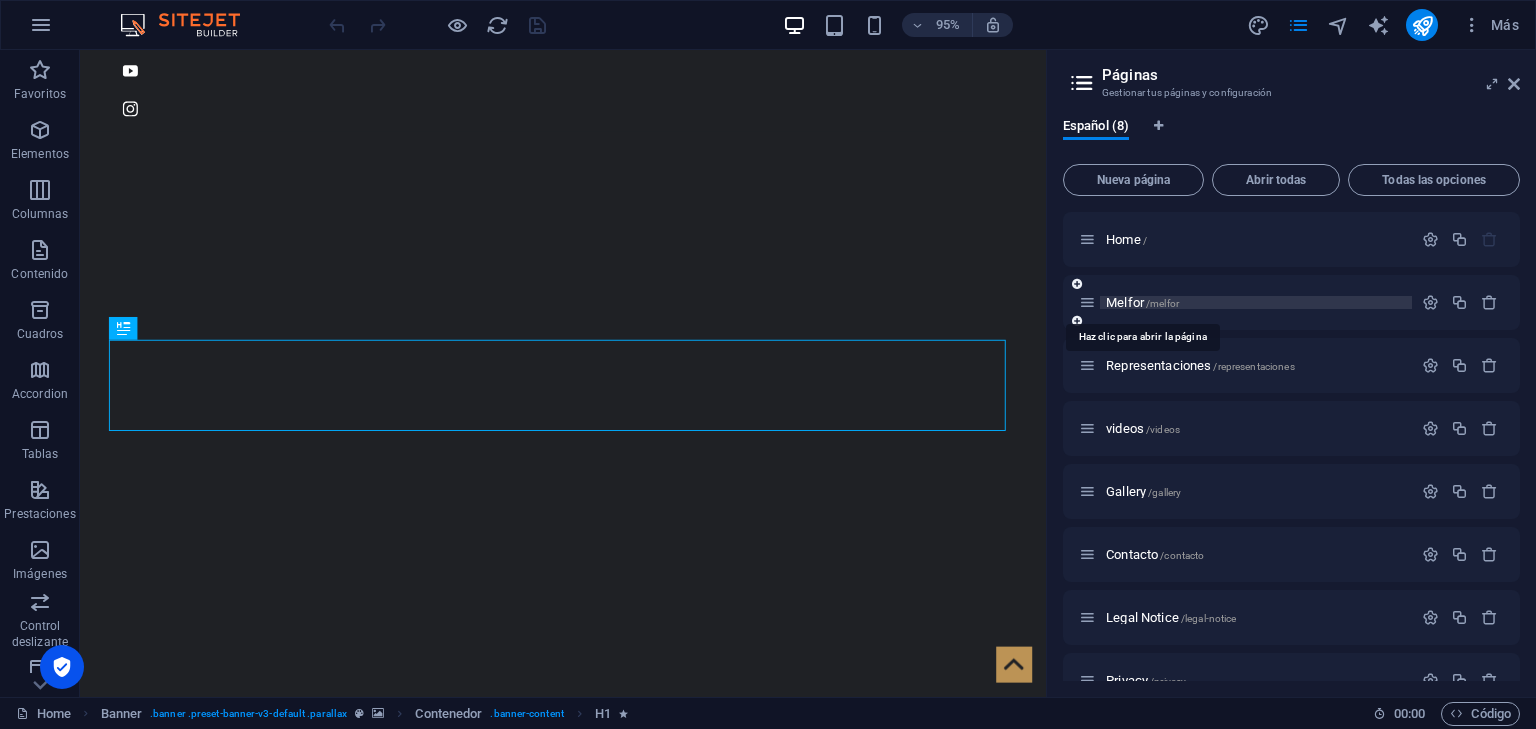 click on "/melfor" at bounding box center [1162, 303] 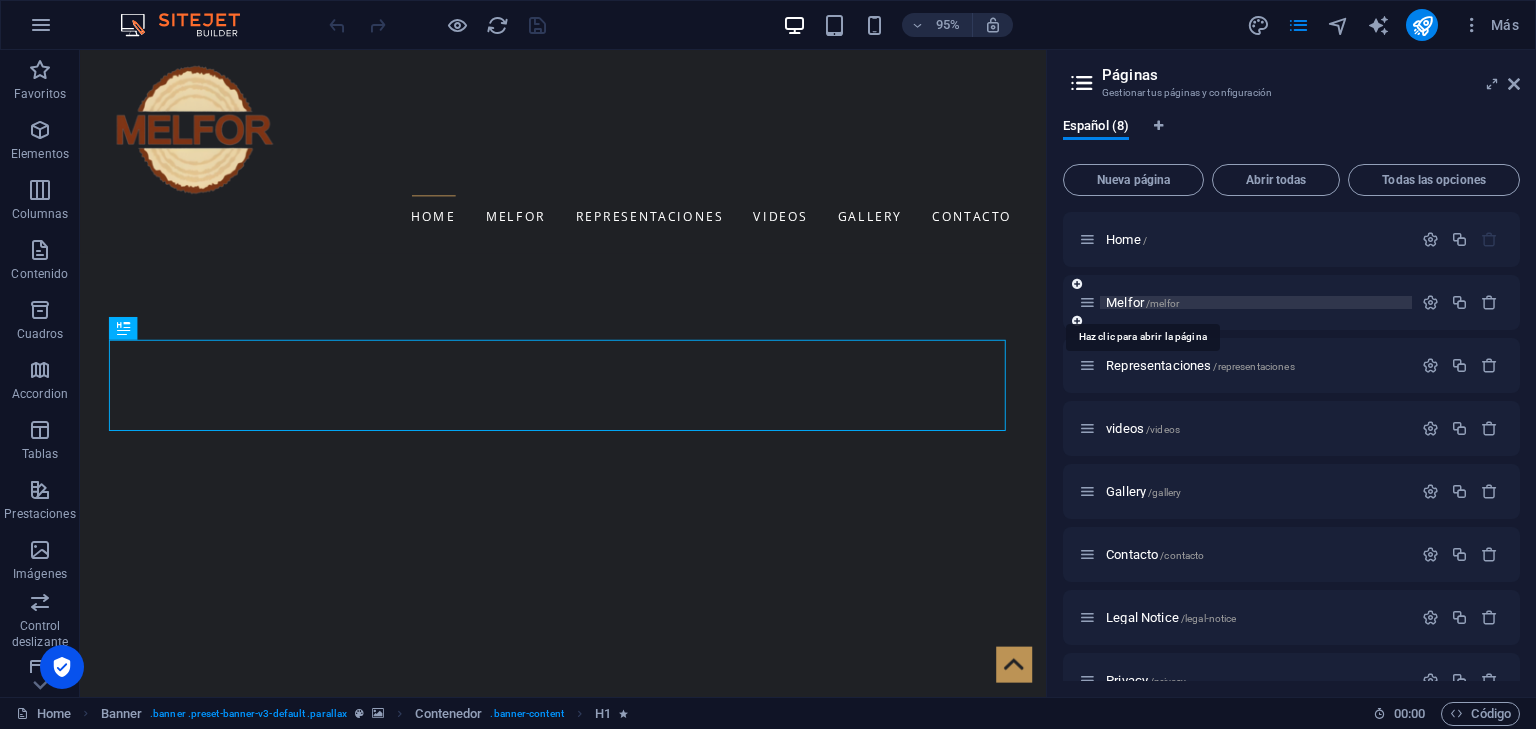 scroll, scrollTop: 0, scrollLeft: 0, axis: both 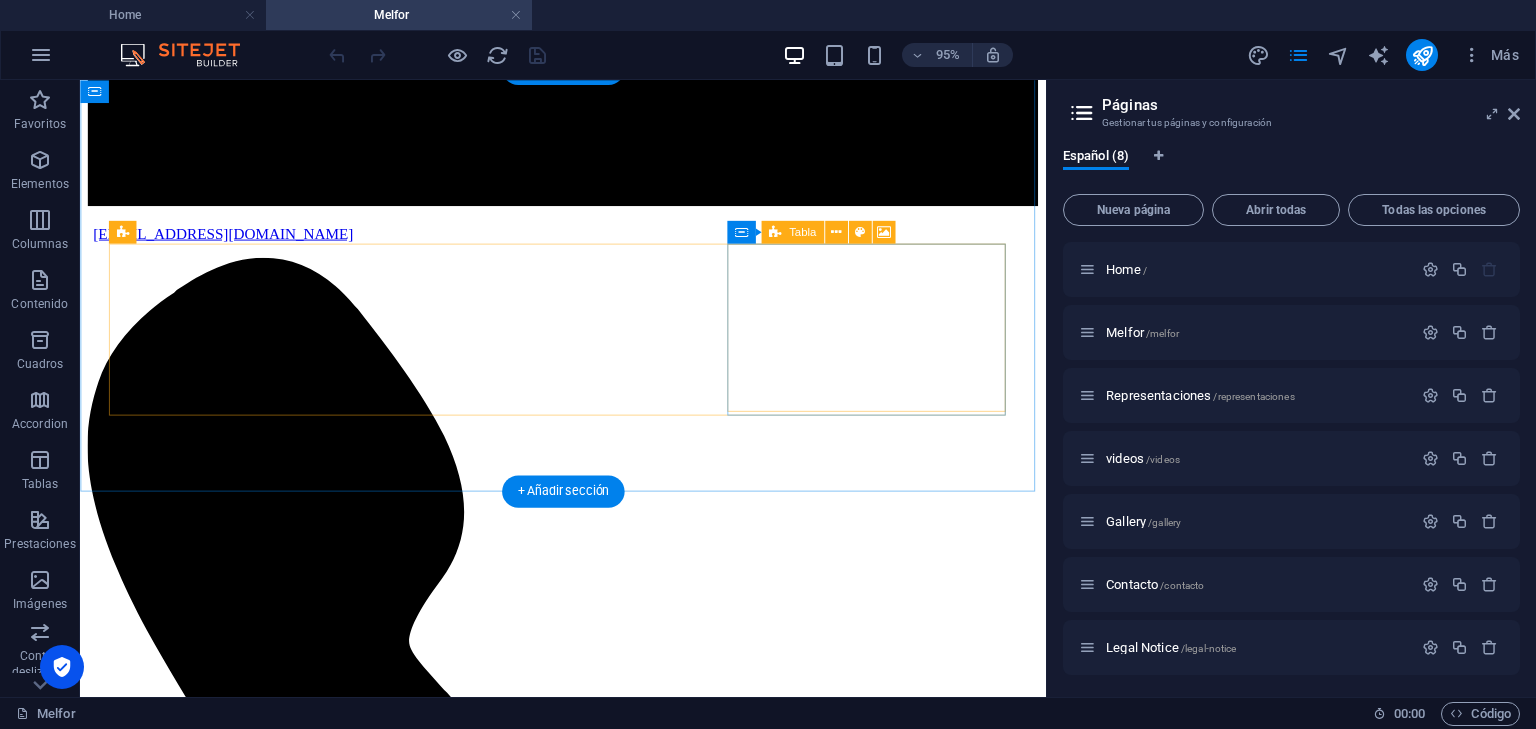 click on "Añadir elementos" at bounding box center (517, 7940) 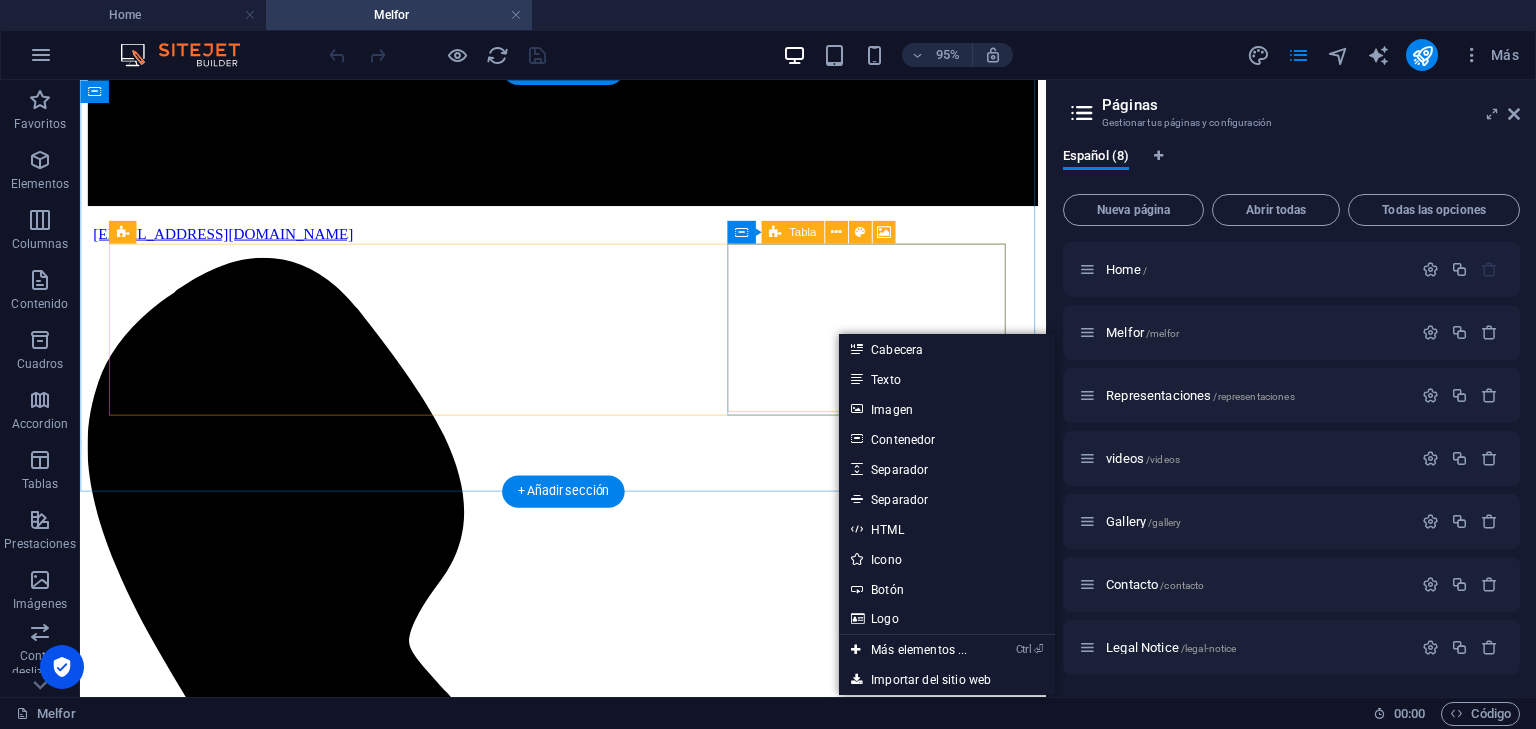 click at bounding box center (464, 7940) 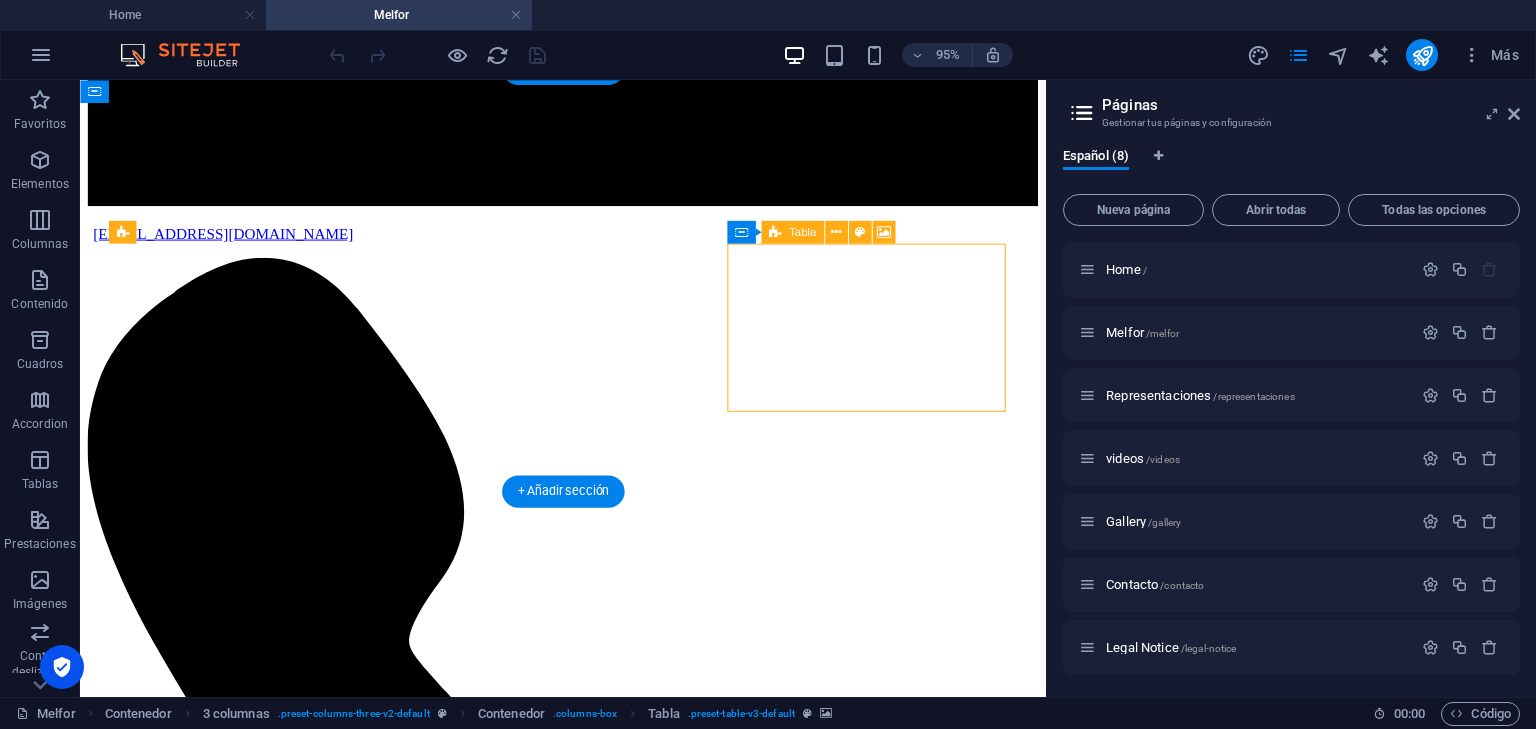 click on "Suelta el contenido aquí o  Añadir elementos  Pegar portapapeles" at bounding box center (588, 7910) 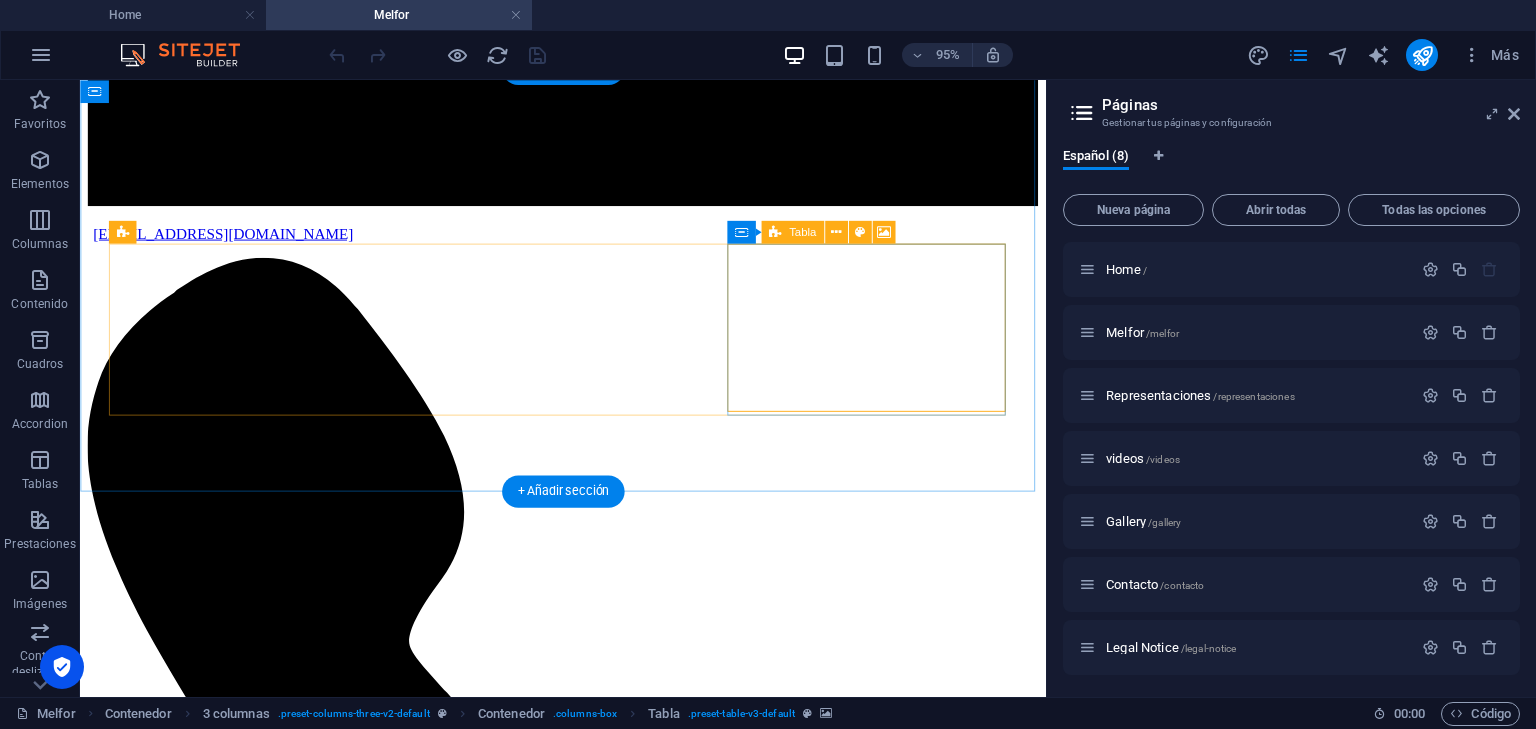 click on "Suelta el contenido aquí o  Añadir elementos  Pegar portapapeles" at bounding box center [588, 7910] 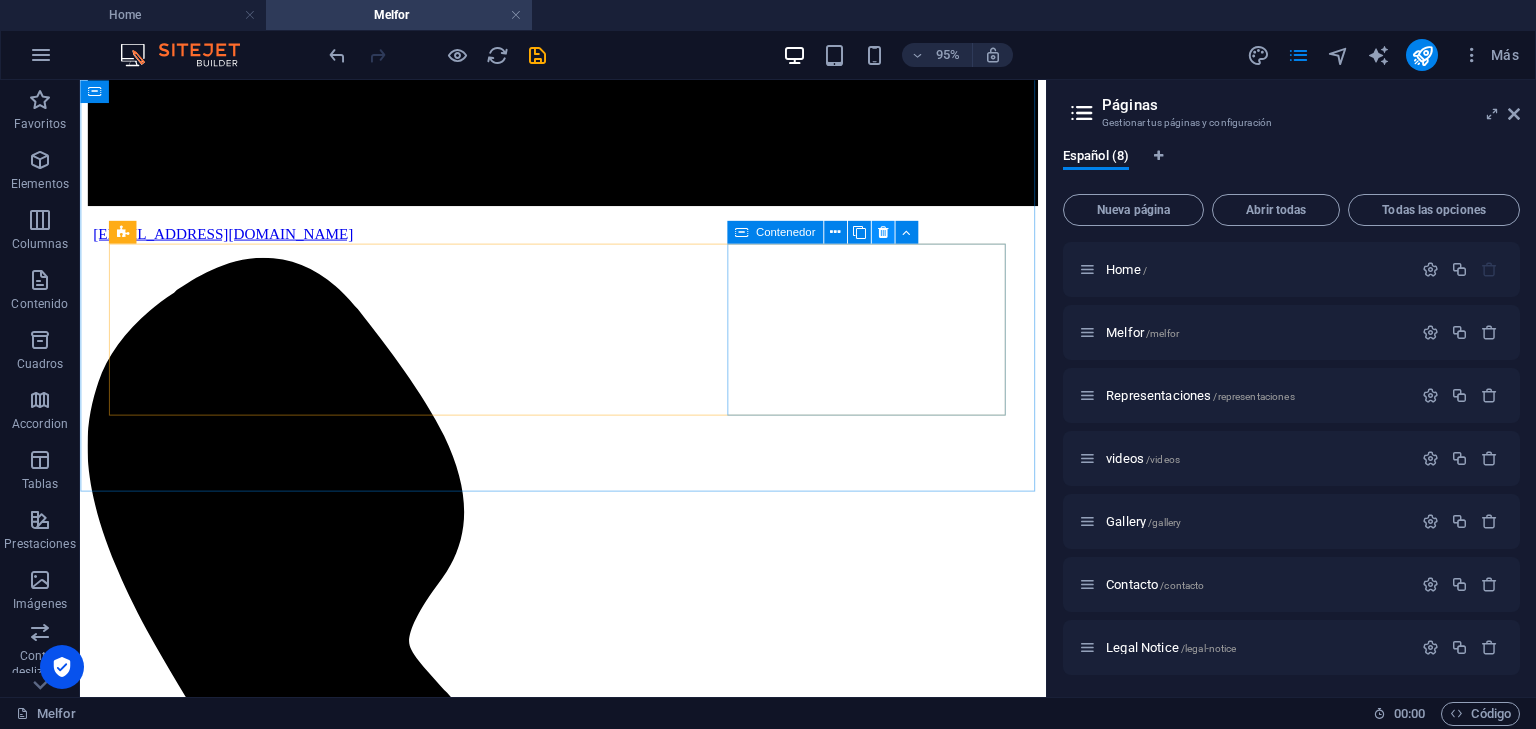 click at bounding box center [882, 232] 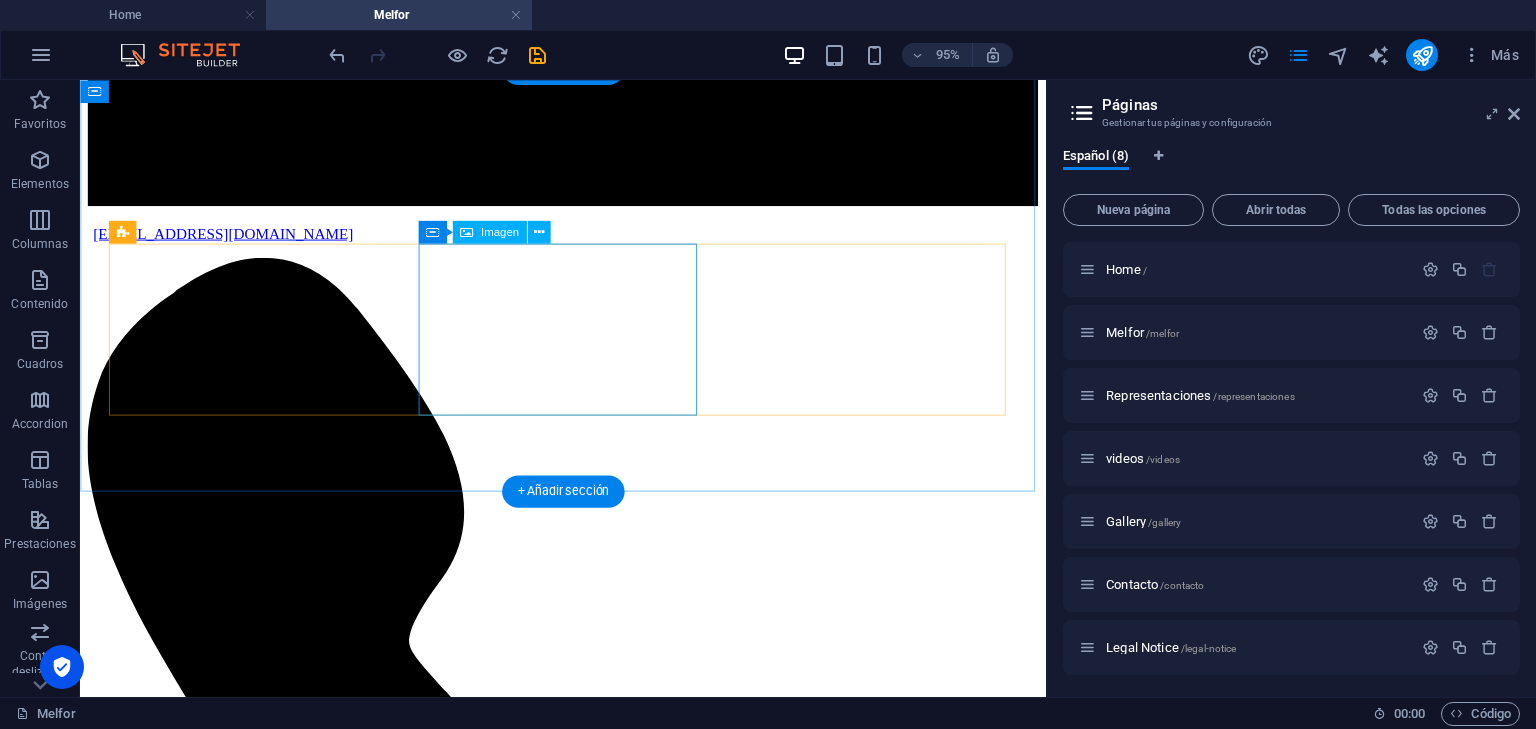 click at bounding box center [588, 7569] 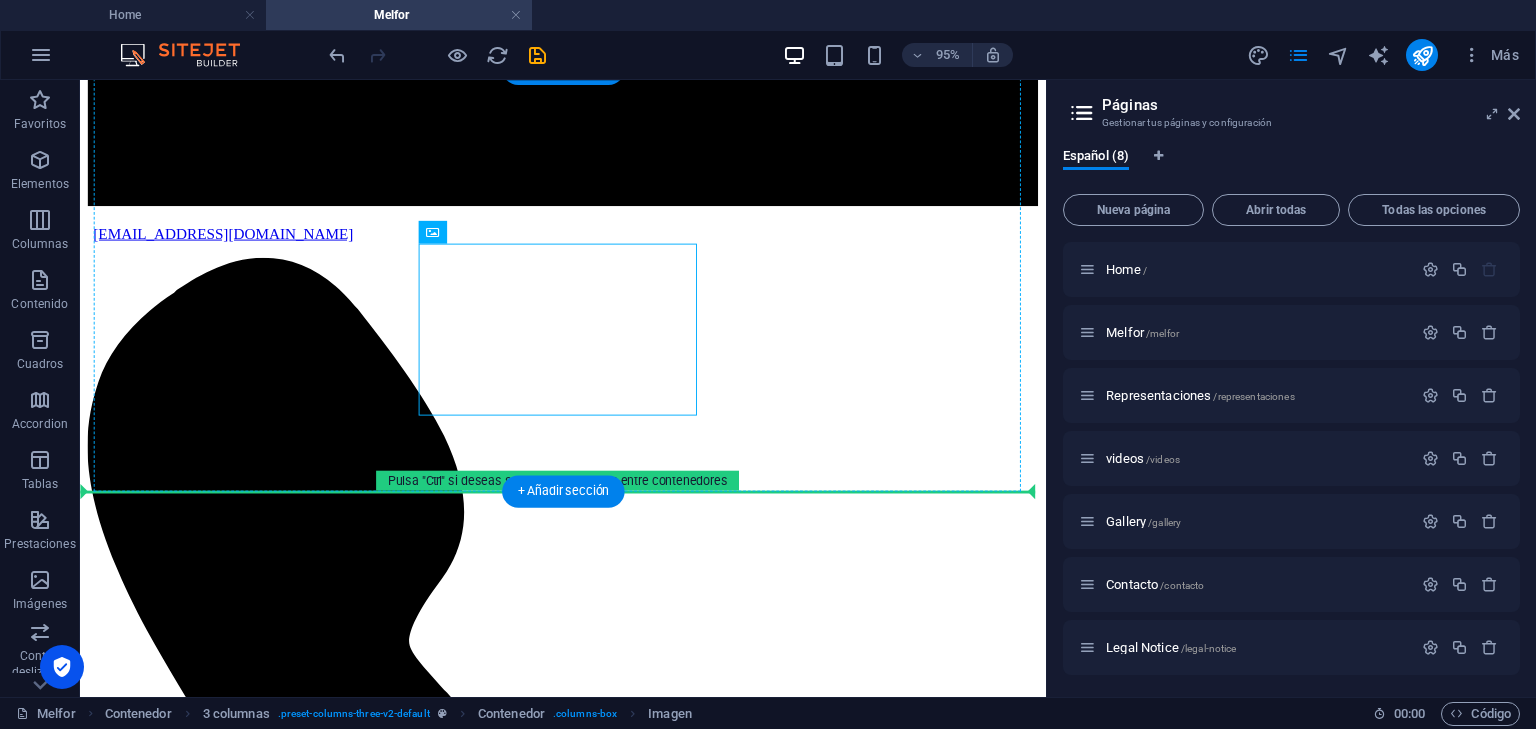 drag, startPoint x: 559, startPoint y: 378, endPoint x: 943, endPoint y: 391, distance: 384.22 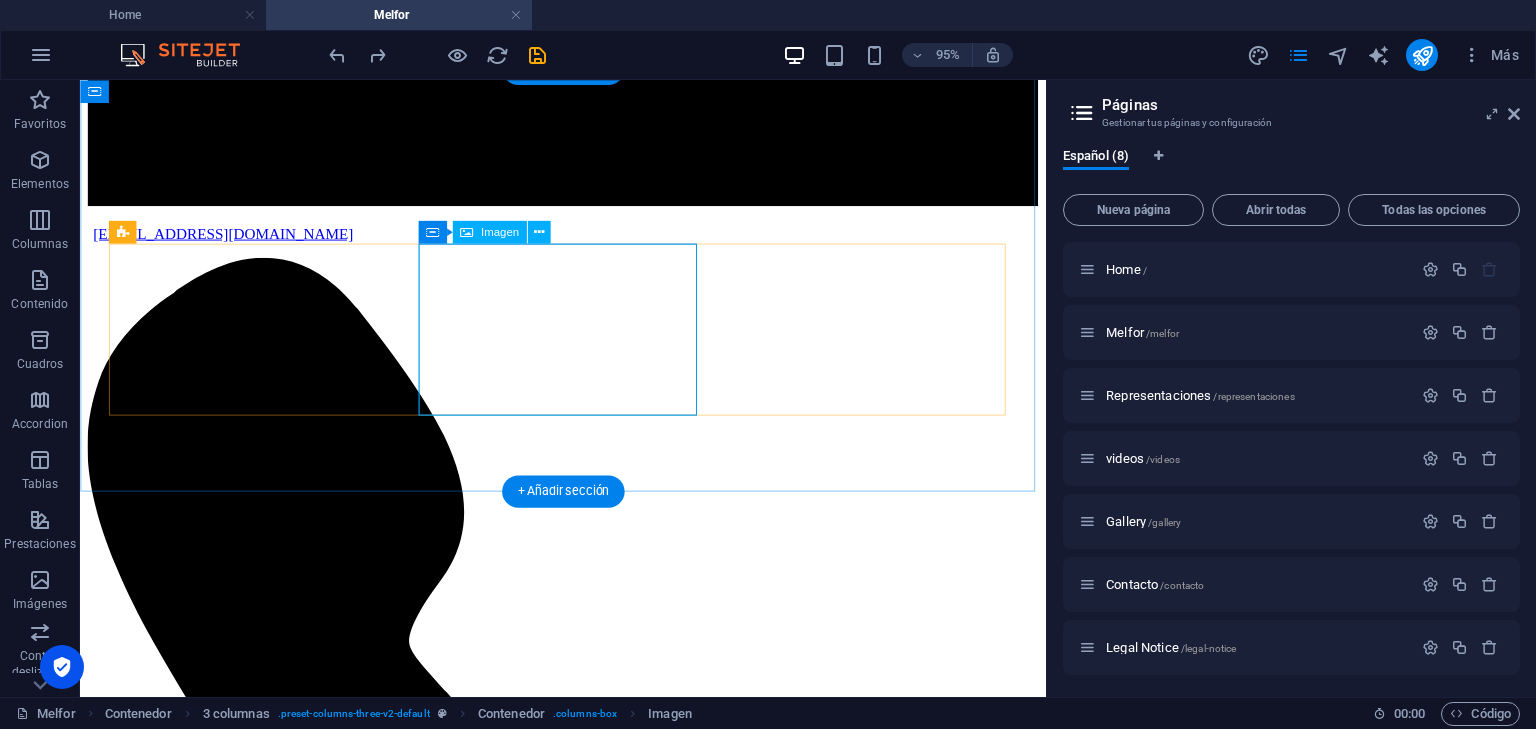 click at bounding box center [588, 7569] 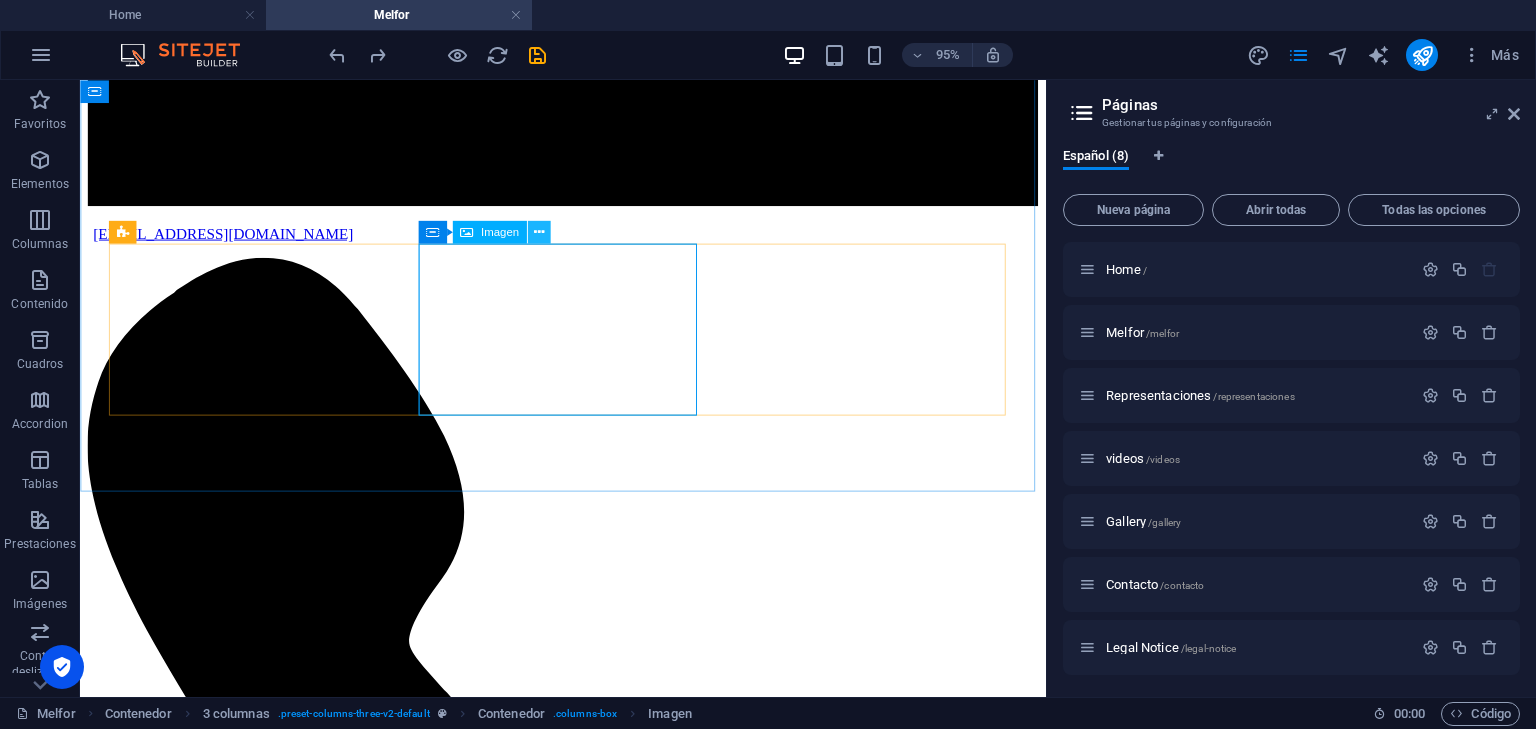 click at bounding box center [538, 232] 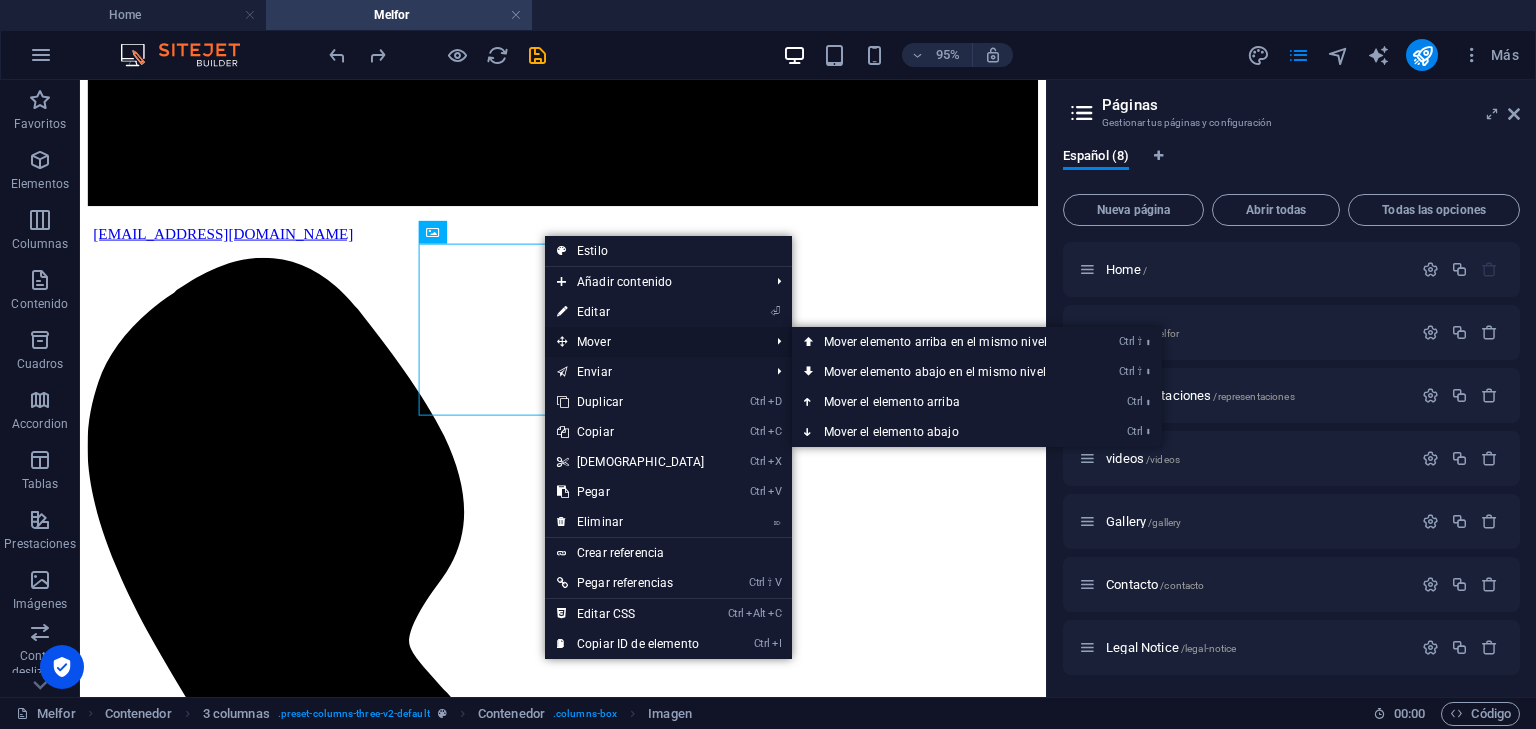 click on "Mover" at bounding box center (653, 342) 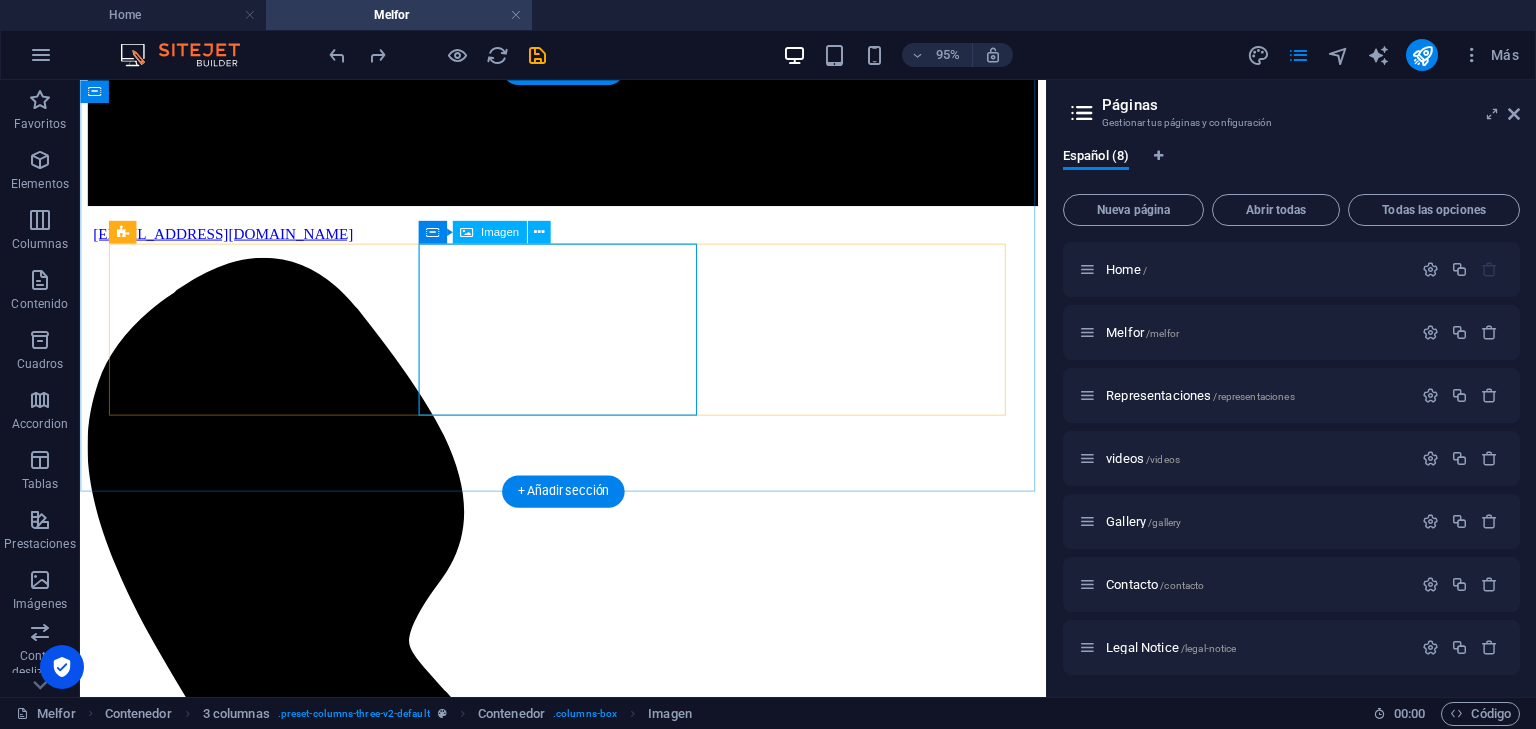 click at bounding box center (588, 7569) 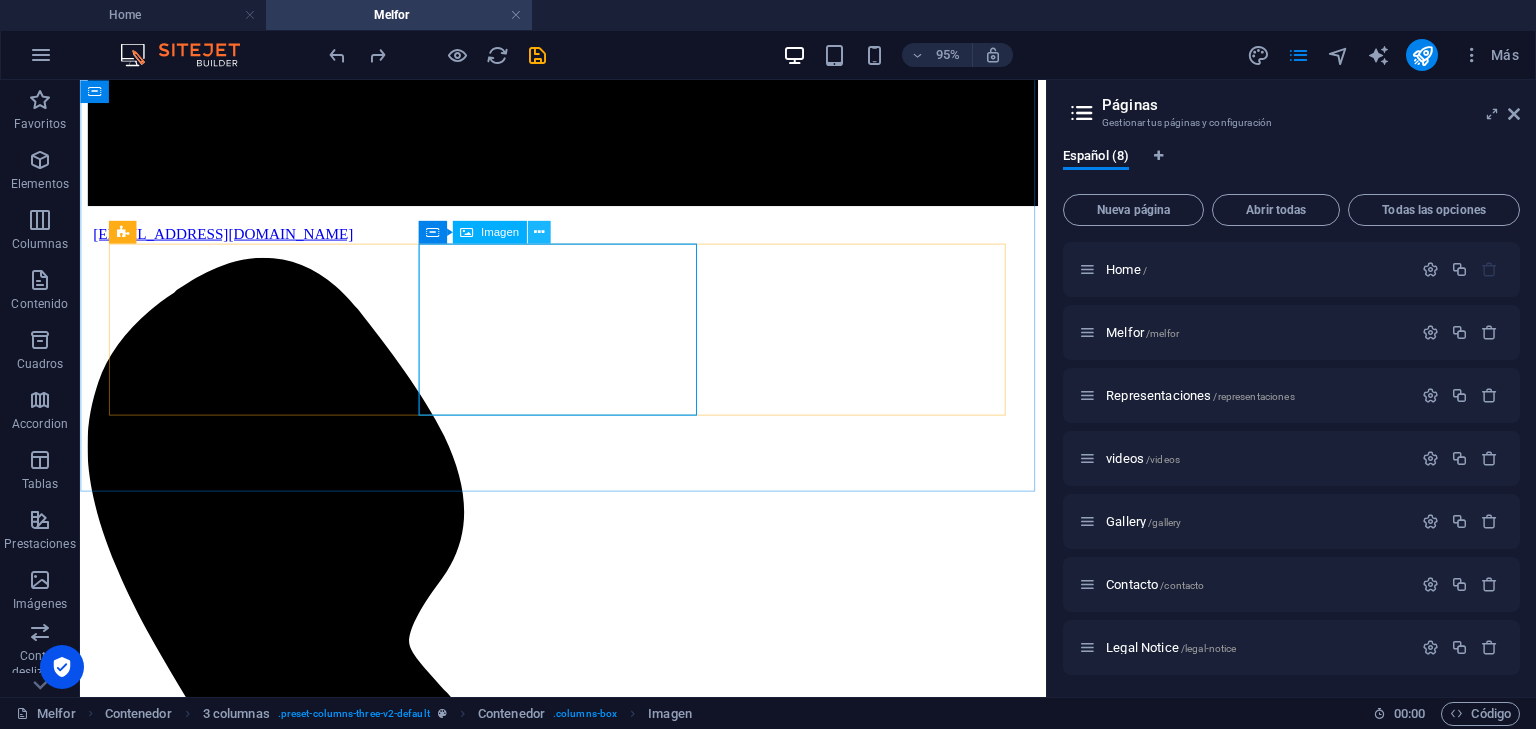 click at bounding box center [538, 232] 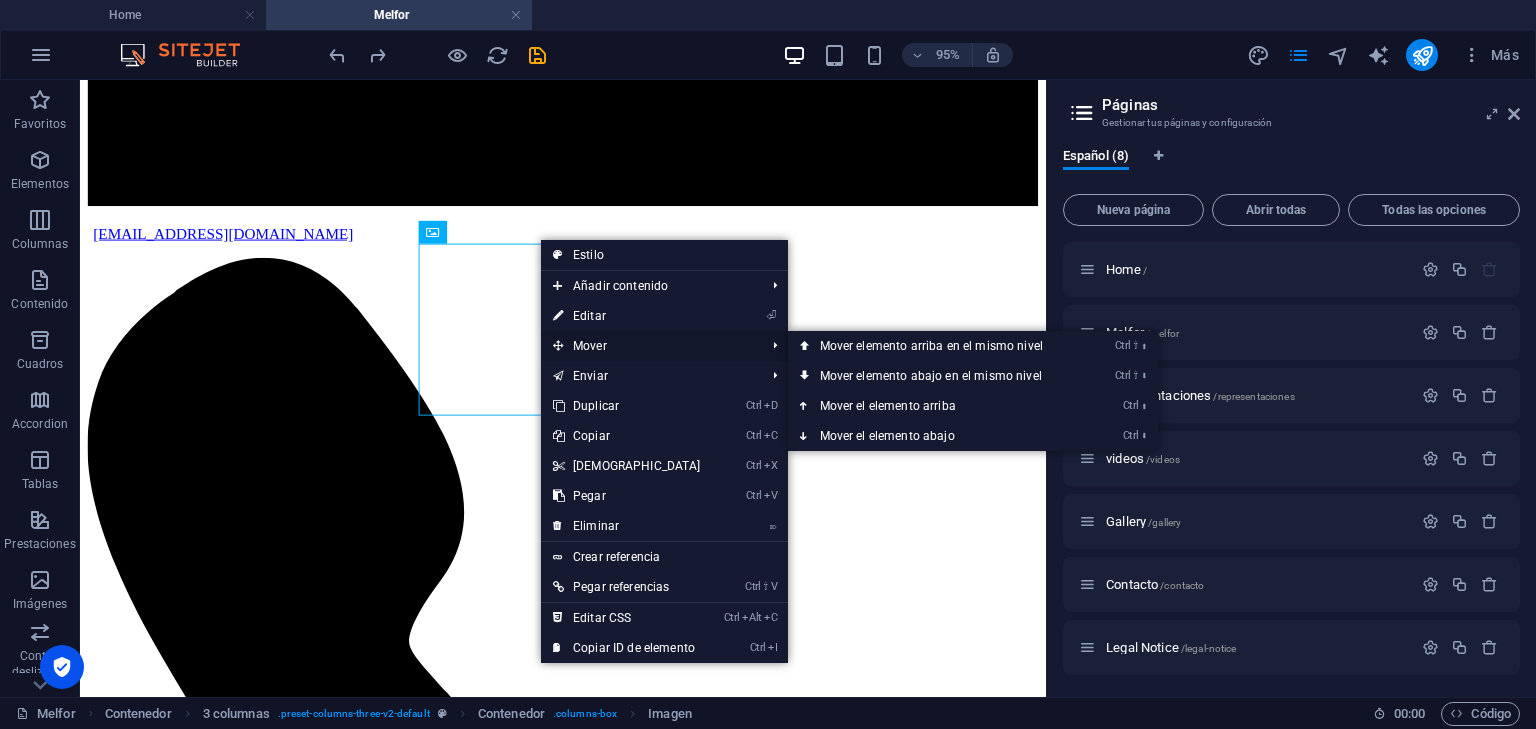 click on "Mover" at bounding box center [649, 346] 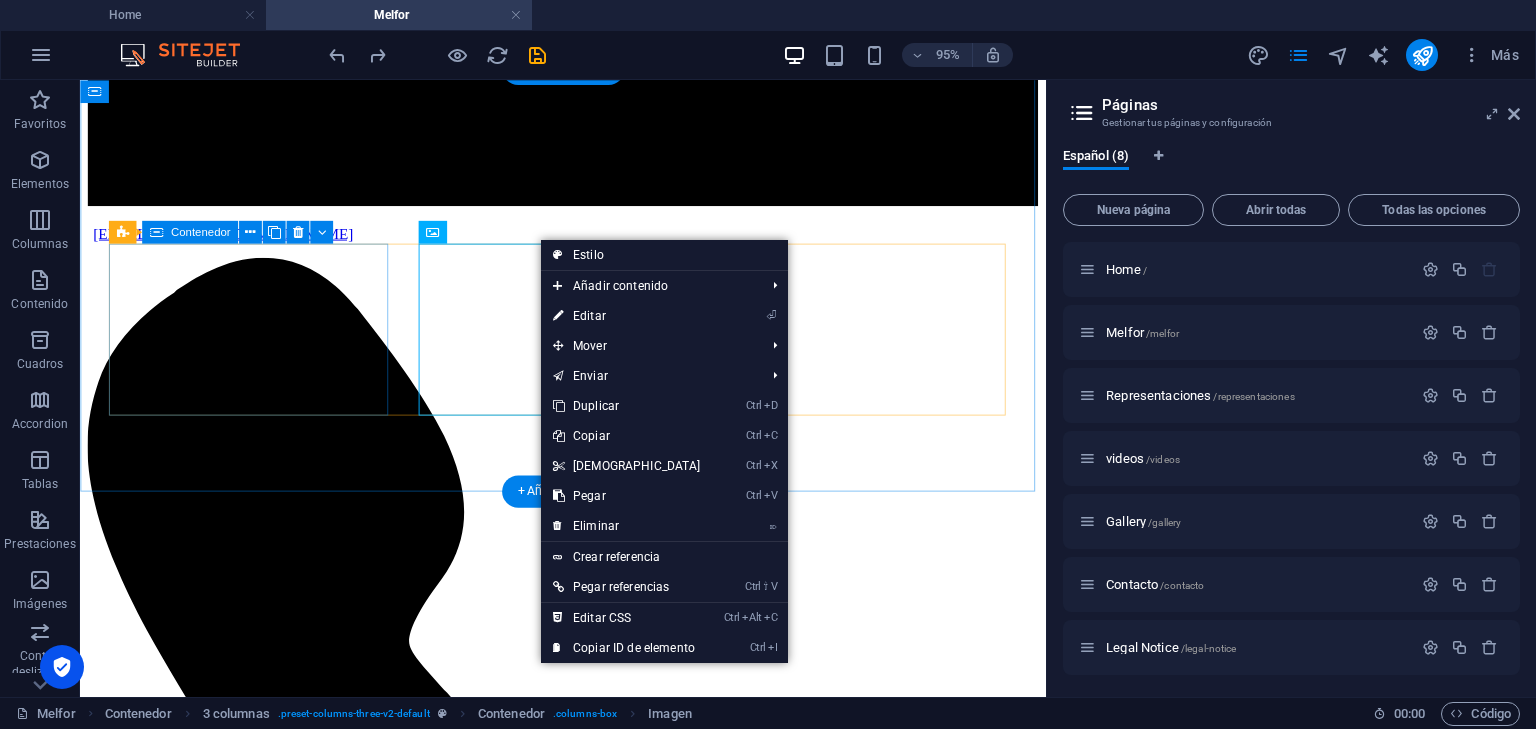 click on "MELFOR S.A. Somos una empresa de servicio de importación y representaciones desde 1996." at bounding box center [588, 7432] 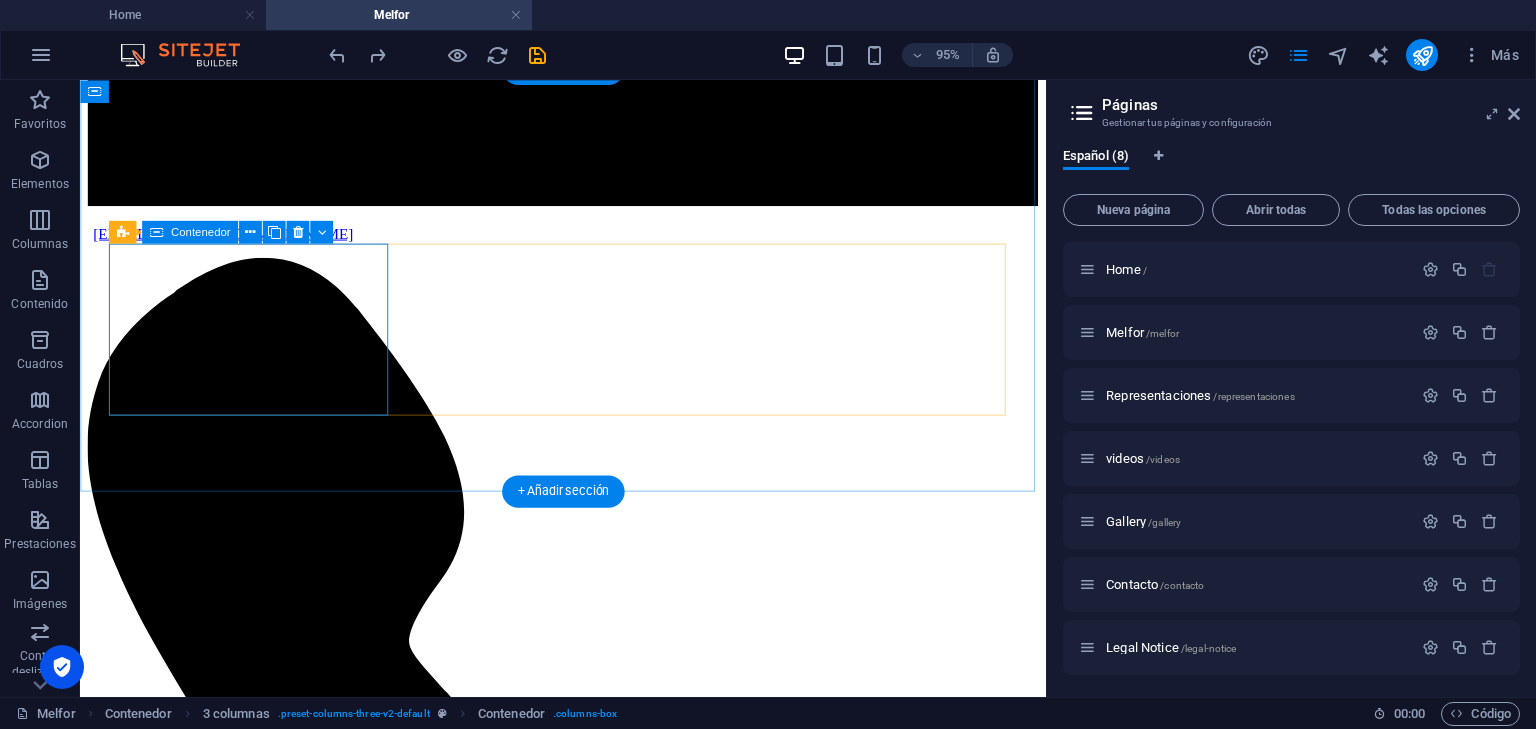 click on "MELFOR S.A. Somos una empresa de servicio de importación y representaciones desde 1996." at bounding box center [588, 7432] 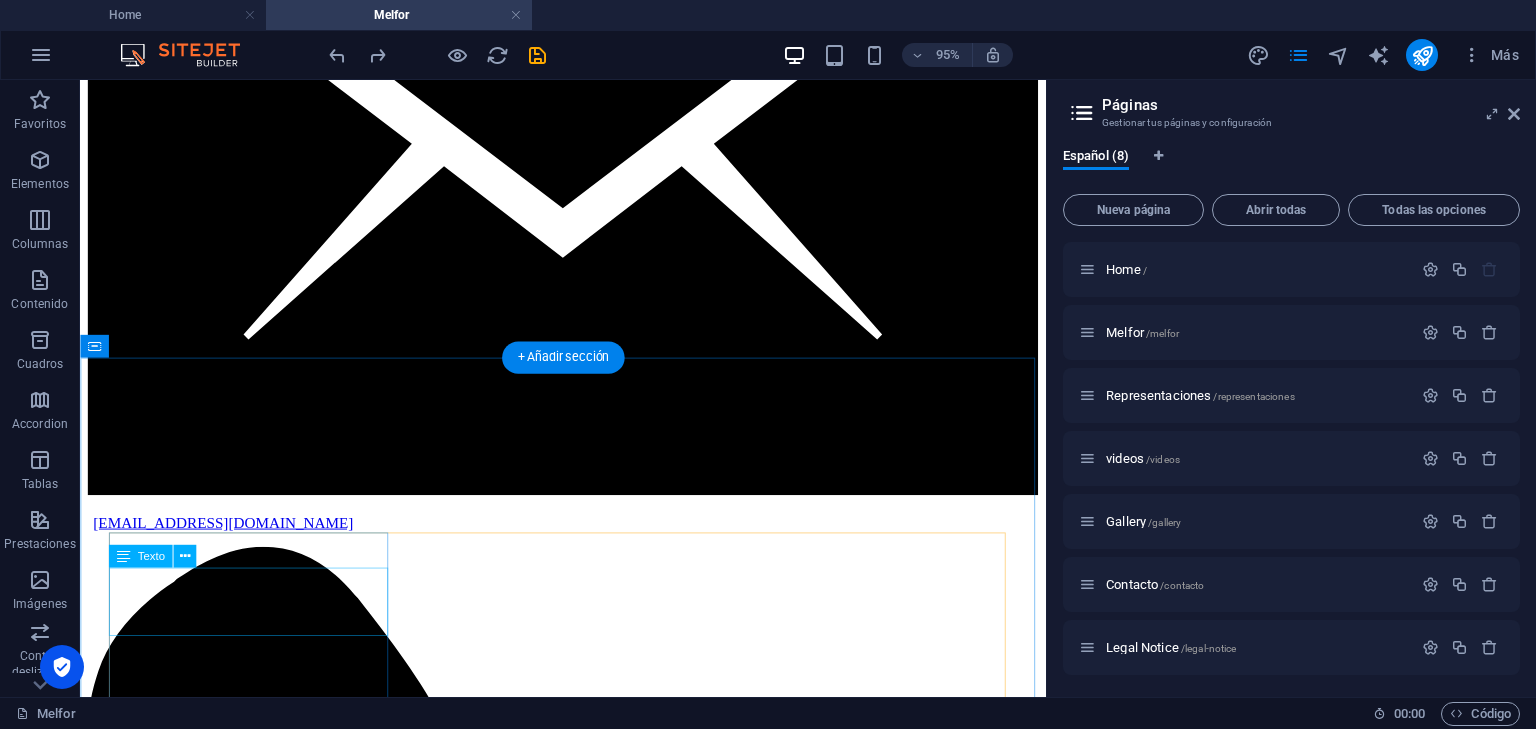scroll, scrollTop: 416, scrollLeft: 0, axis: vertical 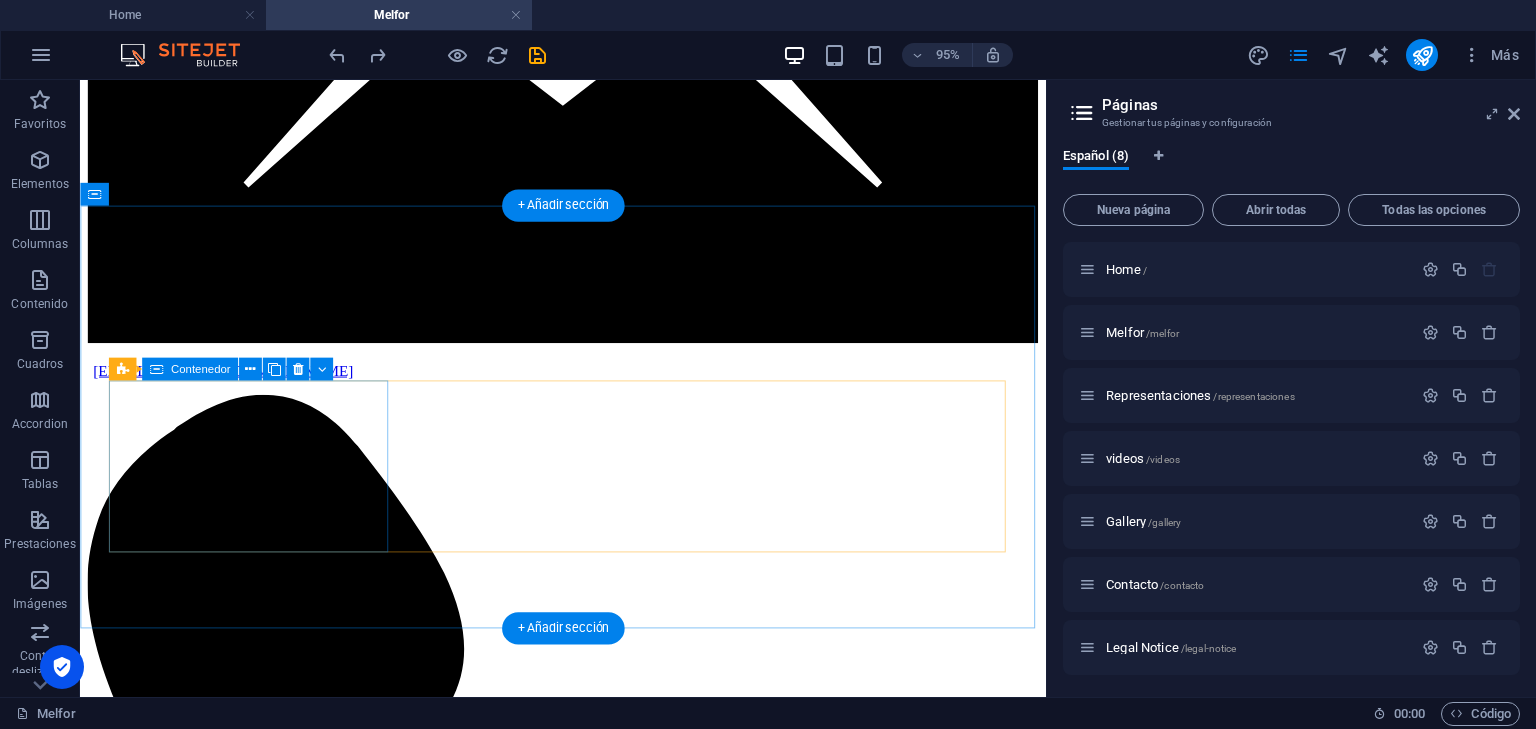 click on "MELFOR S.A. Somos una empresa de servicio de importación y representaciones desde 1996." at bounding box center [588, 7576] 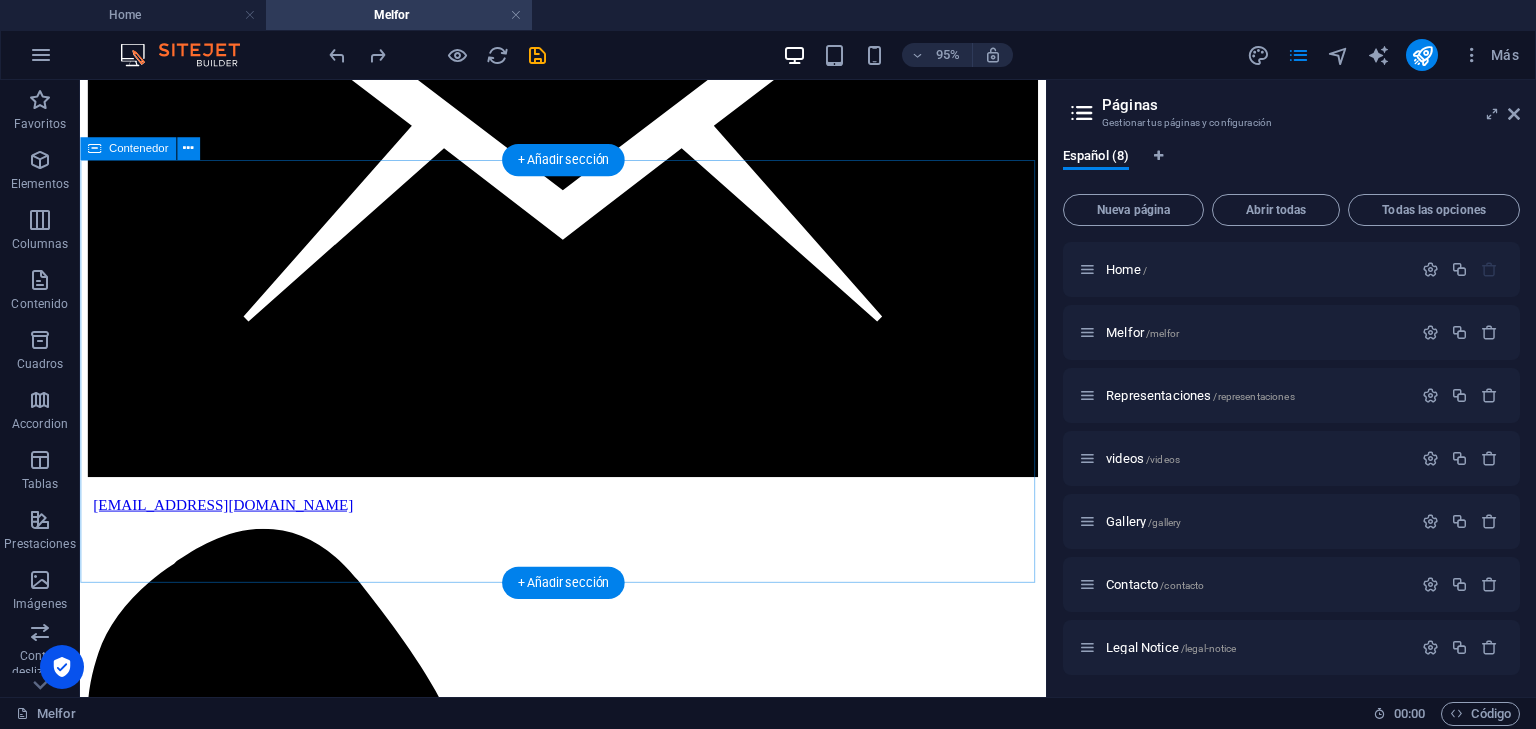 scroll, scrollTop: 256, scrollLeft: 0, axis: vertical 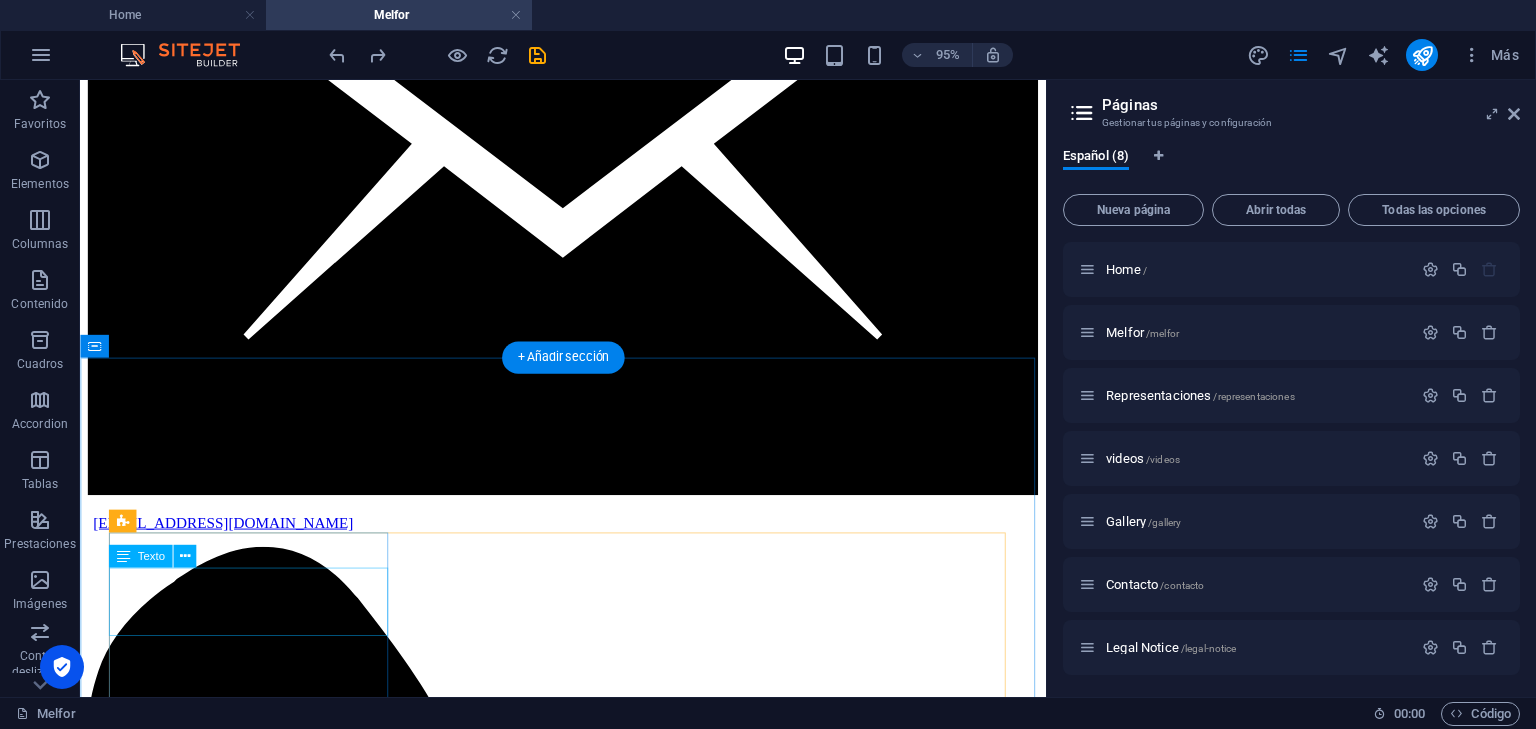 click on "Somos una empresa de servicio de importación y representaciones desde 1996." at bounding box center [588, 7756] 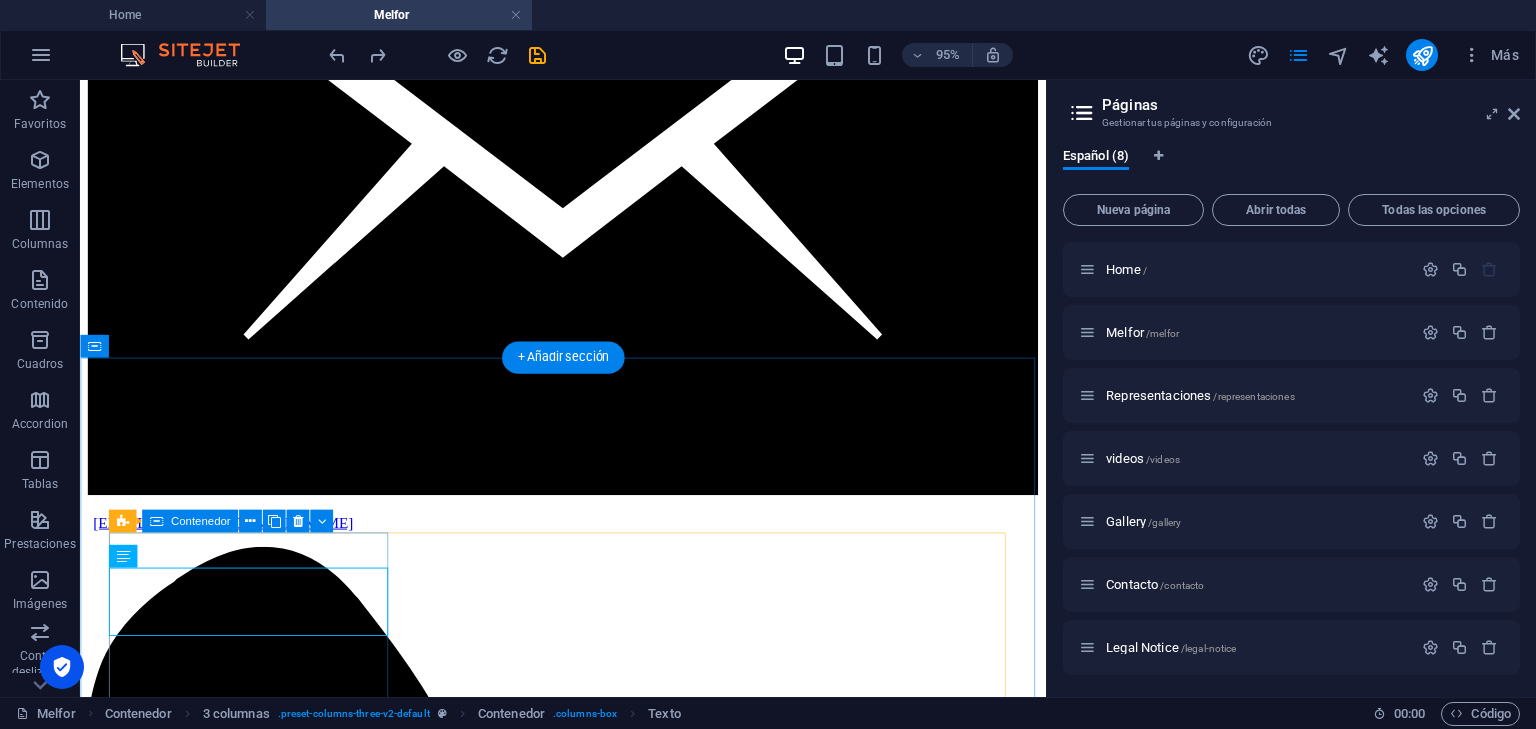 click on "MELFOR S.A. Somos una empresa de servicio de importación y representaciones desde 1996." at bounding box center [588, 7736] 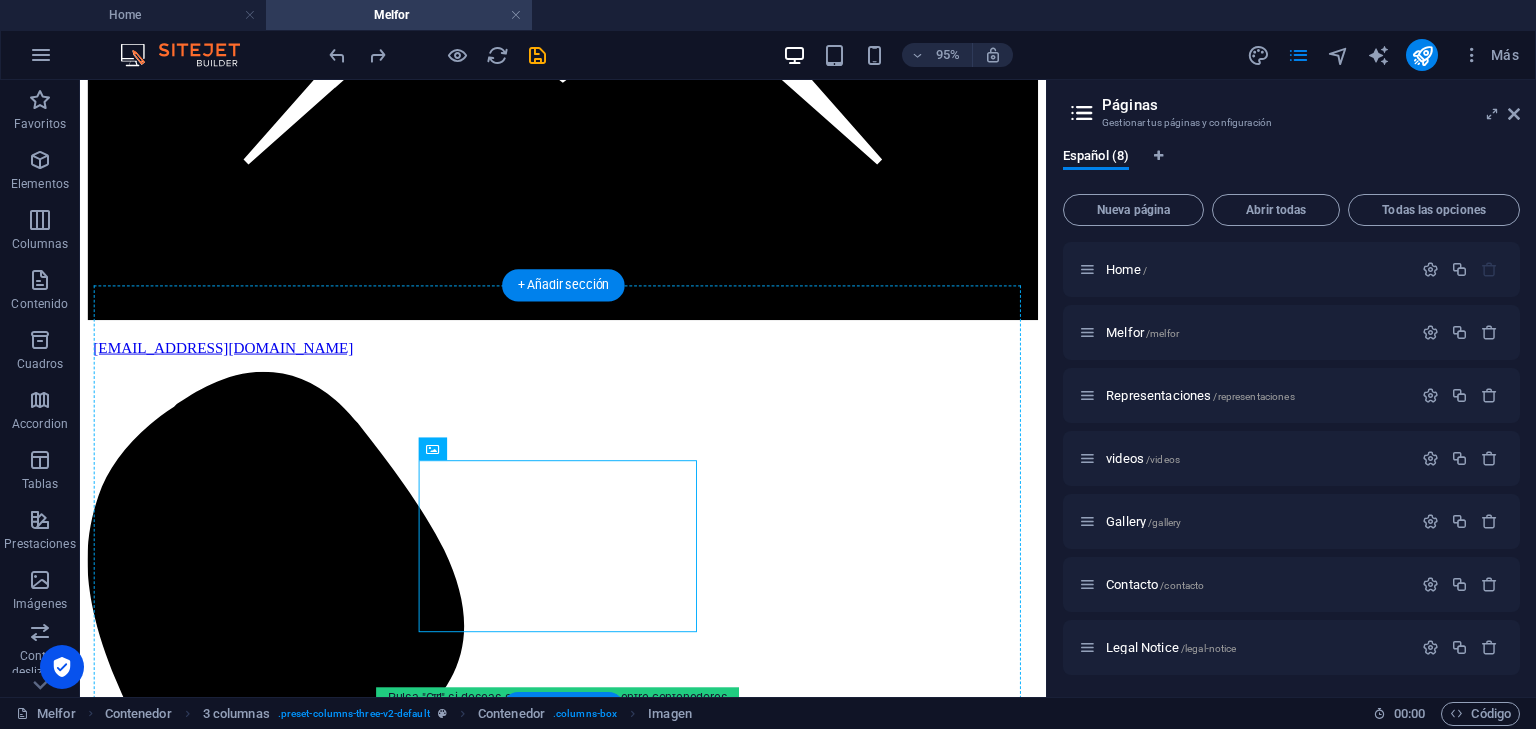 drag, startPoint x: 515, startPoint y: 661, endPoint x: 841, endPoint y: 657, distance: 326.02454 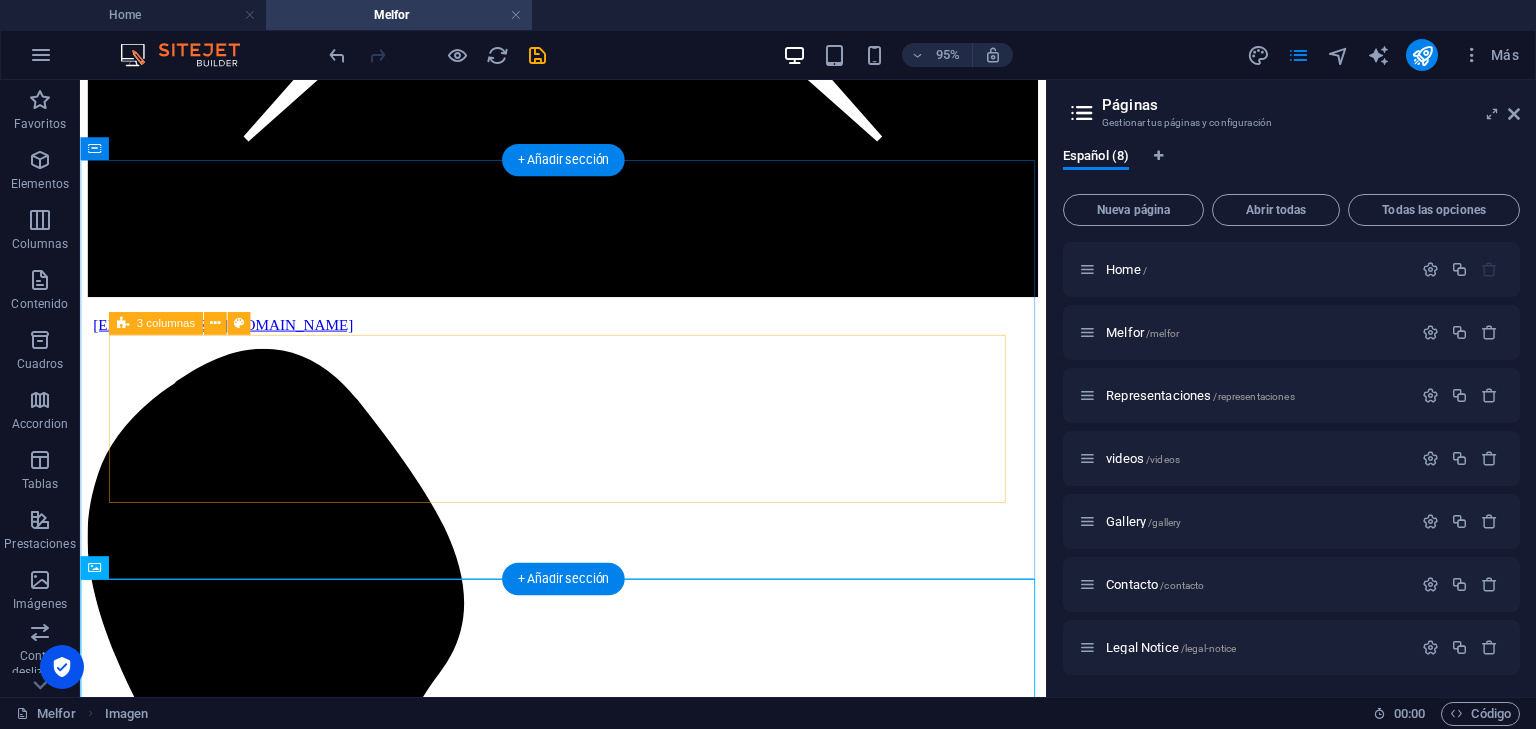 click on "MELFOR S.A. Somos una empresa de servicio de importación y representaciones desde 1996. Suelta el contenido aquí o  Añadir elementos  Pegar portapapeles" at bounding box center [588, 7607] 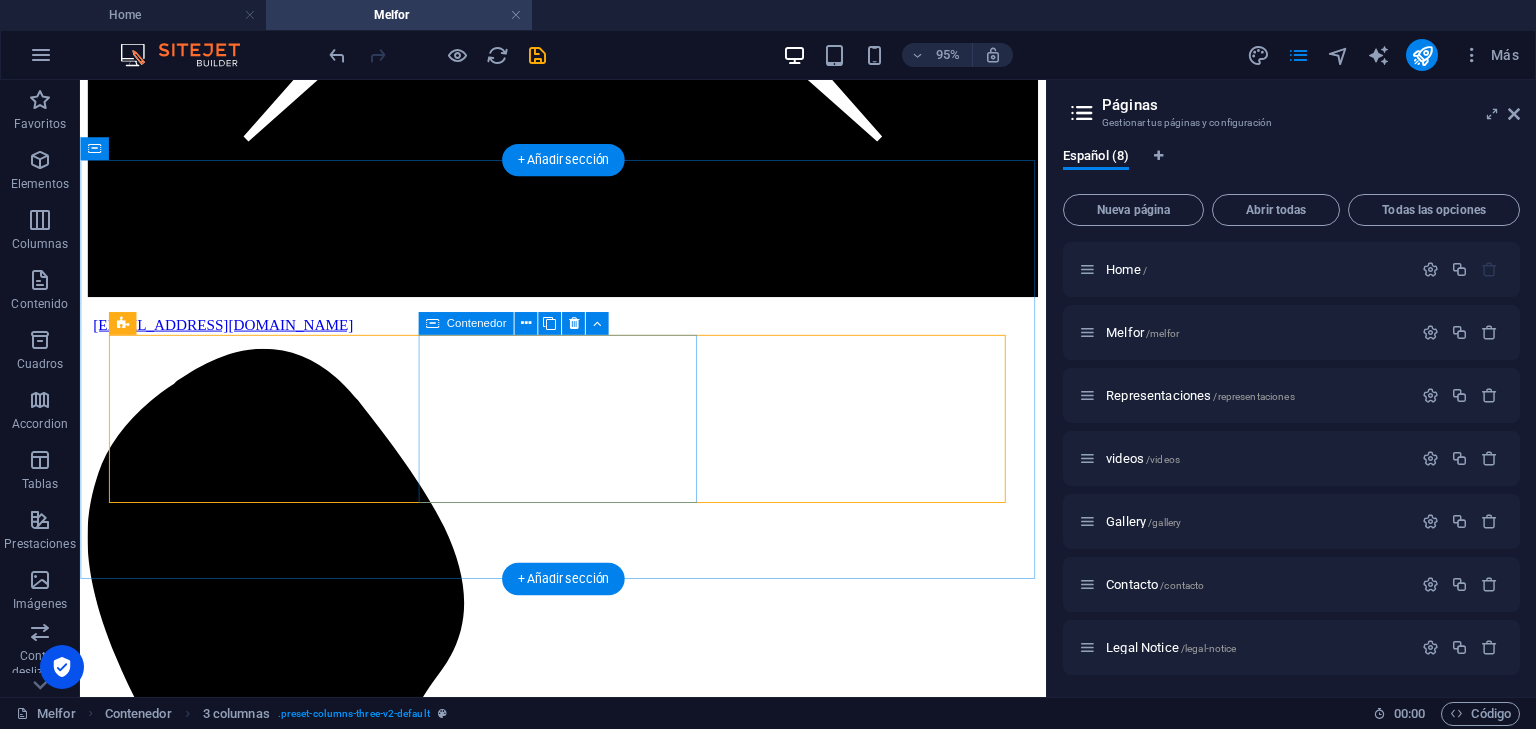 click on "Añadir elementos" at bounding box center [517, 7674] 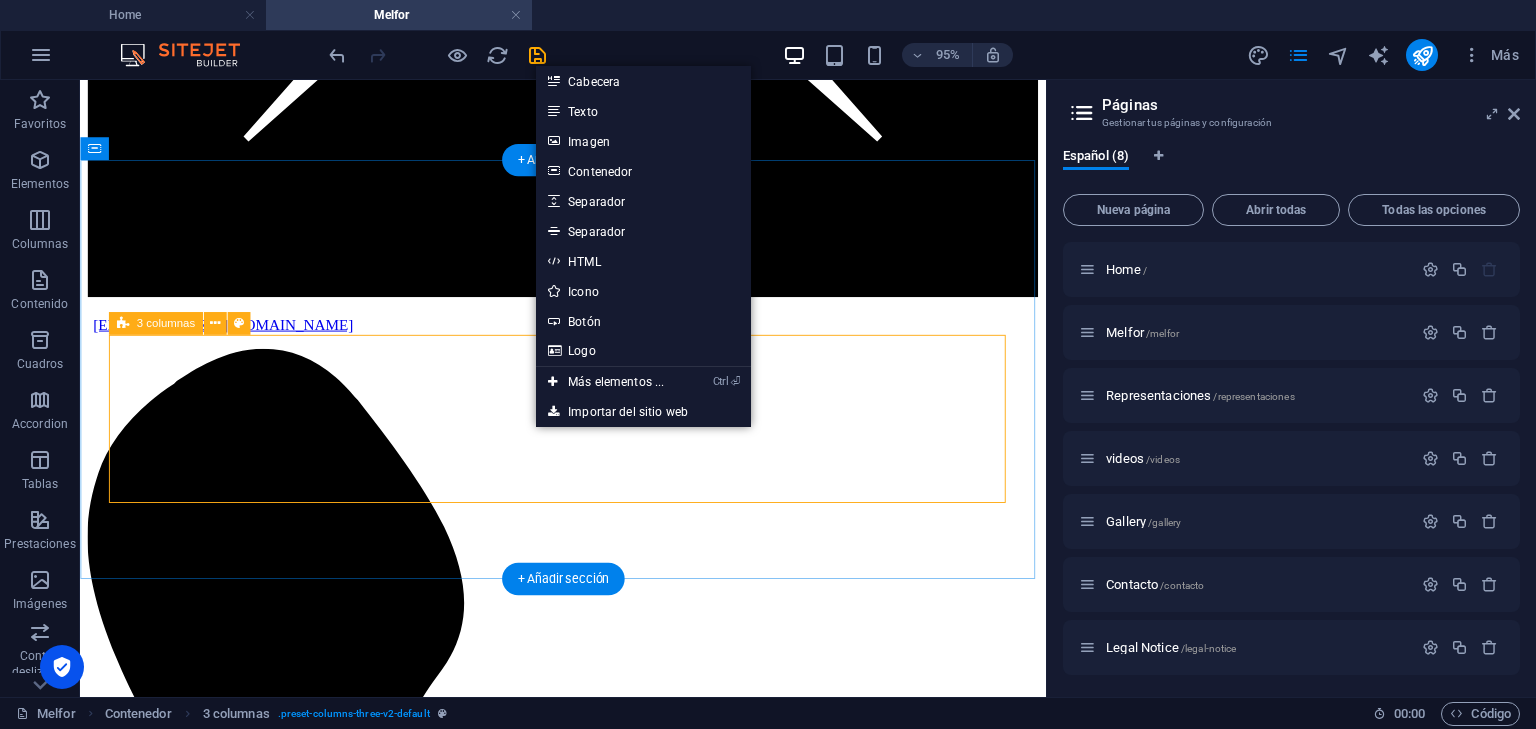 click on "MELFOR S.A. Somos una empresa de servicio de importación y representaciones desde 1996. Suelta el contenido aquí o  Añadir elementos  Pegar portapapeles" at bounding box center (588, 7607) 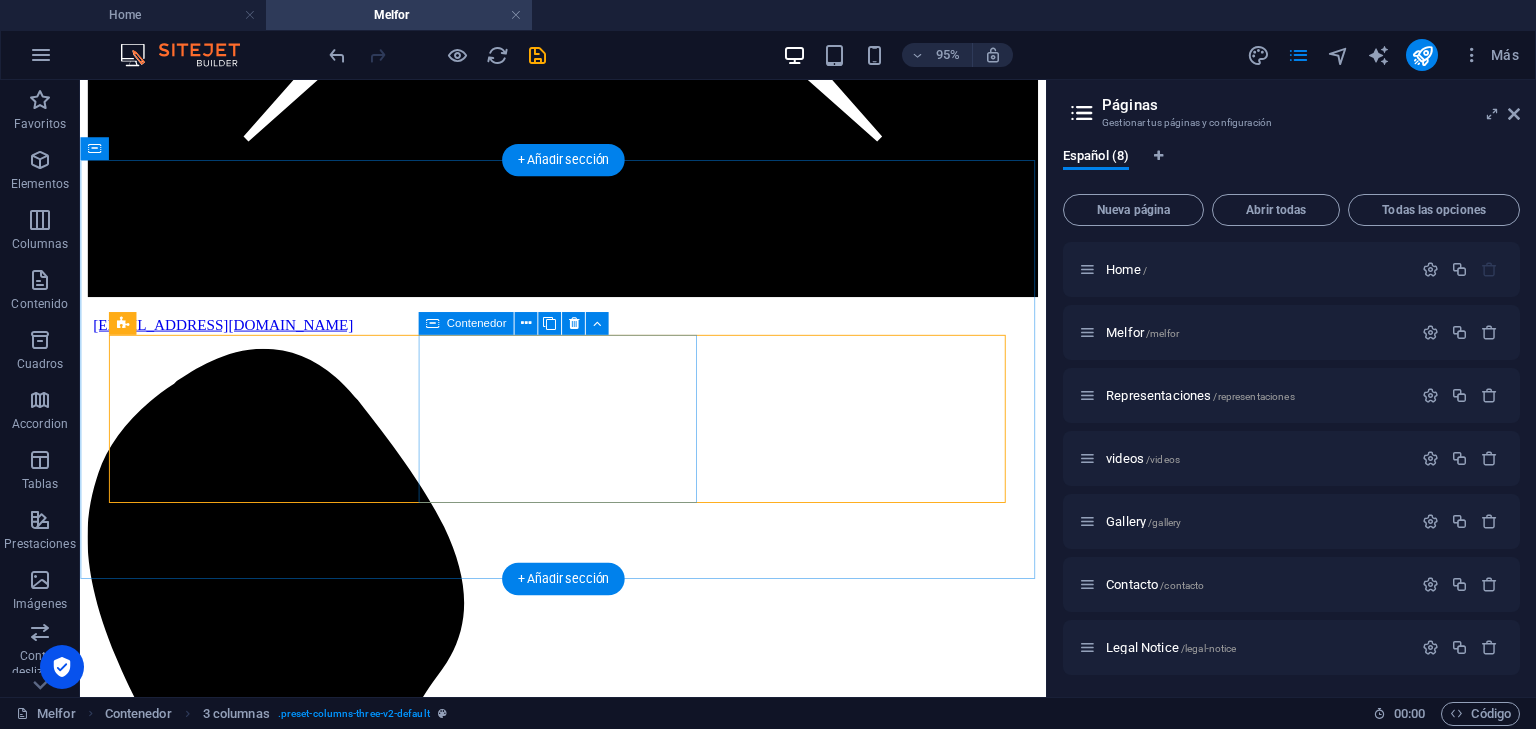 click on "Suelta el contenido aquí o  Añadir elementos  Pegar portapapeles" at bounding box center [588, 7644] 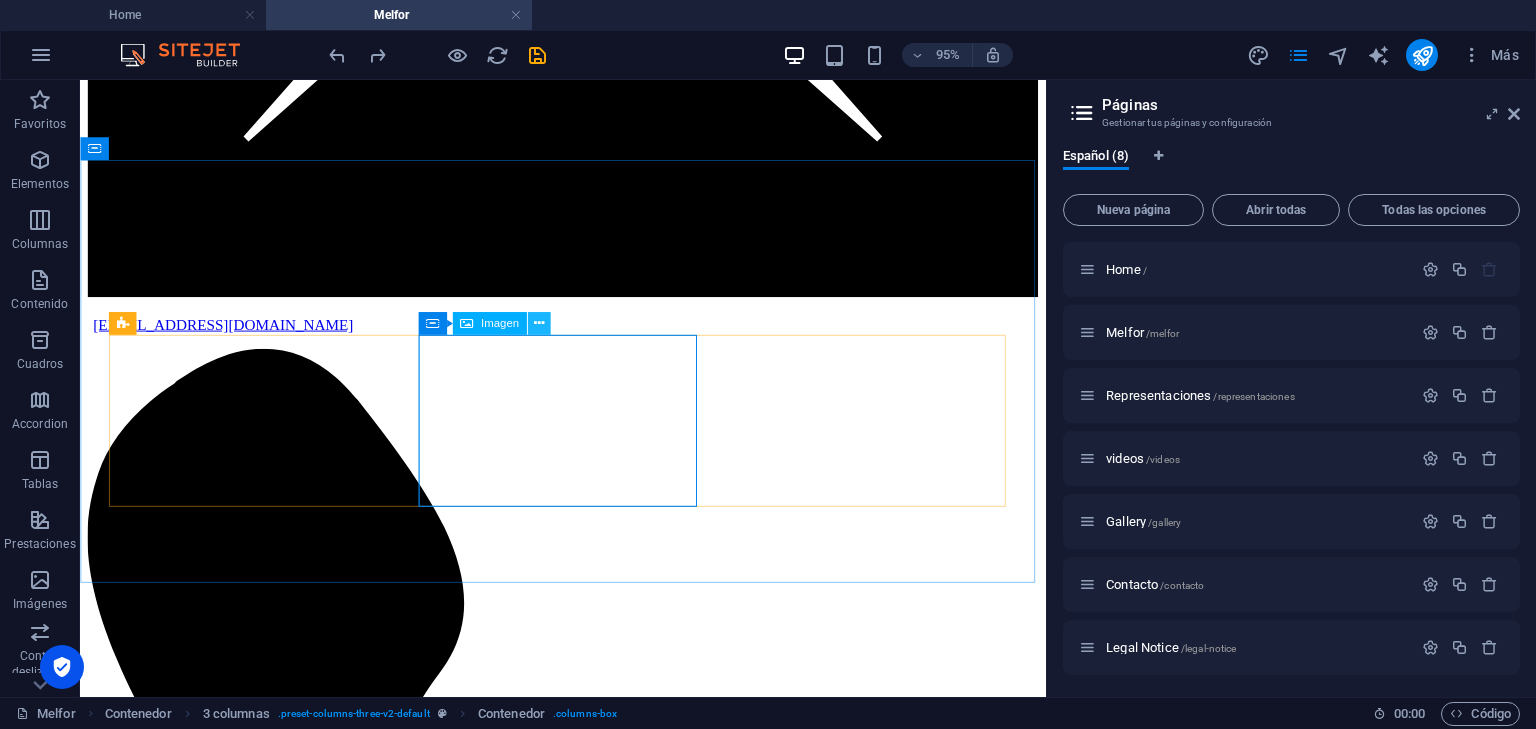 click at bounding box center [538, 323] 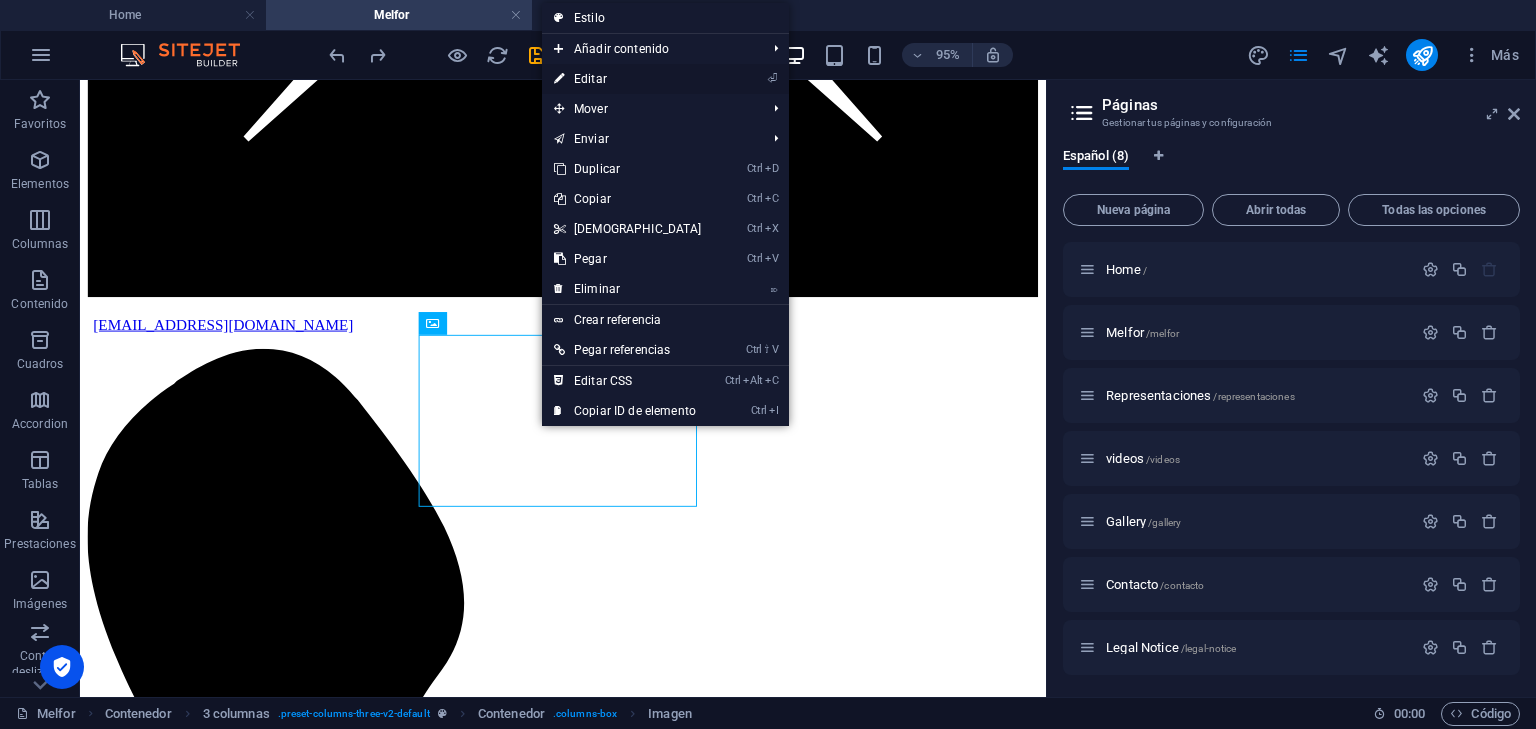 click on "⏎  Editar" at bounding box center (628, 79) 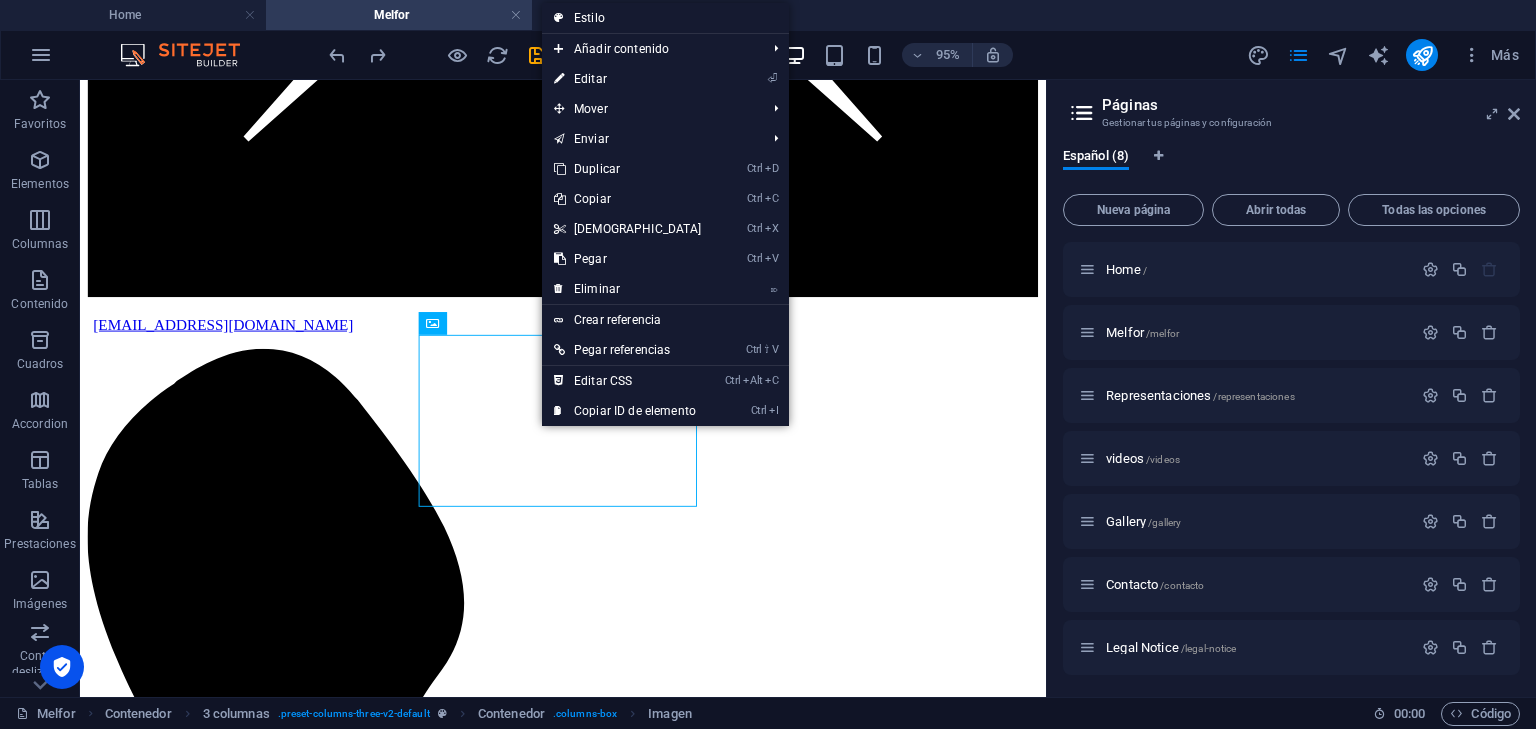 select on "px" 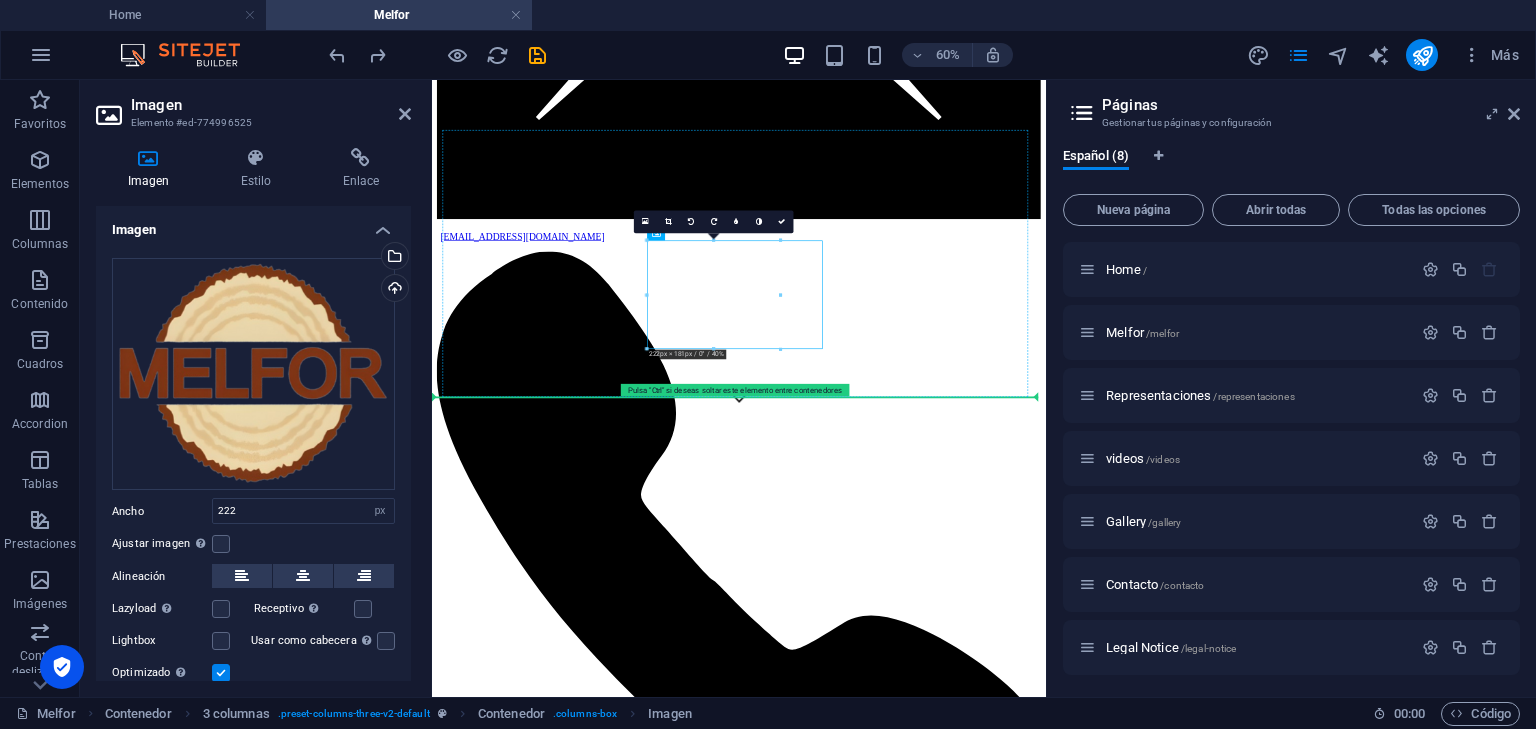drag, startPoint x: 919, startPoint y: 452, endPoint x: 1274, endPoint y: 449, distance: 355.01266 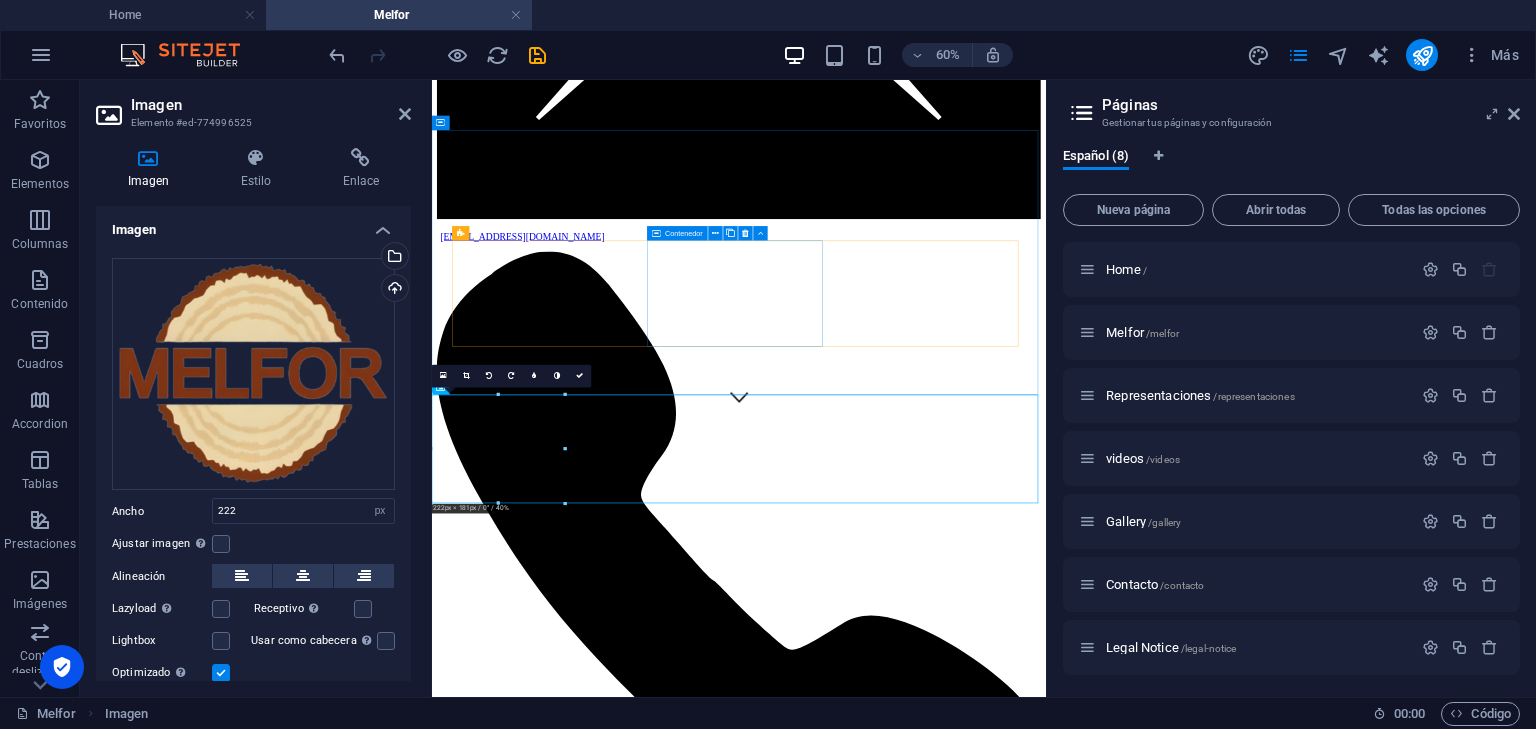 click on "Suelta el contenido aquí o  Añadir elementos  Pegar portapapeles" at bounding box center [943, 7873] 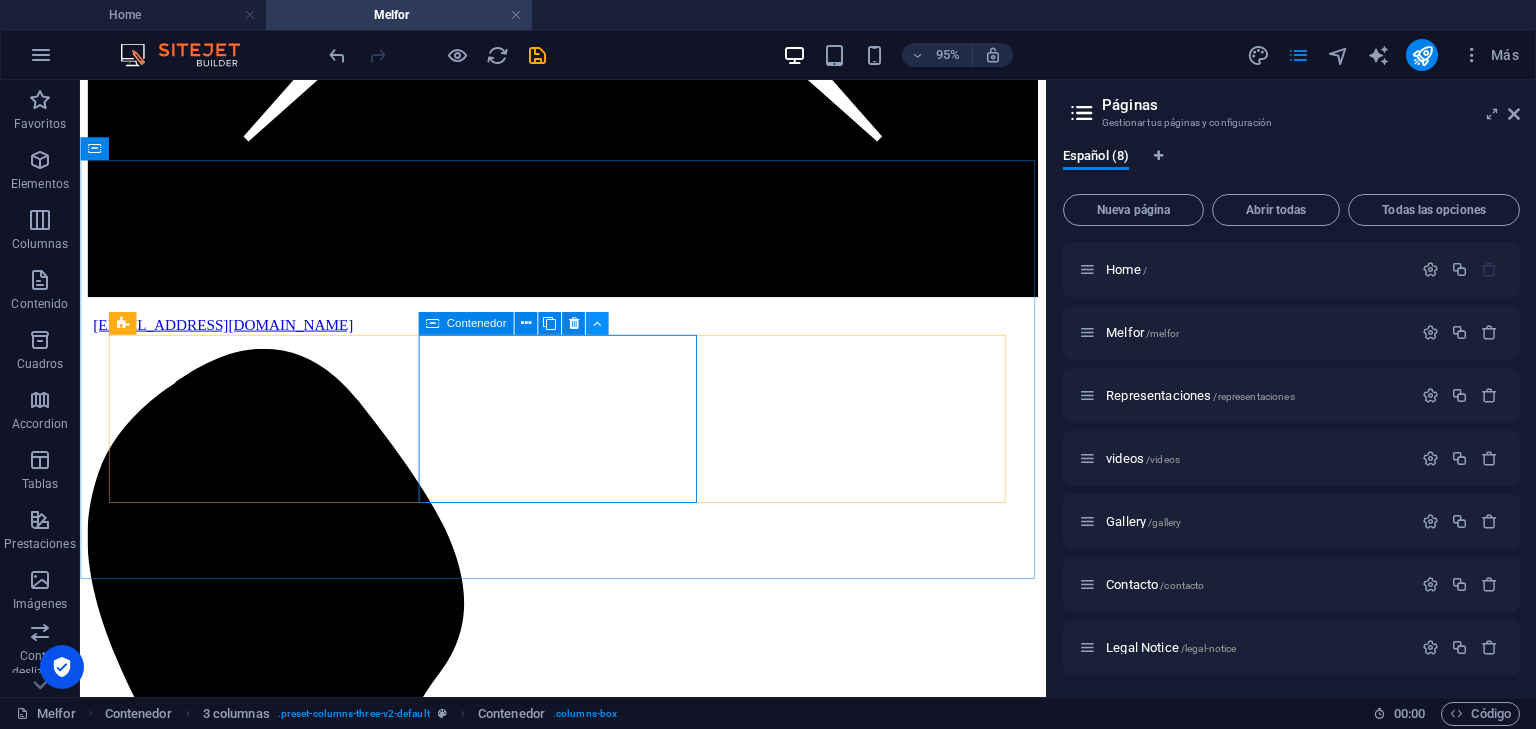 click at bounding box center [597, 323] 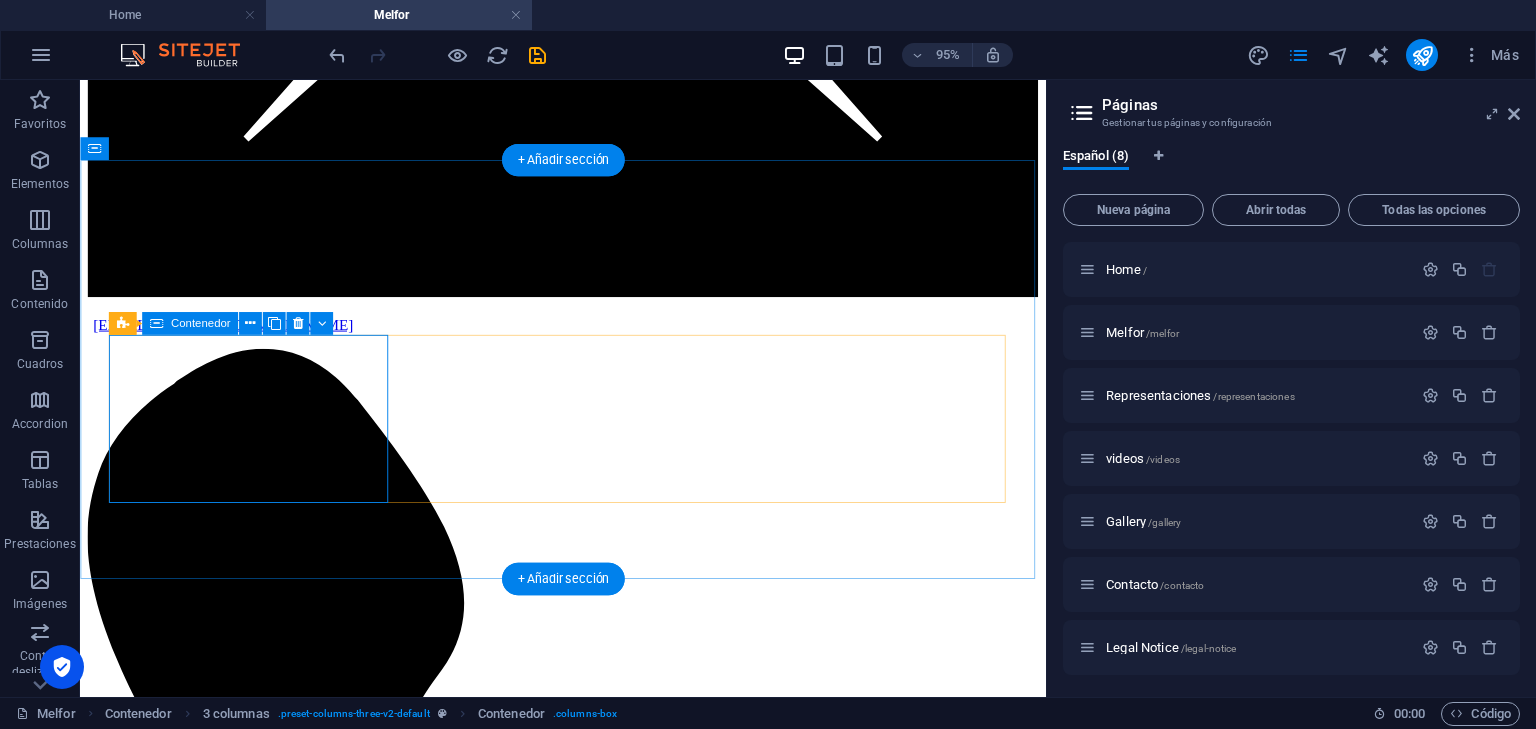 click on "Suelta el contenido aquí o  Añadir elementos  Pegar portapapeles" at bounding box center [588, 7550] 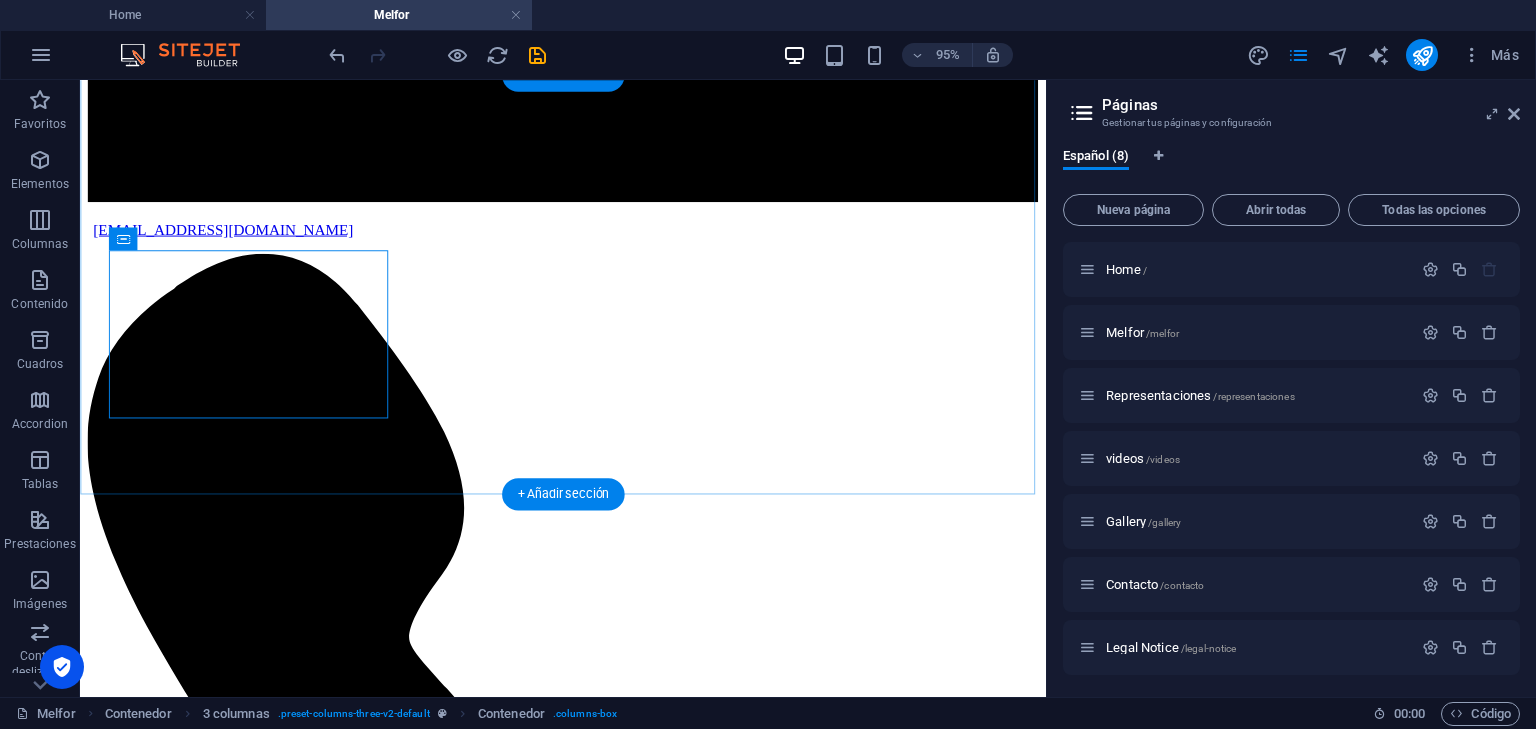 scroll, scrollTop: 544, scrollLeft: 0, axis: vertical 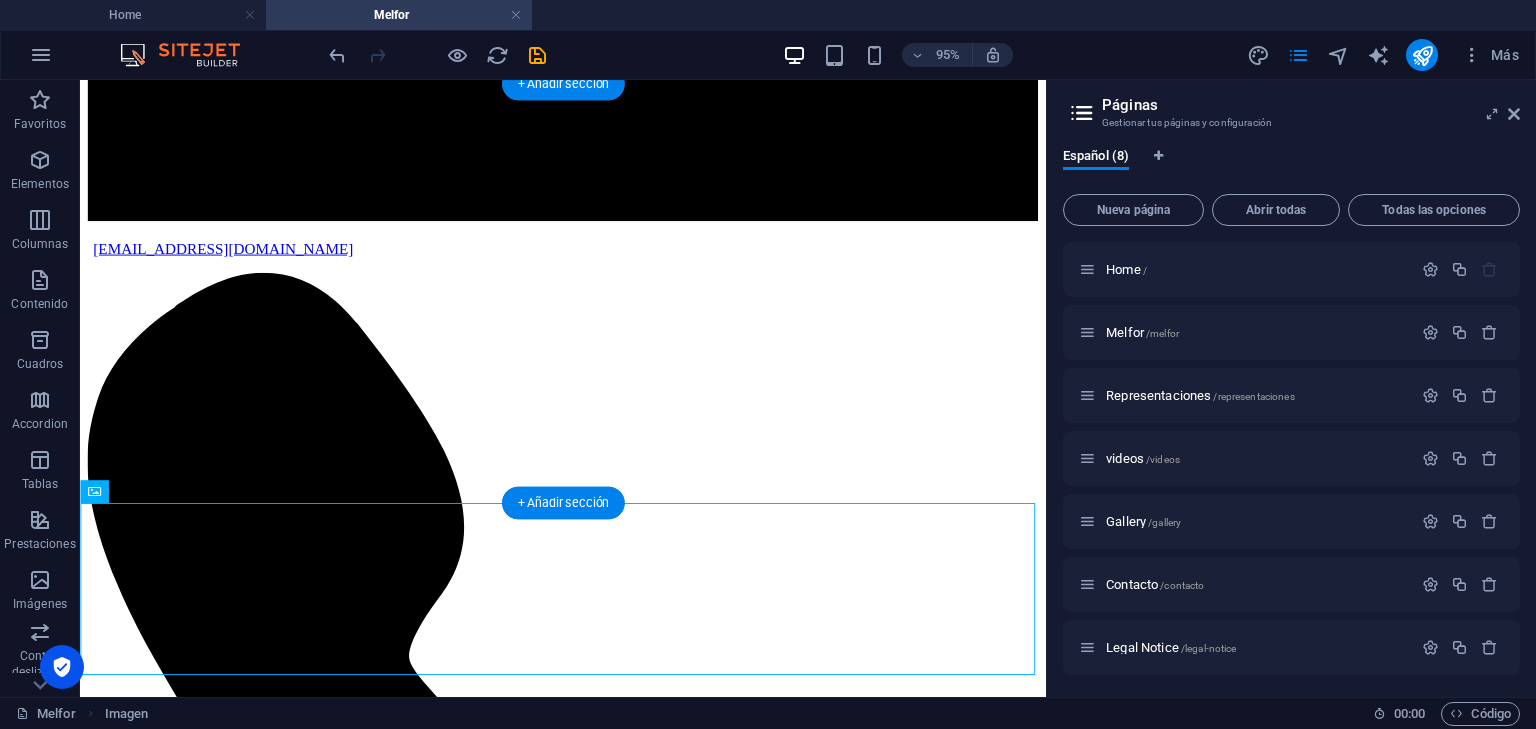 drag, startPoint x: 213, startPoint y: 605, endPoint x: 253, endPoint y: 373, distance: 235.42302 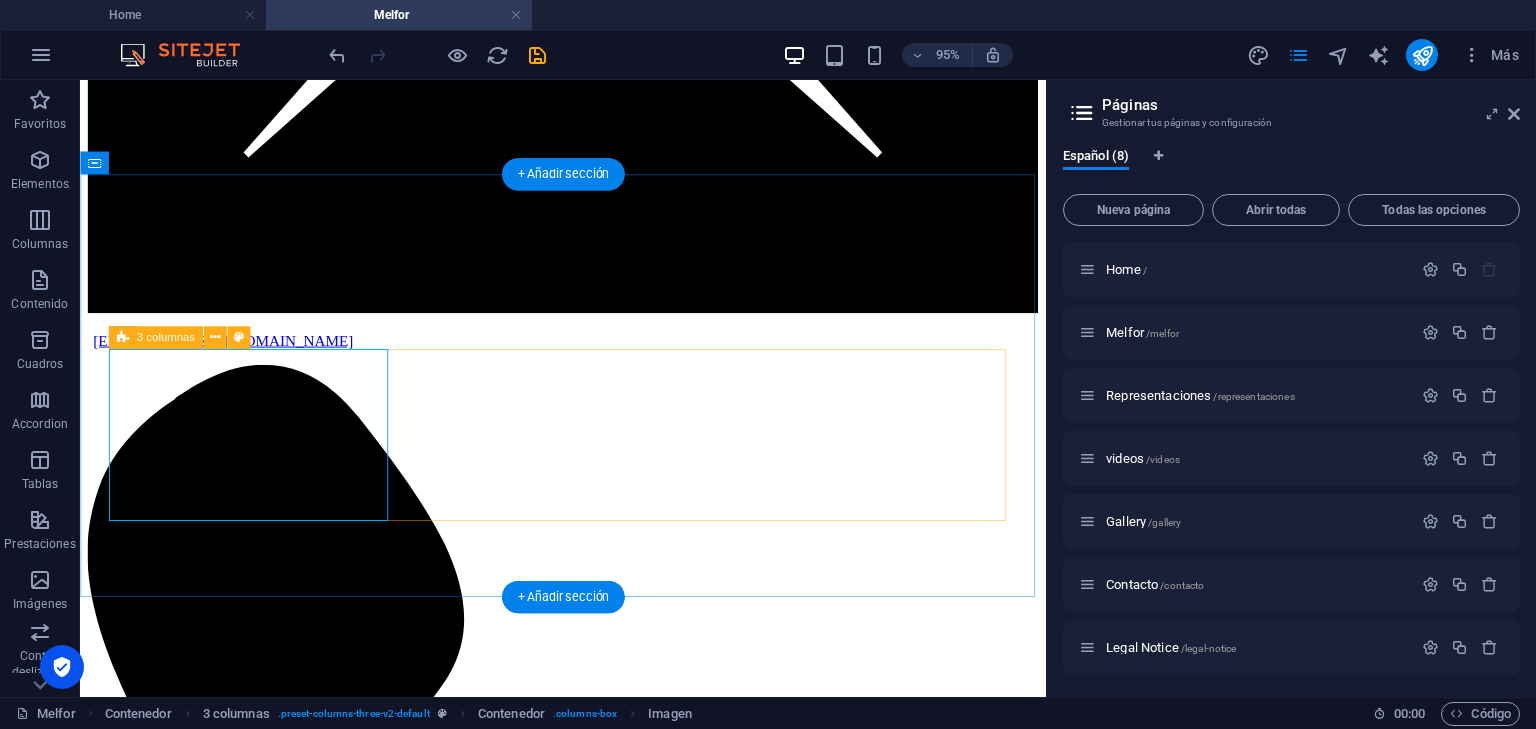 scroll, scrollTop: 464, scrollLeft: 0, axis: vertical 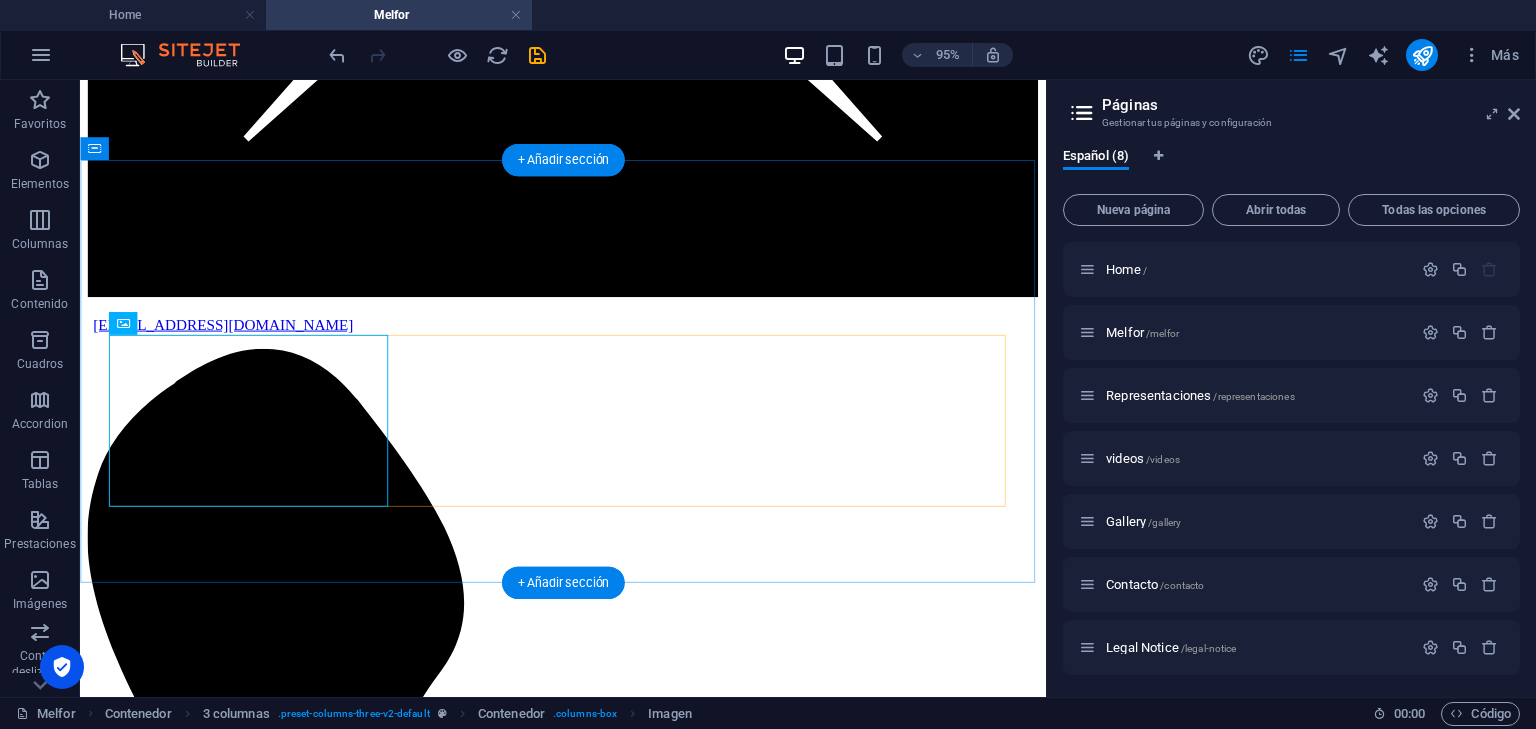 click on "MELFOR S.A. Somos una empresa de servicio de importación y representaciones desde 1996." at bounding box center (588, 7611) 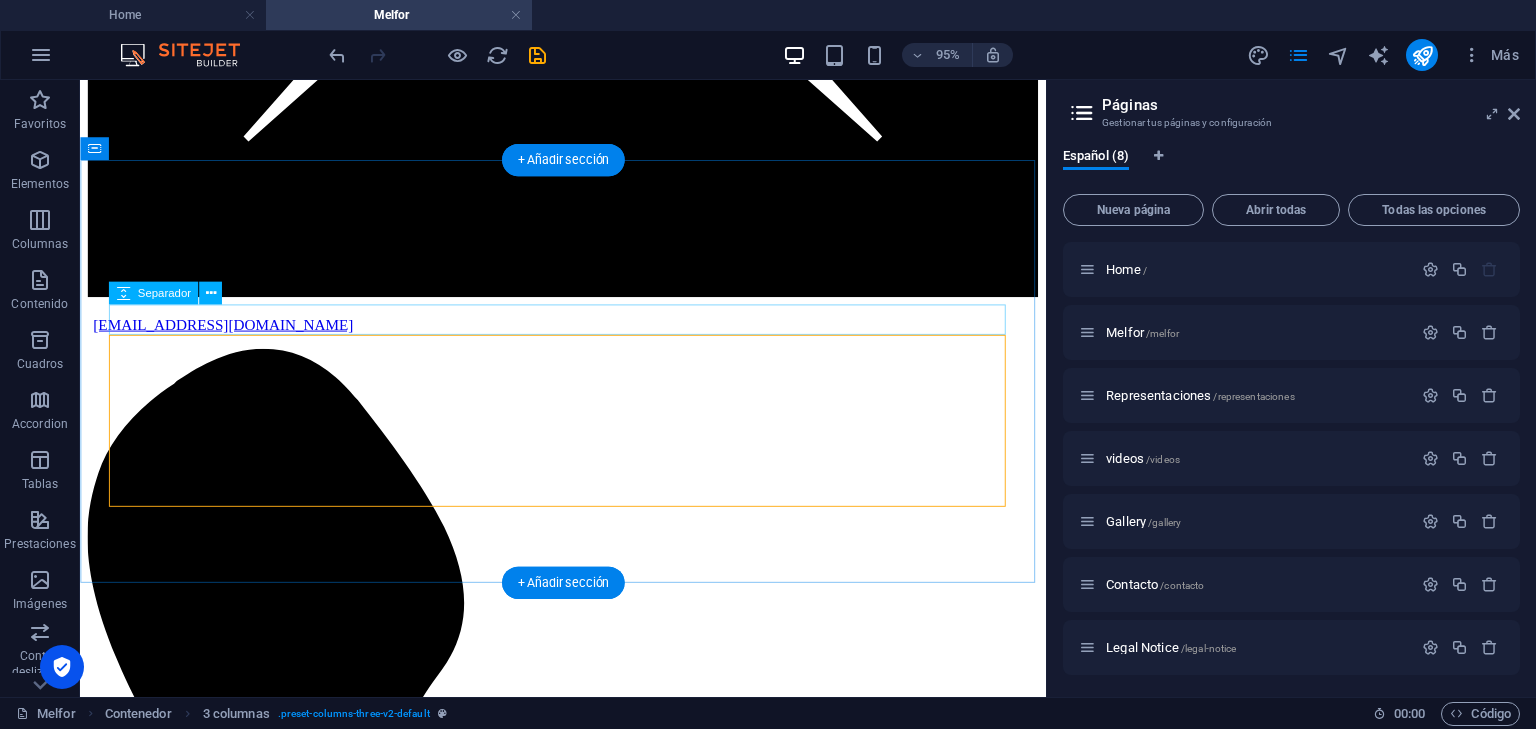 click at bounding box center [588, 7463] 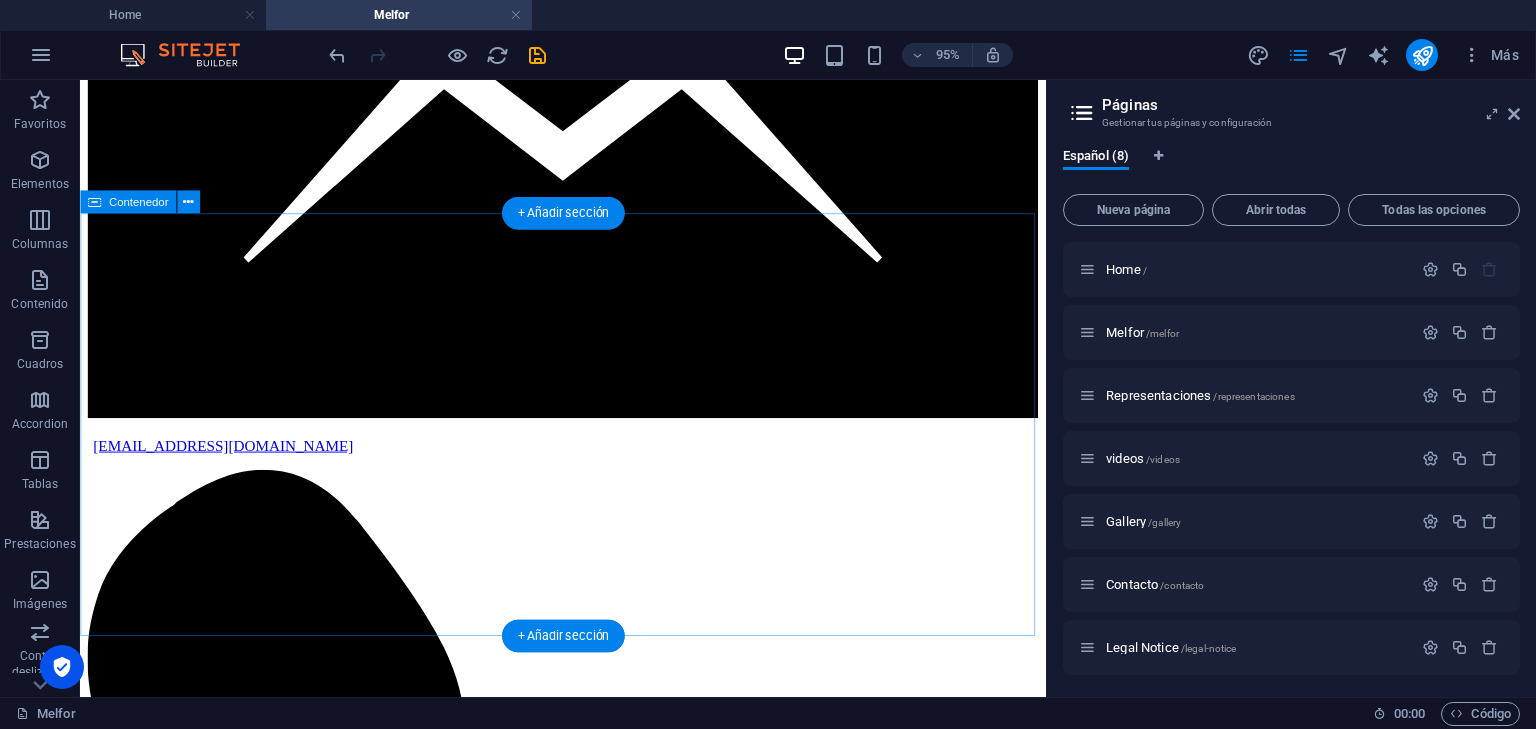 scroll, scrollTop: 336, scrollLeft: 0, axis: vertical 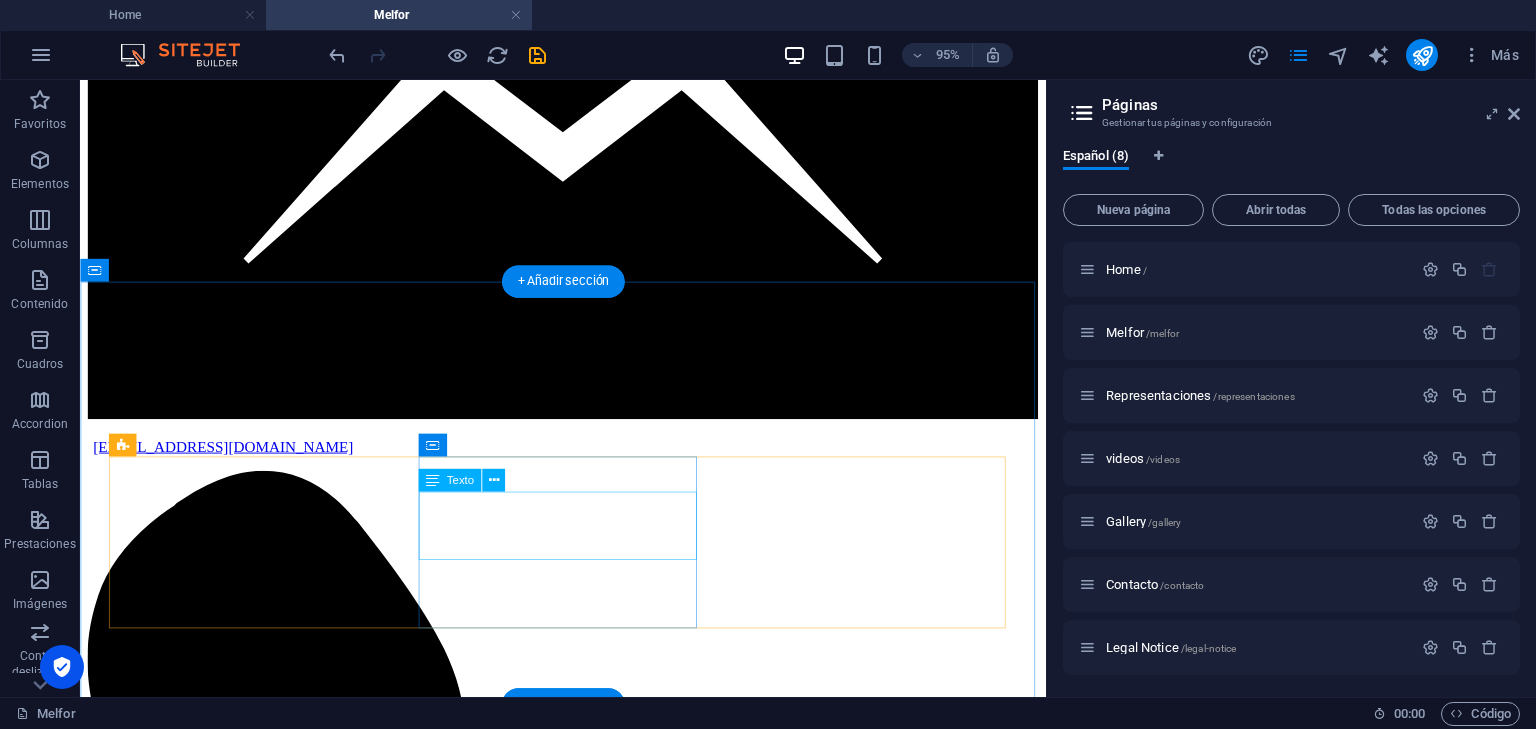 click on "Somos una empresa de servicio de importación y representaciones desde 1996." at bounding box center (588, 7861) 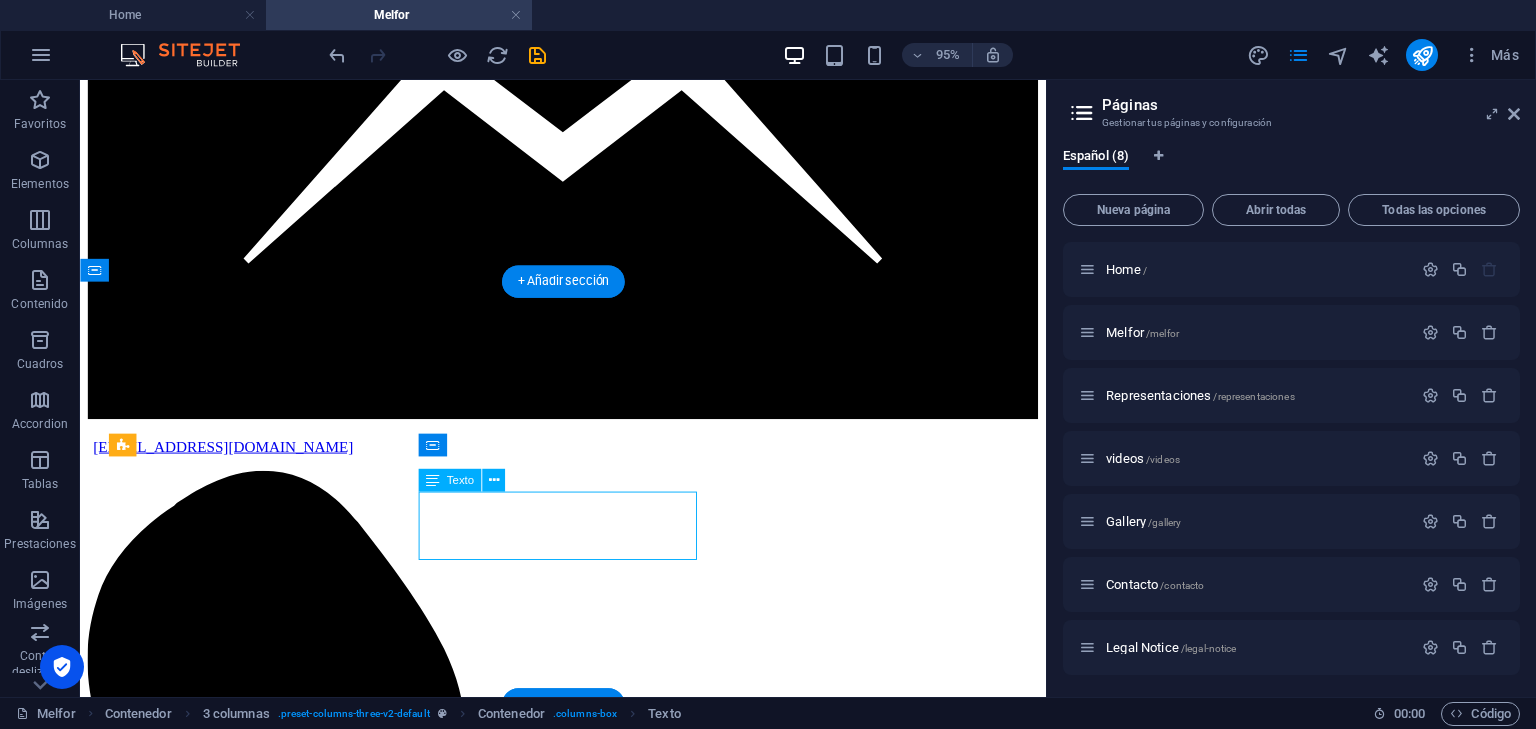 click on "Somos una empresa de servicio de importación y representaciones desde 1996." at bounding box center [588, 7861] 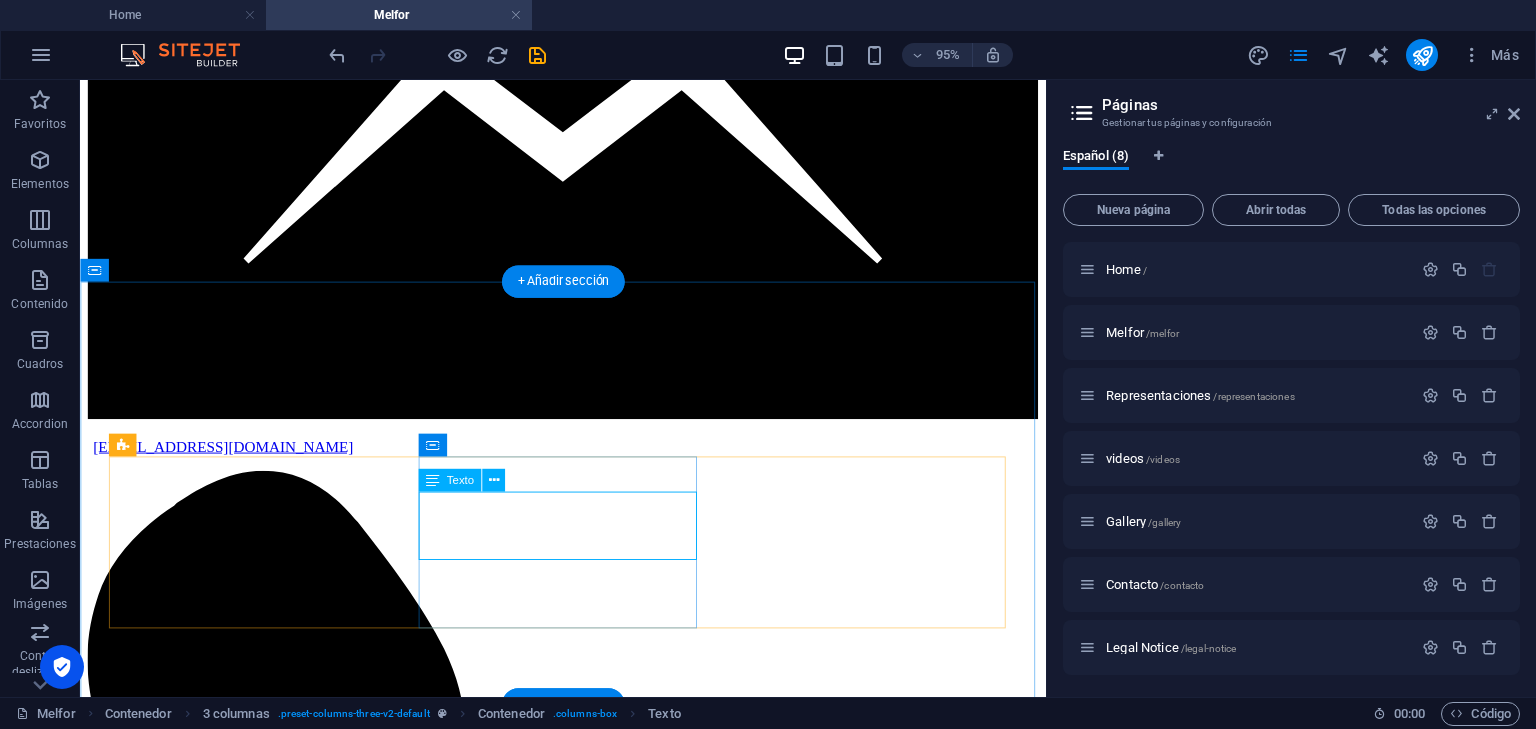 click on "Somos una empresa de servicio de importación y representaciones desde 1996." at bounding box center [588, 7861] 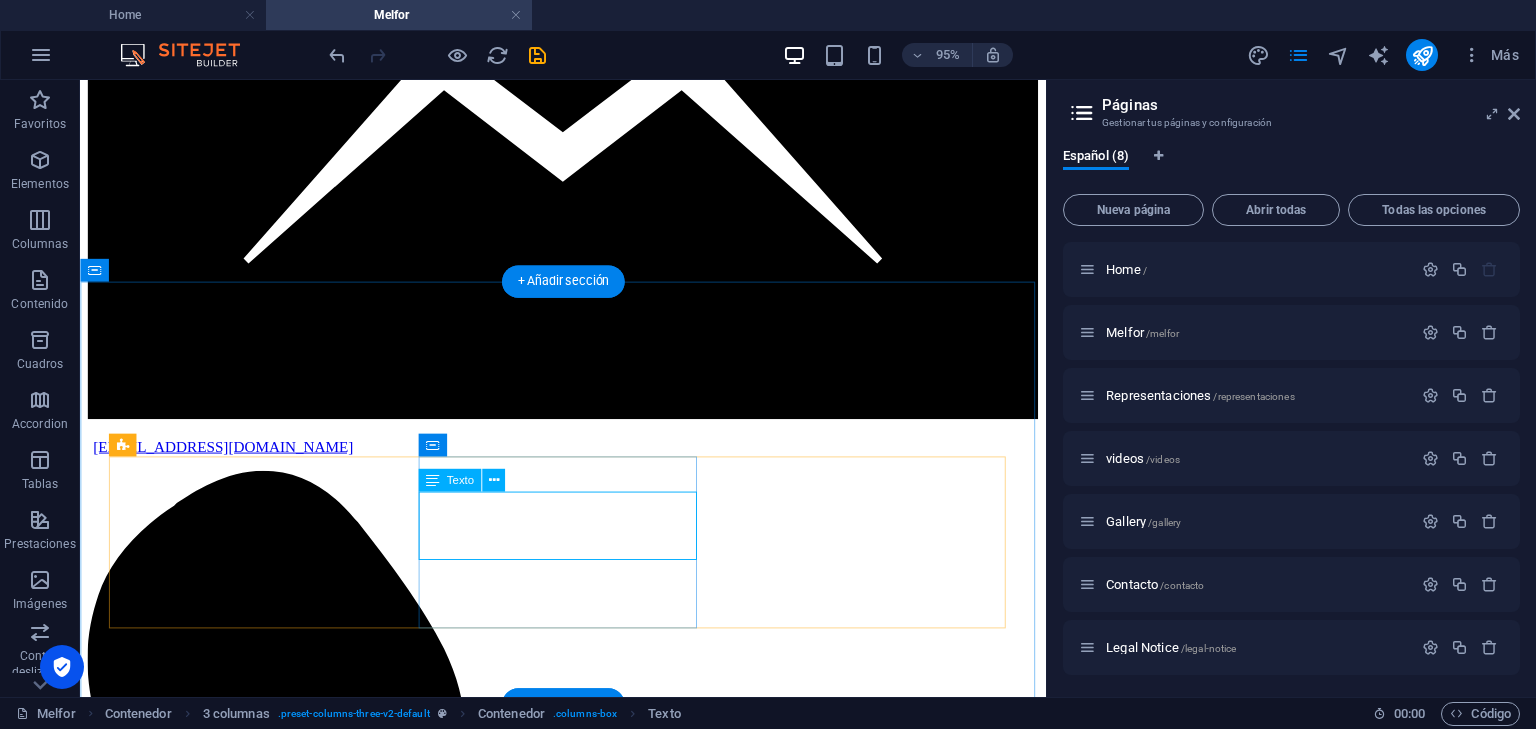 click on "Somos una empresa de servicio de importación y representaciones desde 1996." at bounding box center (588, 7861) 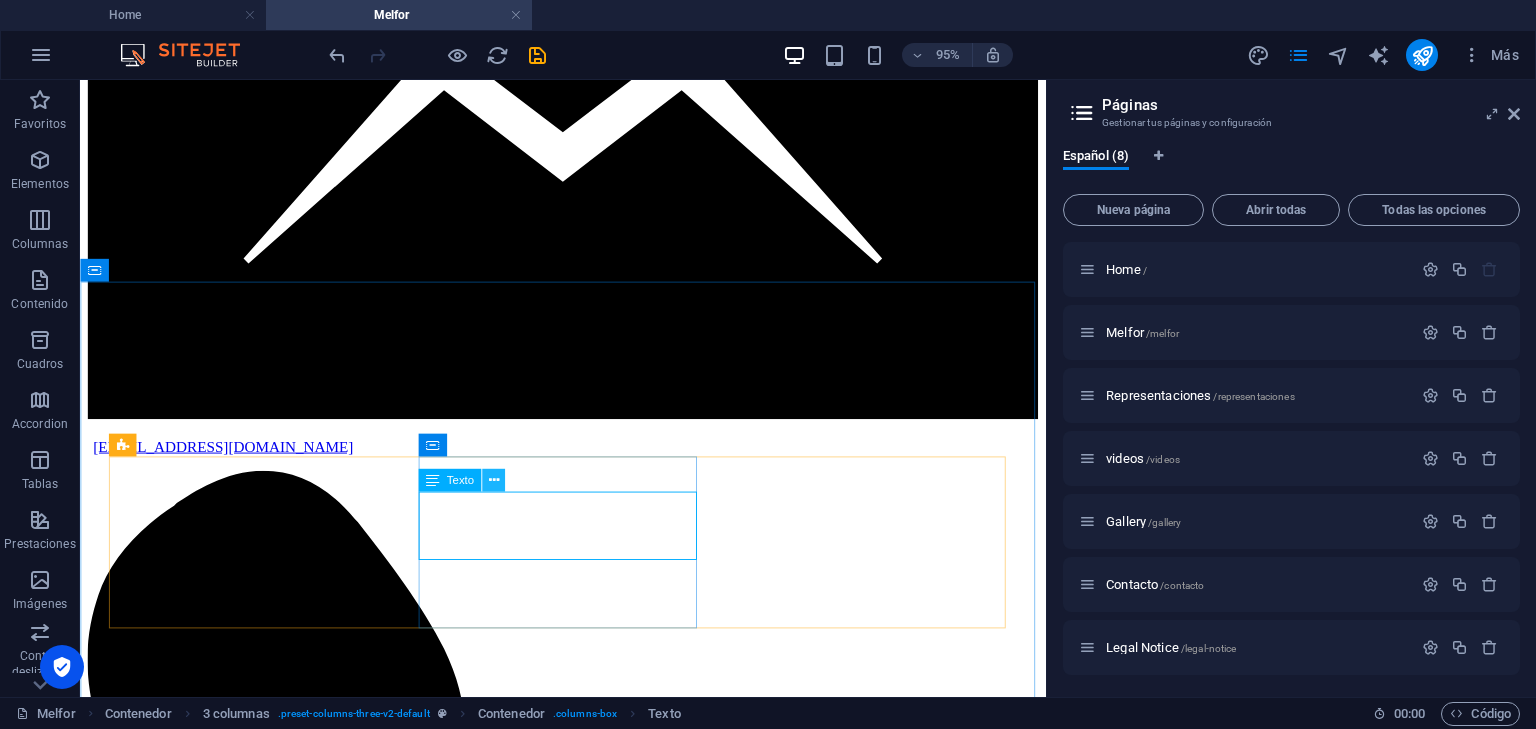 click at bounding box center [493, 480] 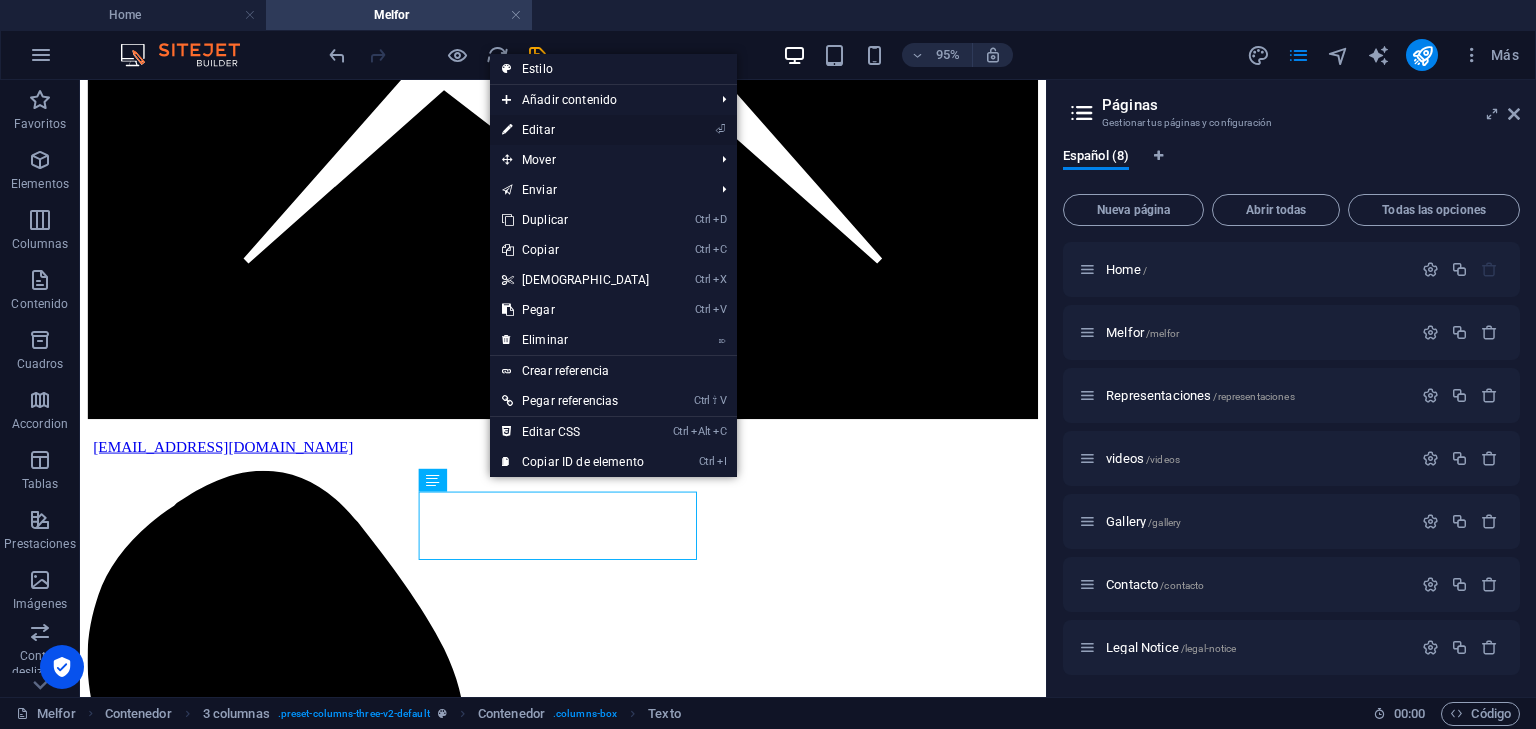 drag, startPoint x: 558, startPoint y: 125, endPoint x: 494, endPoint y: 696, distance: 574.5755 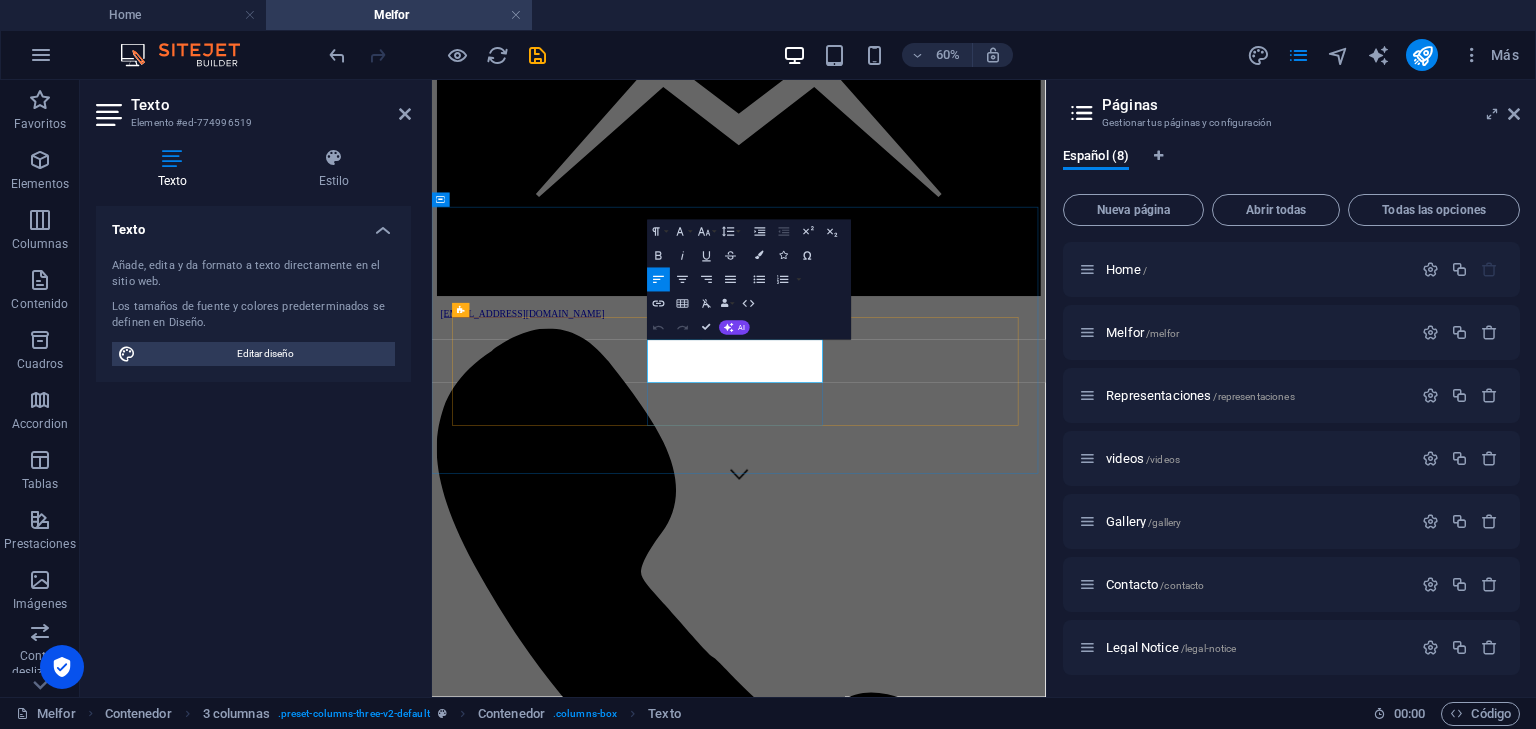 click on "Somos una empresa de servicio de importación y representaciones desde 1996." at bounding box center [943, 7901] 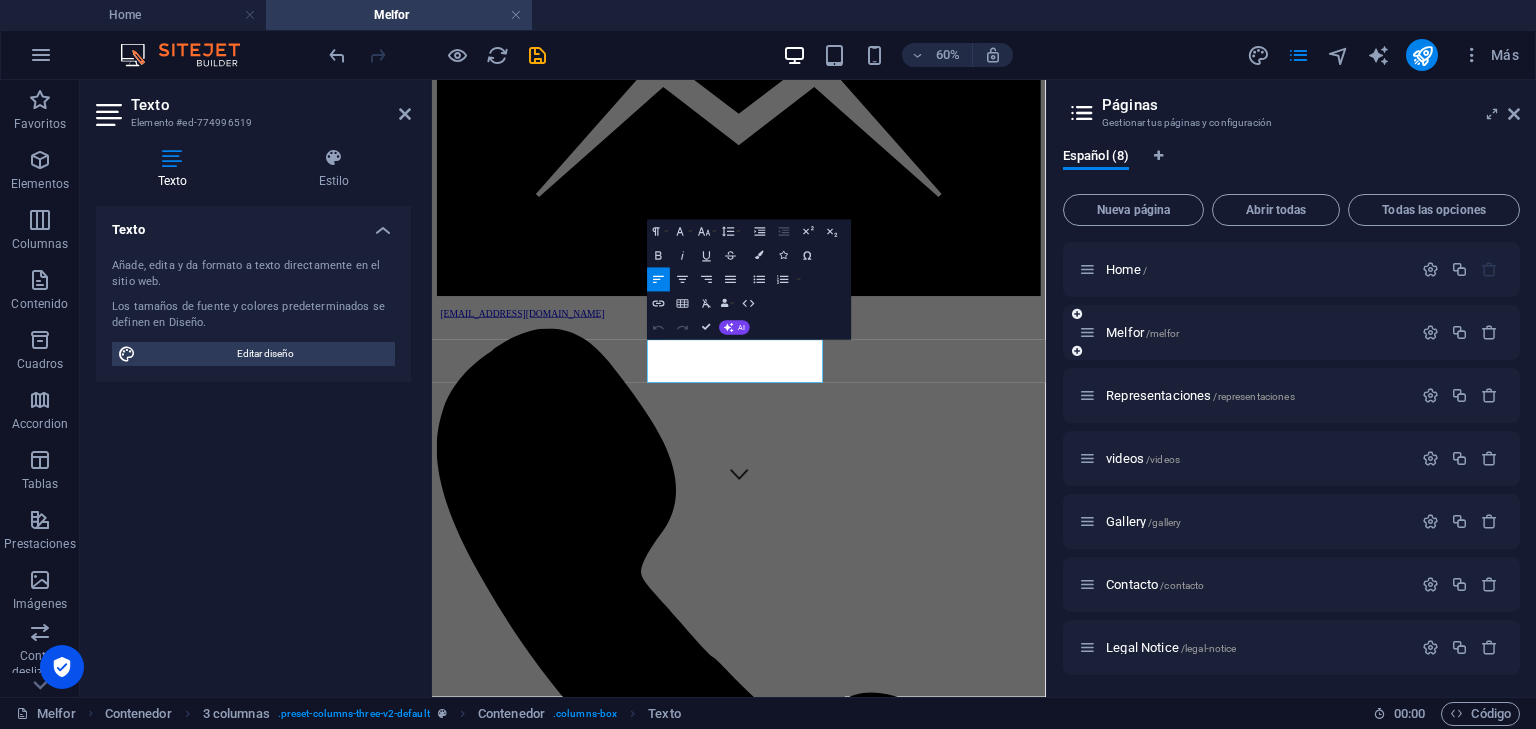 type 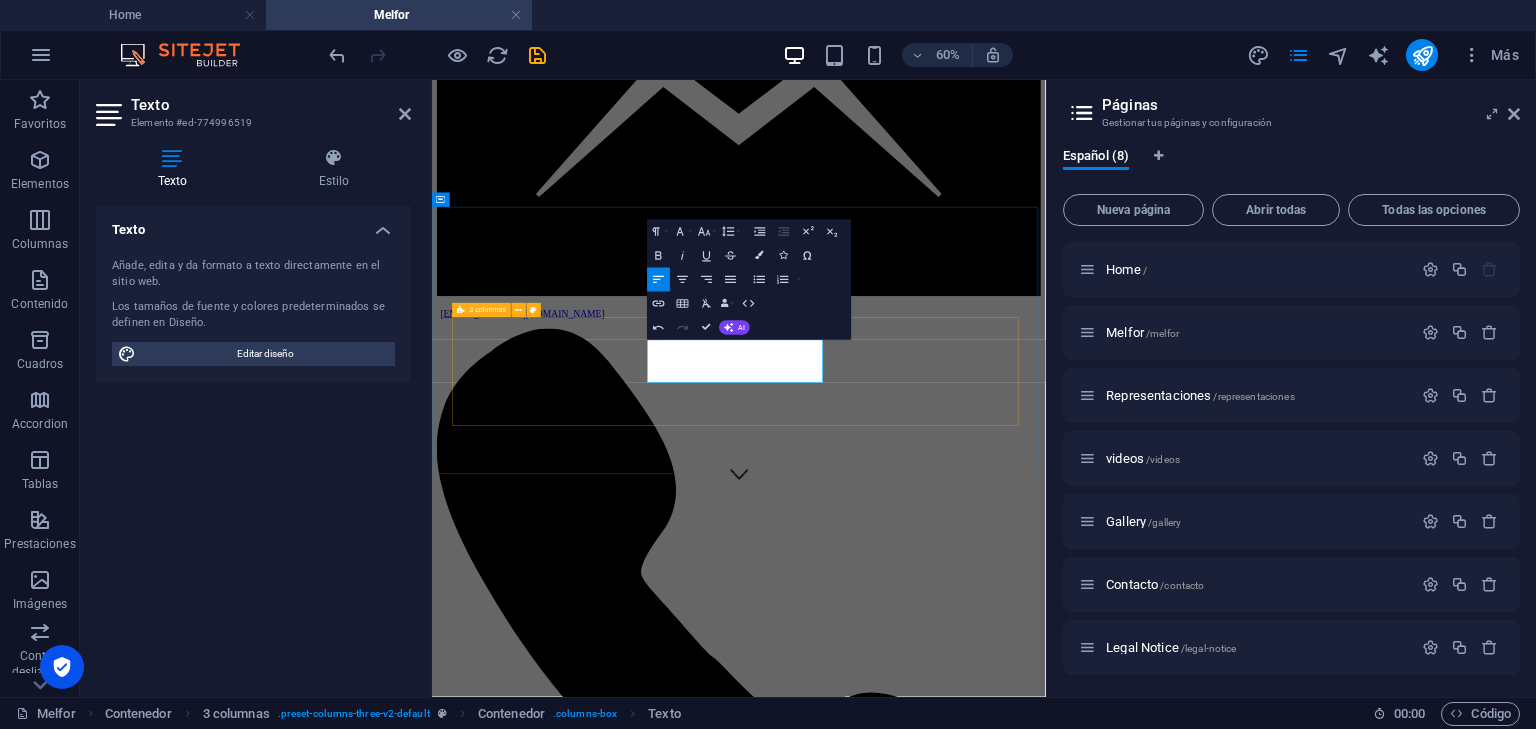 click on "MELFOR S.A. Somos una empresa de servicio de importación y representaciones desde 1996." at bounding box center (943, 7968) 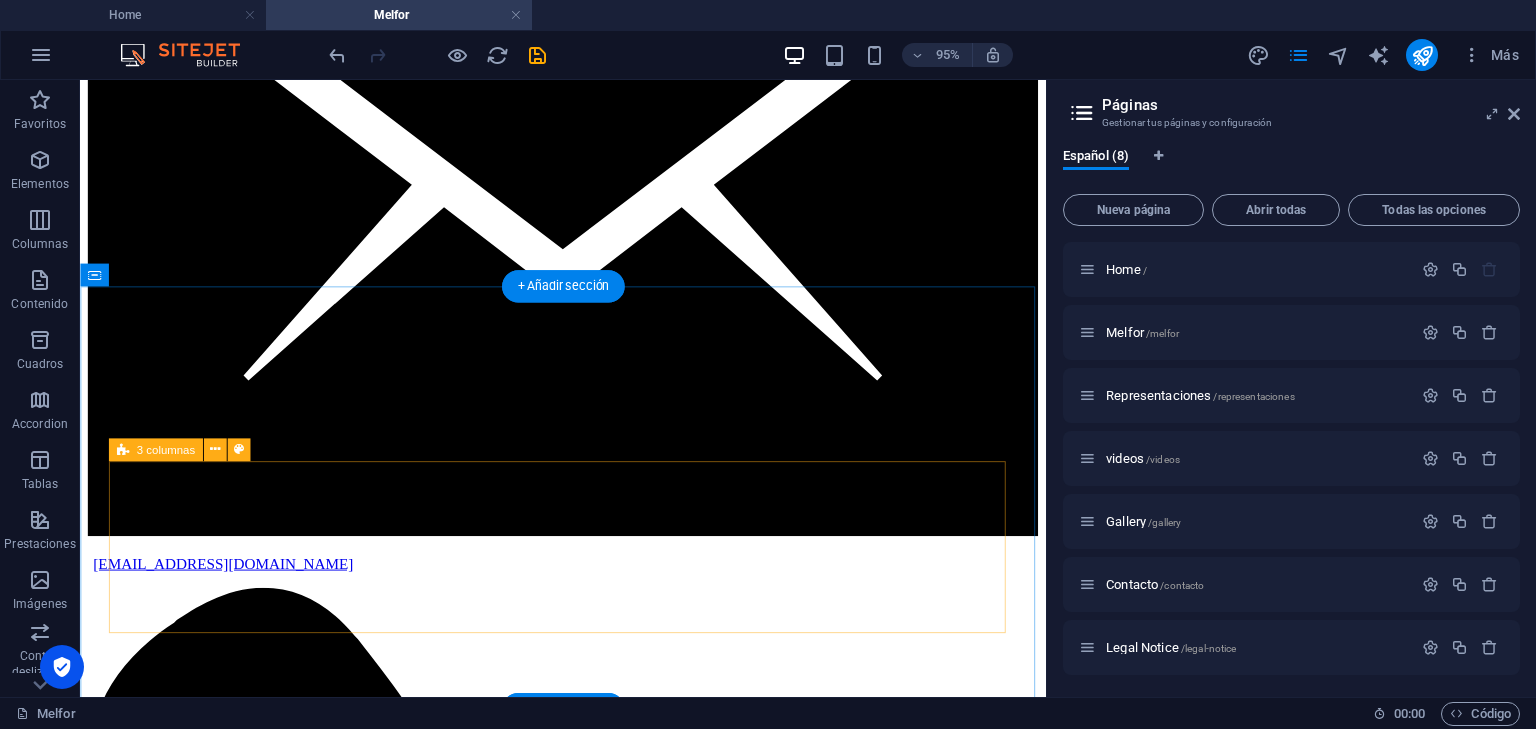 scroll, scrollTop: 16, scrollLeft: 0, axis: vertical 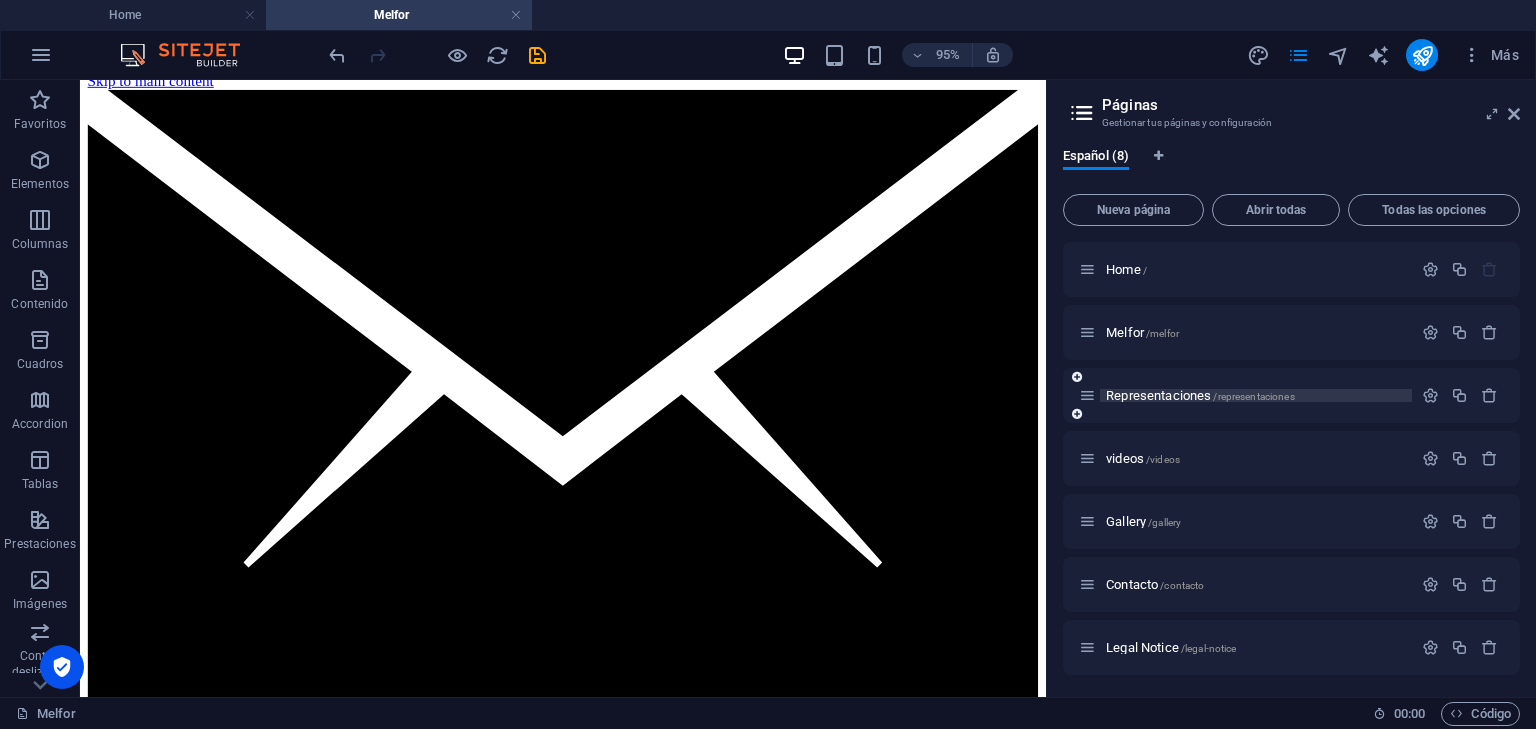 click on "Representaciones /representaciones" at bounding box center [1200, 395] 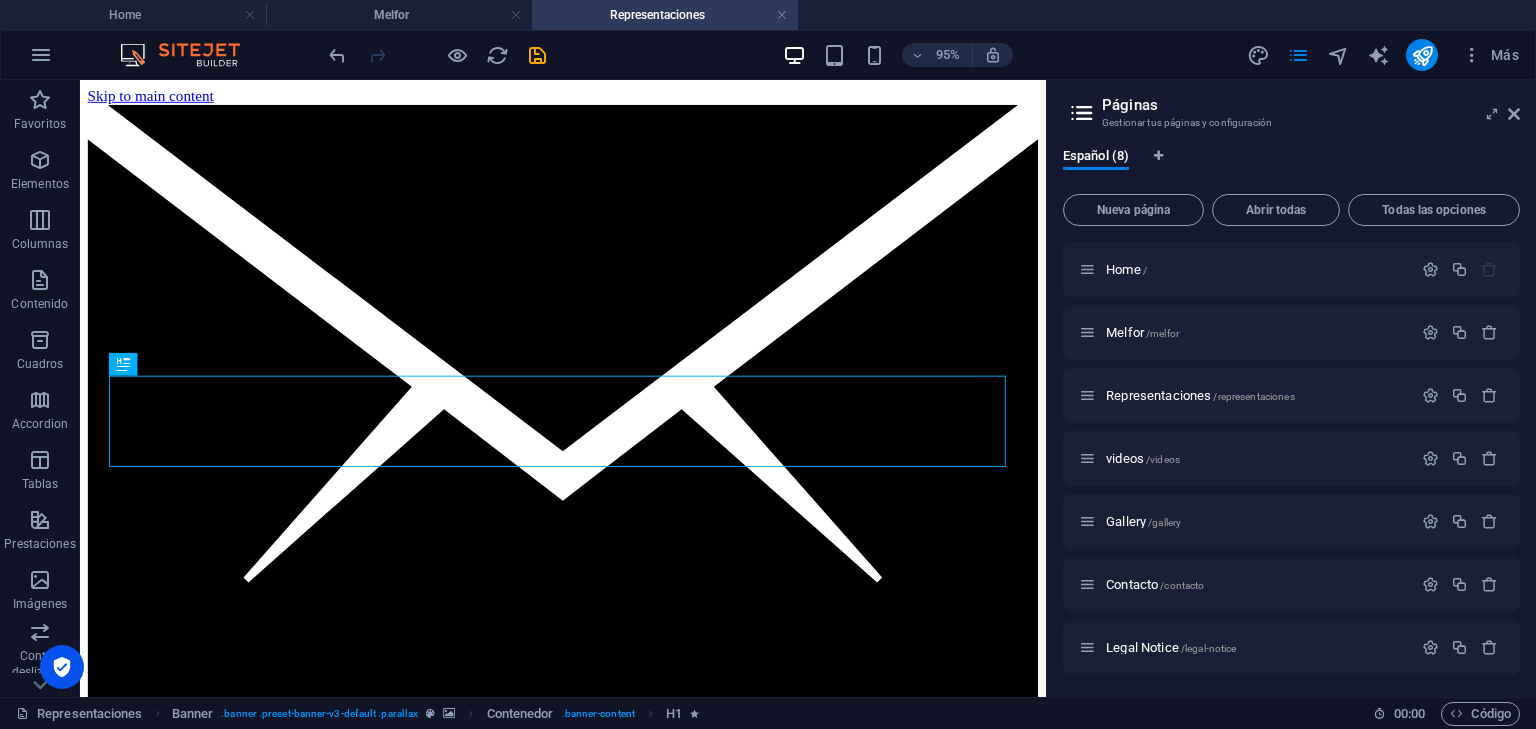 scroll, scrollTop: 0, scrollLeft: 0, axis: both 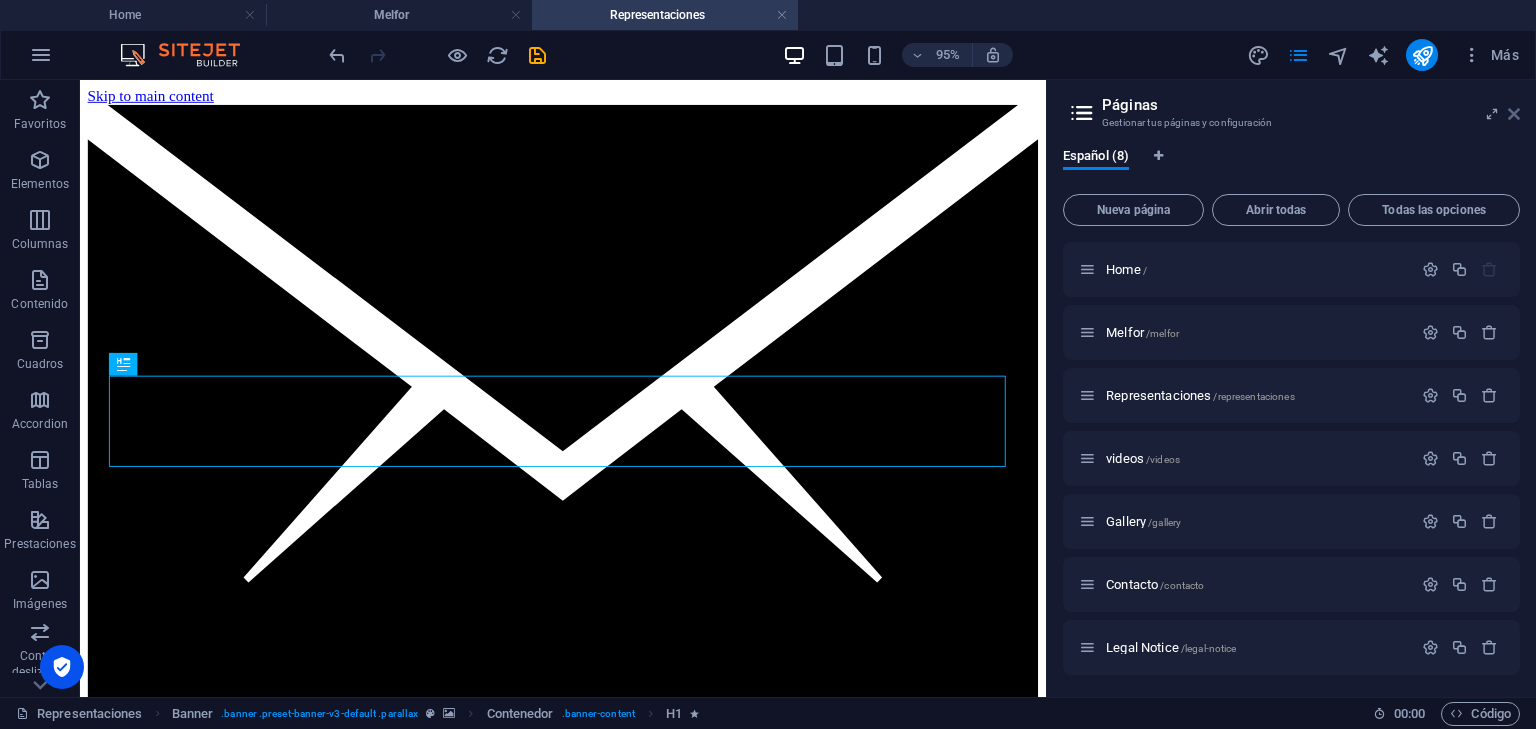 click at bounding box center (1514, 114) 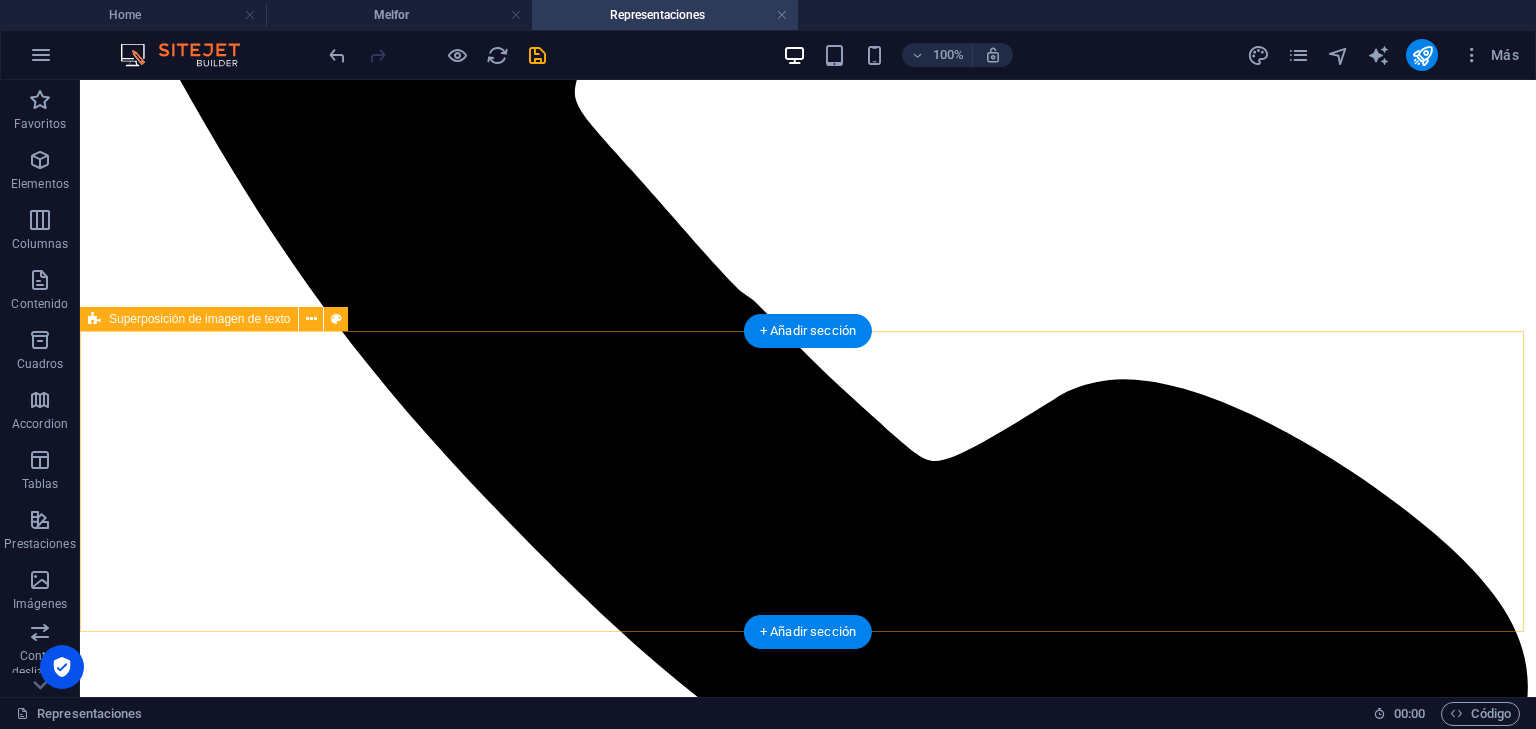 scroll, scrollTop: 1342, scrollLeft: 0, axis: vertical 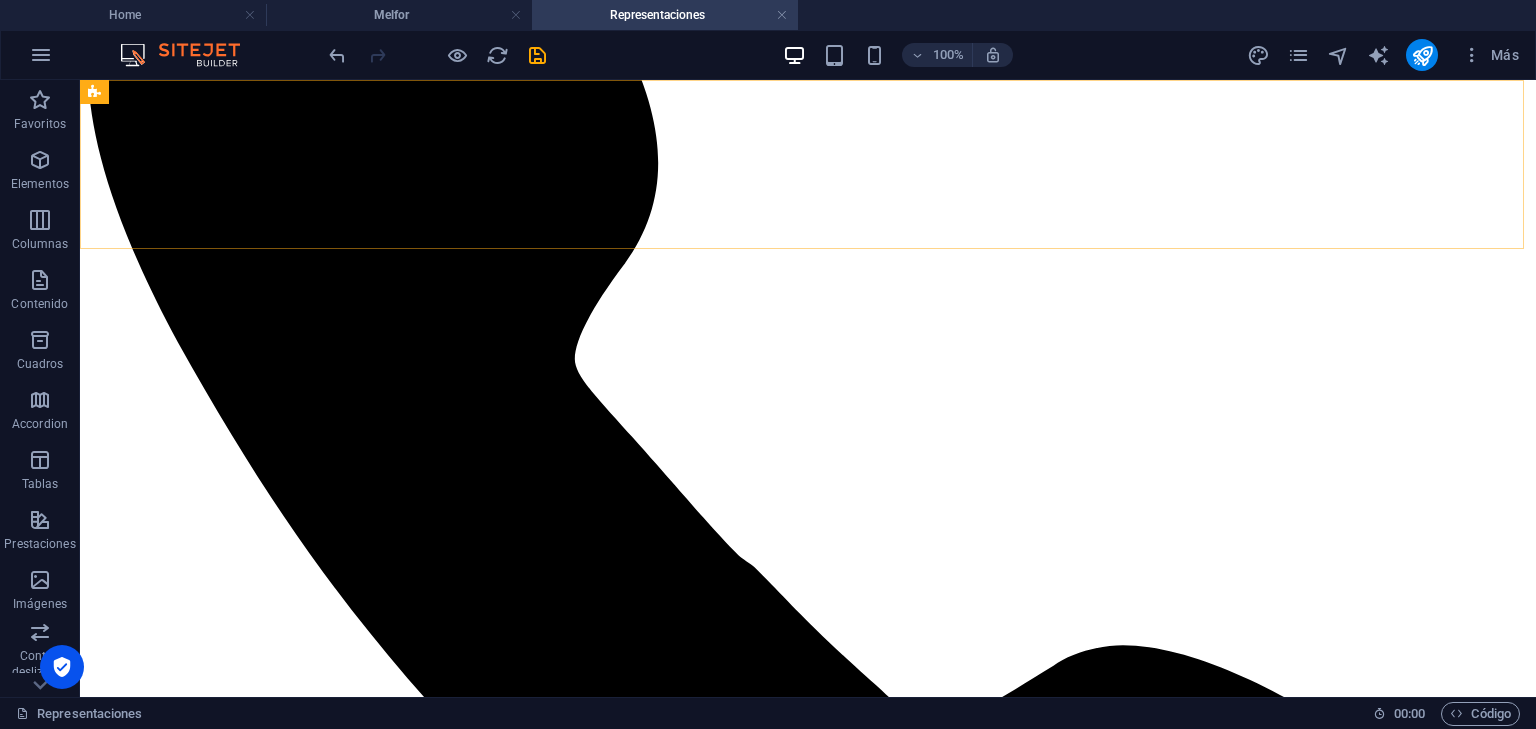 click on "Home Melfor Representaciones videos Gallery Contacto" at bounding box center (808, 7317) 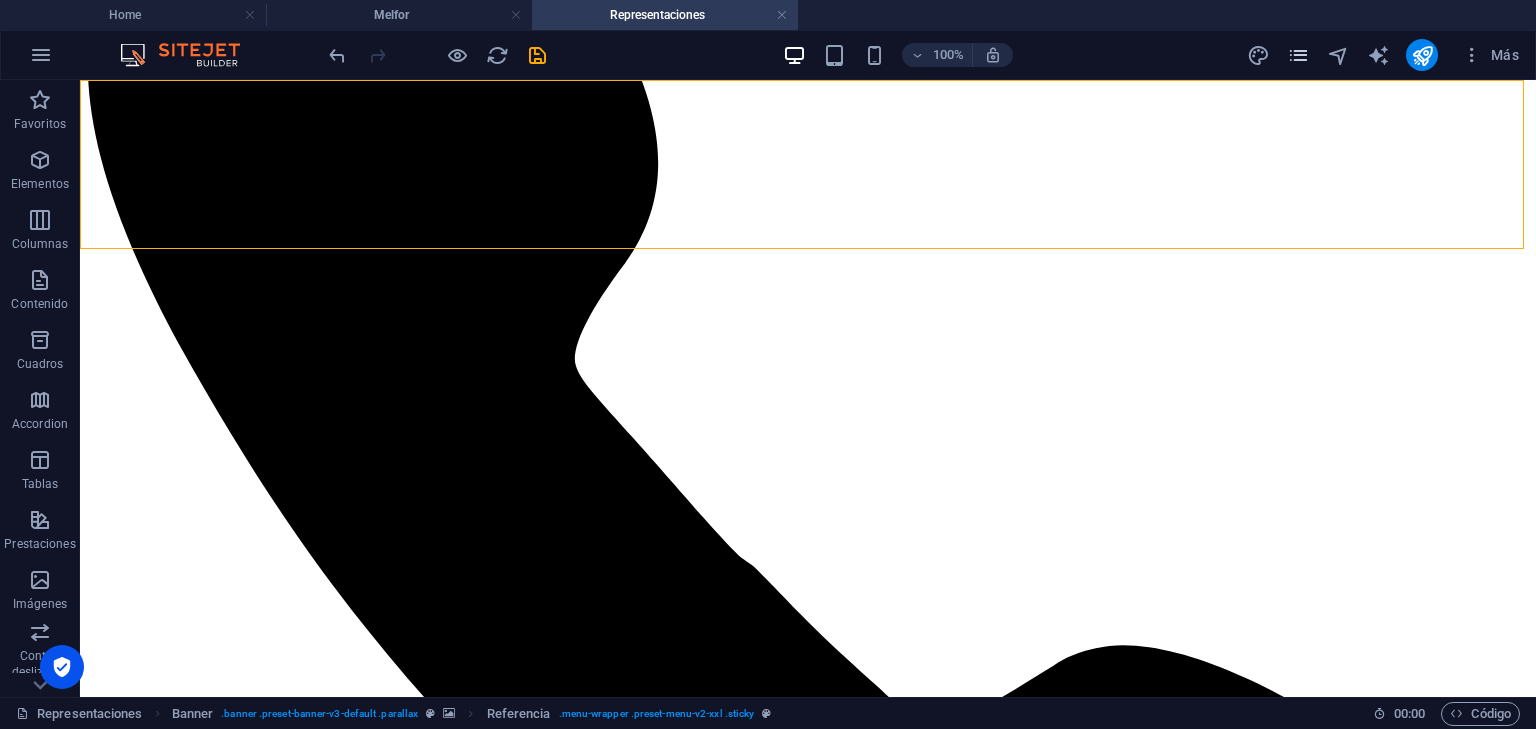 click at bounding box center (1298, 55) 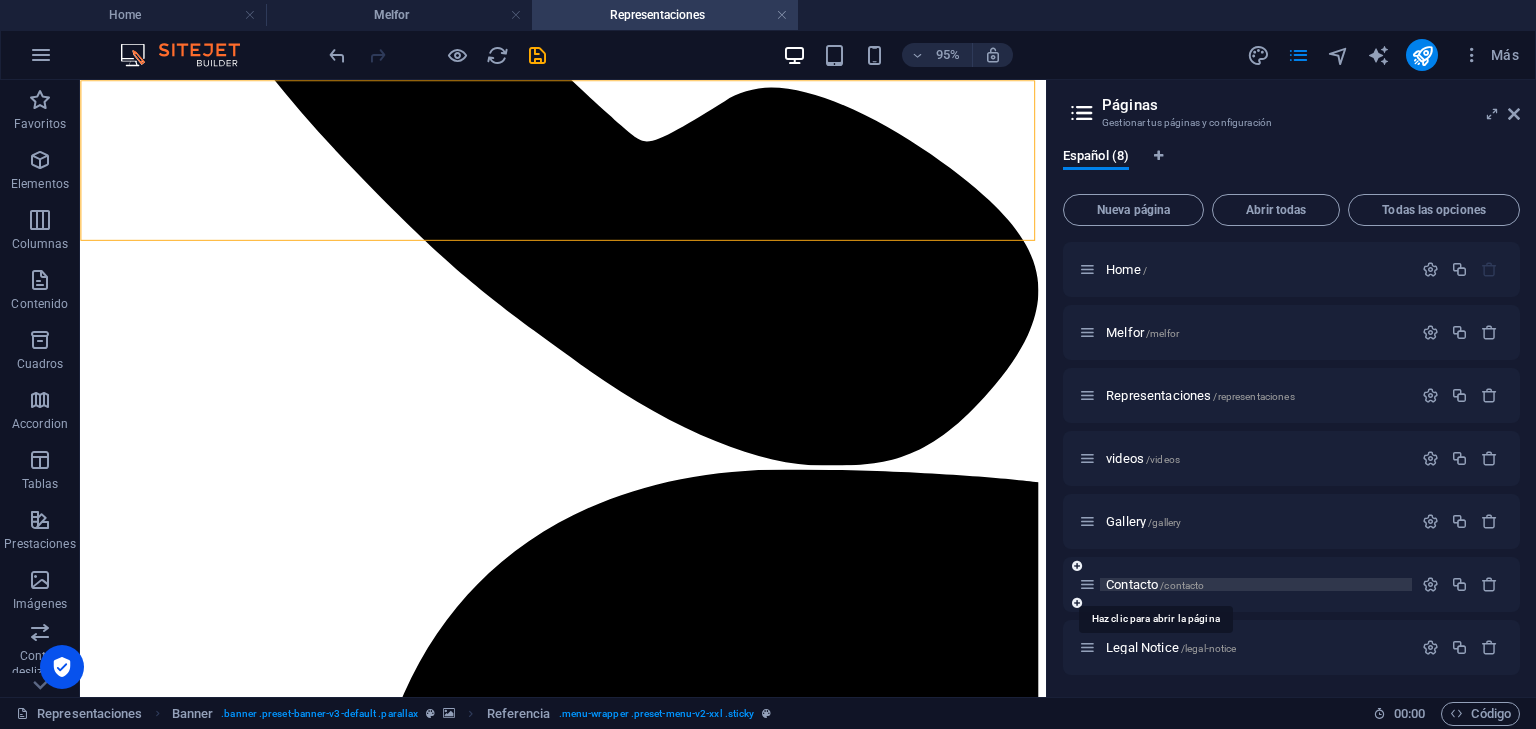 click on "/contacto" at bounding box center [1182, 585] 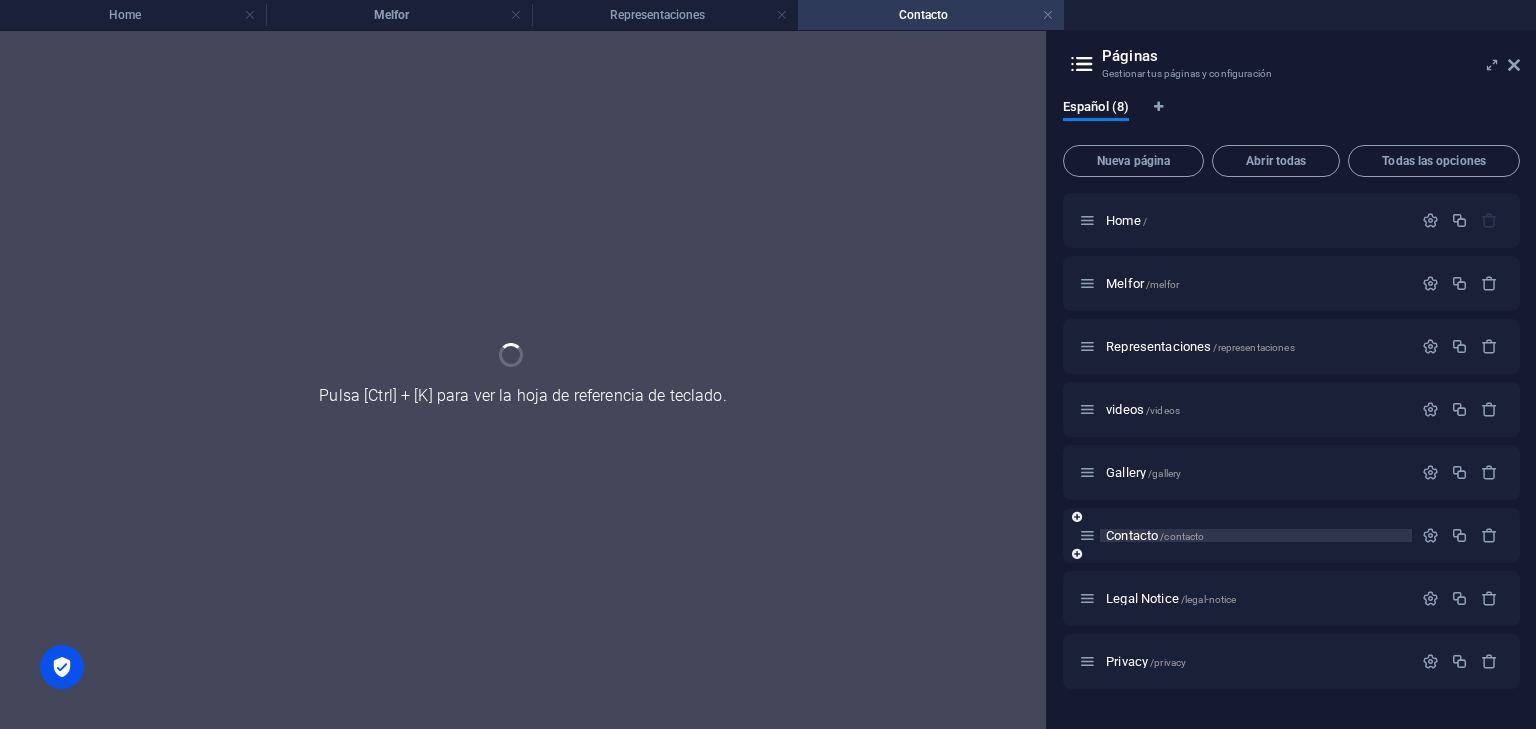 scroll, scrollTop: 0, scrollLeft: 0, axis: both 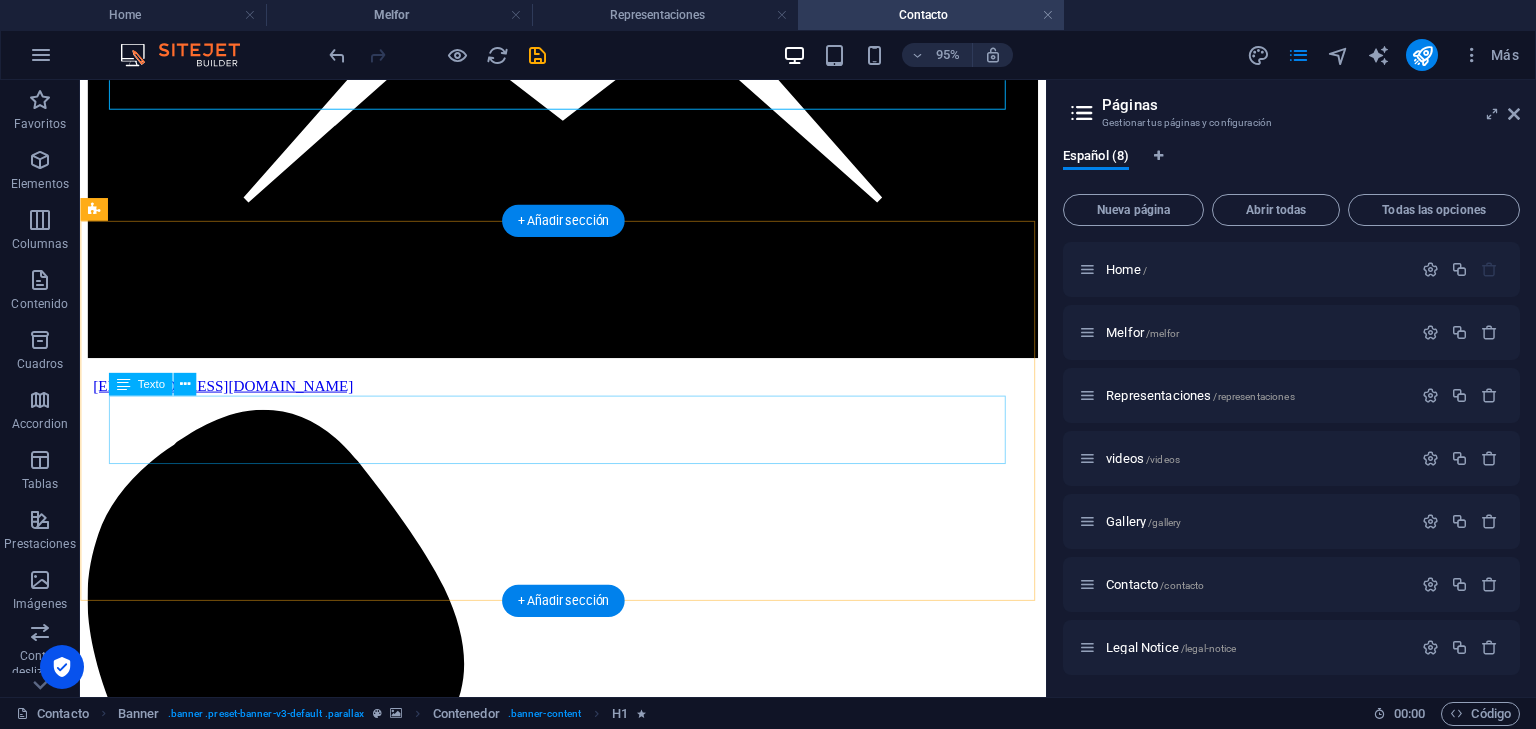 click on "Horarios de atención de [DATE] [PERSON_NAME][DATE]  solo  con visita programada con antelación  EMAIL: [EMAIL_ADDRESS][DOMAIN_NAME]" at bounding box center [588, 7561] 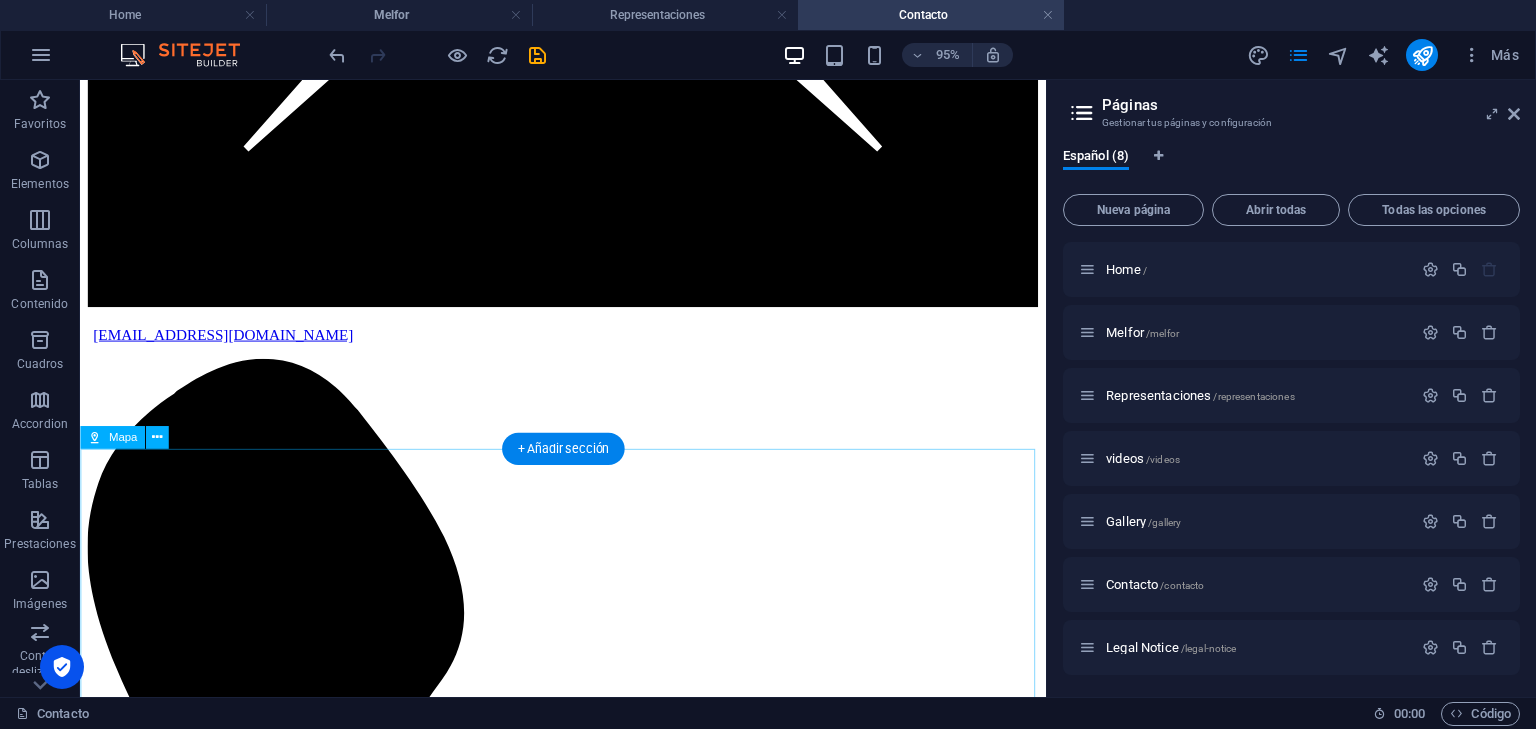 scroll, scrollTop: 332, scrollLeft: 0, axis: vertical 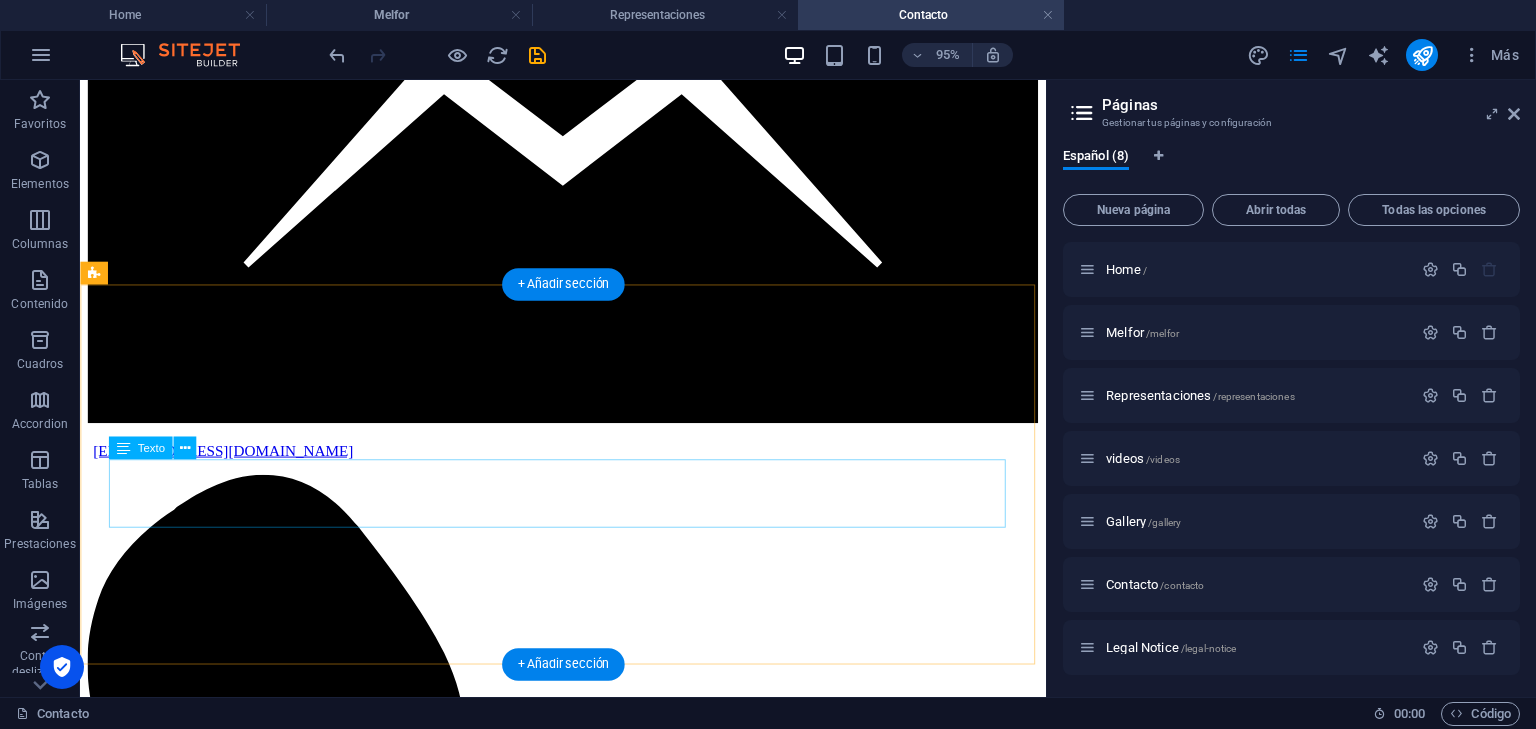 click on "Horarios de atención de [DATE] [PERSON_NAME][DATE]  solo  con visita programada con antelación  EMAIL: [EMAIL_ADDRESS][DOMAIN_NAME]" at bounding box center (588, 7629) 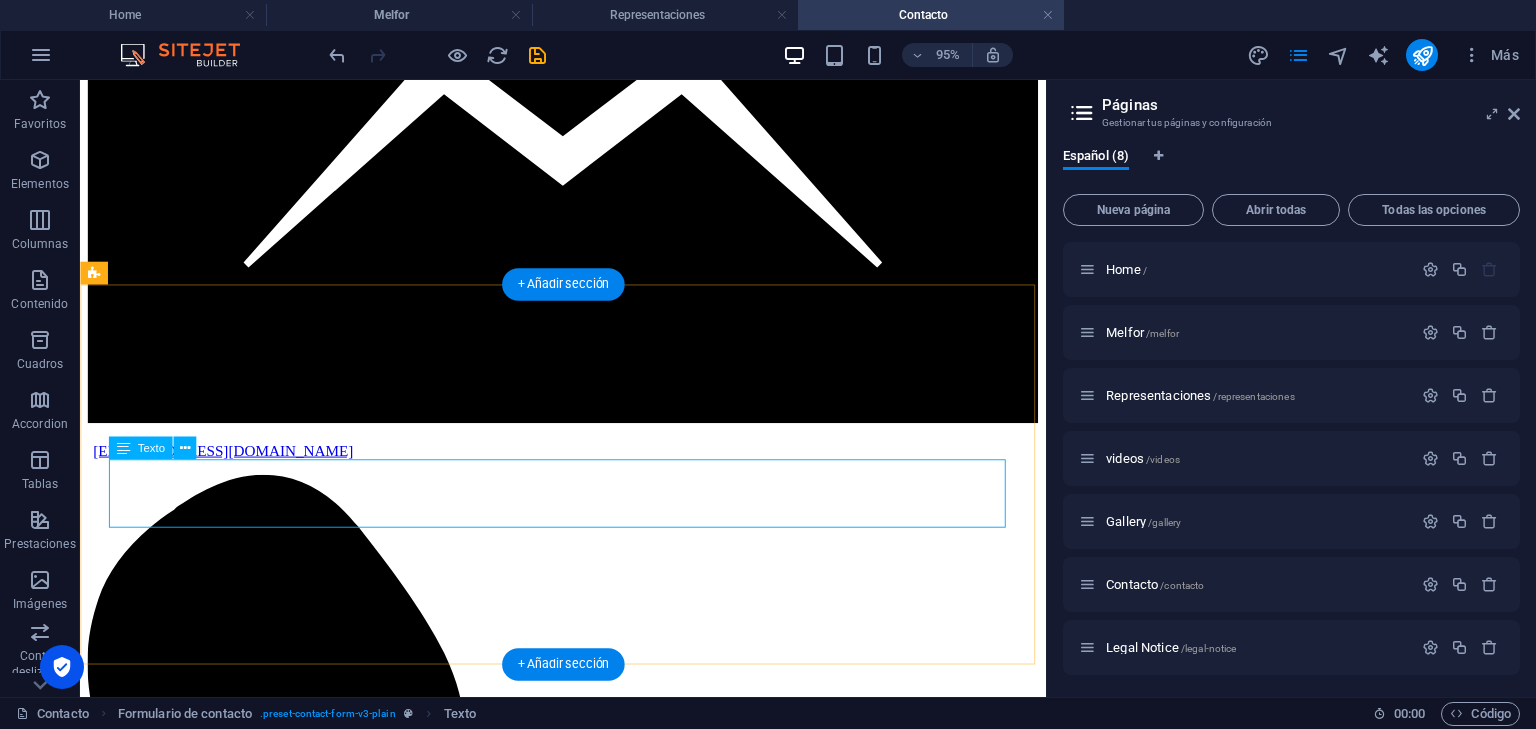 click on "Horarios de atención de [DATE] [PERSON_NAME][DATE]  solo  con visita programada con antelación  EMAIL: [EMAIL_ADDRESS][DOMAIN_NAME]" at bounding box center (588, 7629) 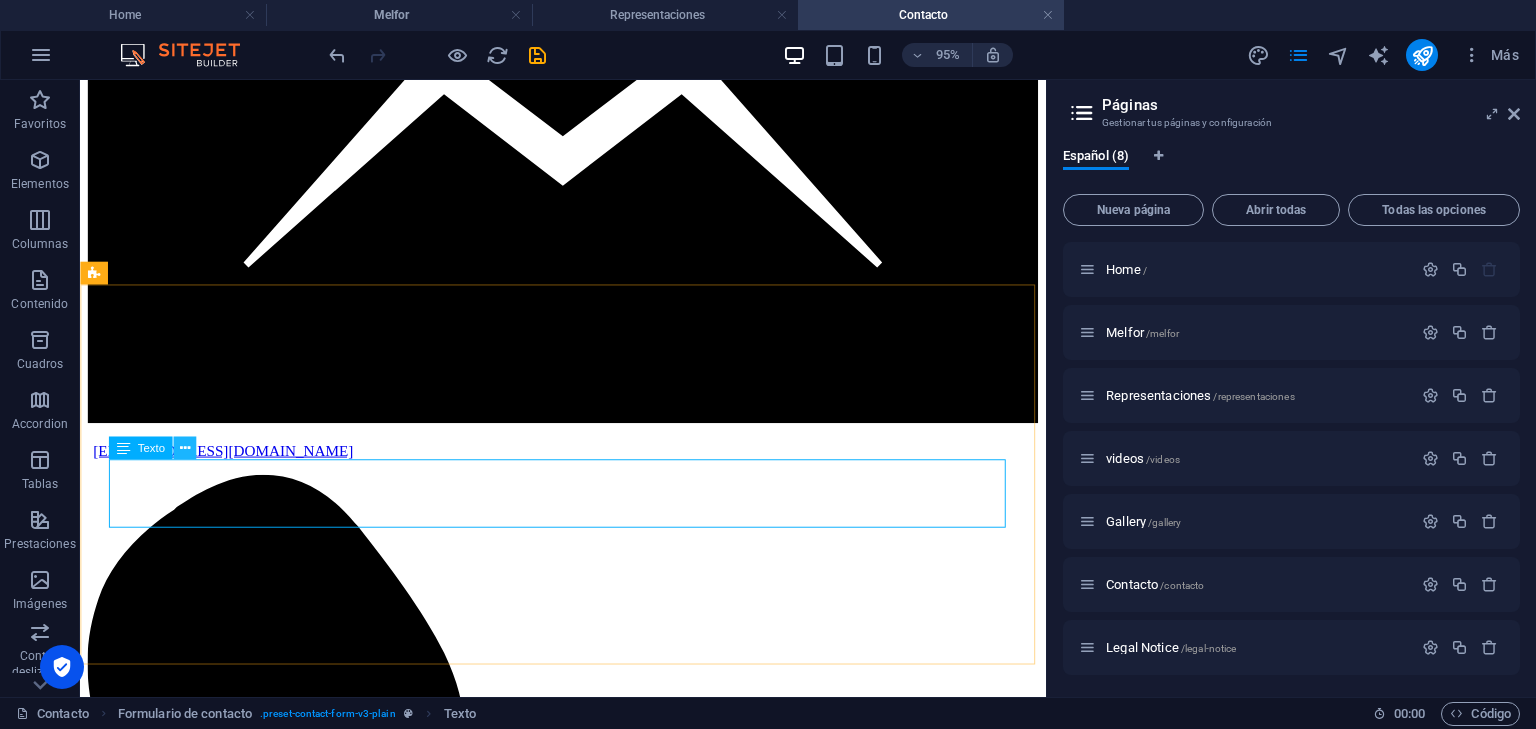click at bounding box center (184, 448) 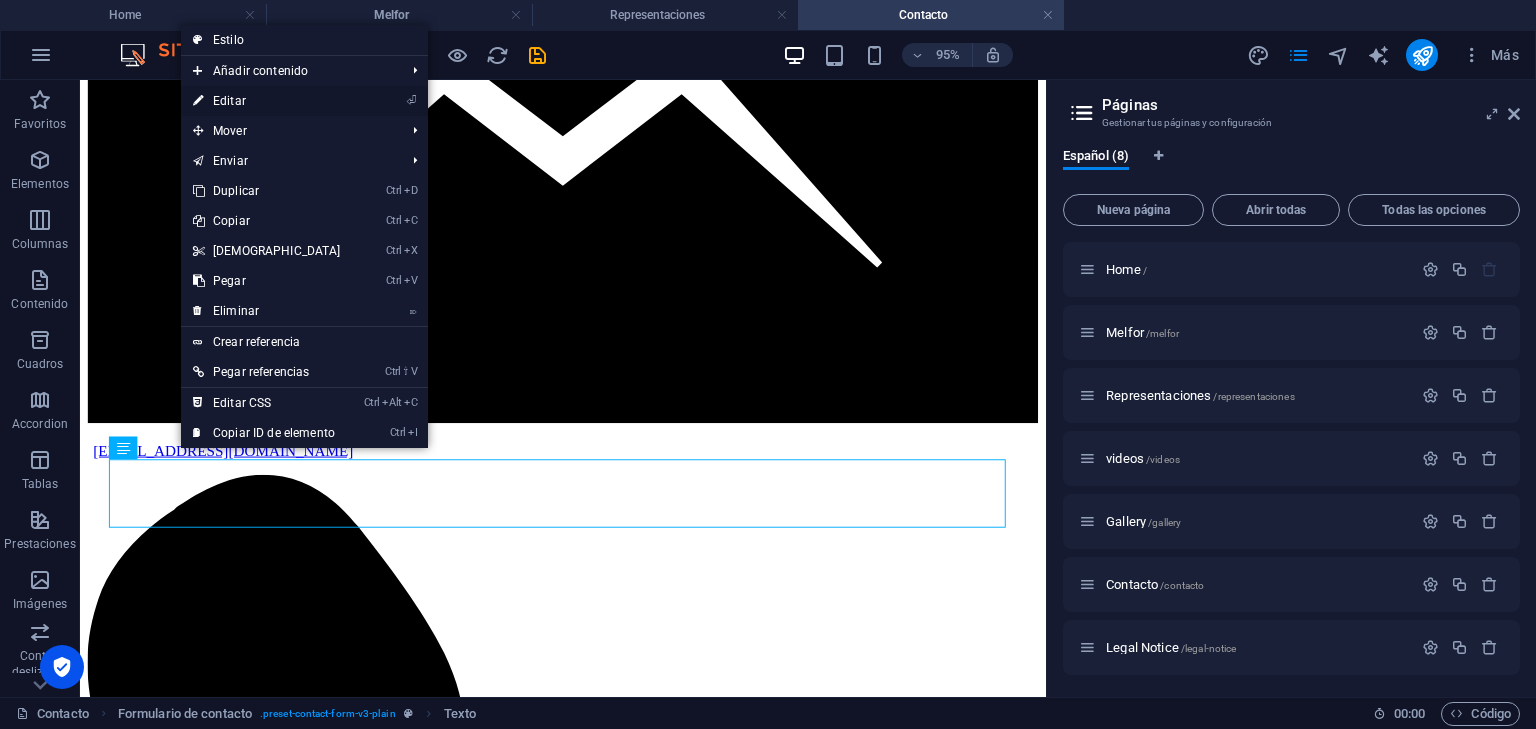 click on "⏎  Editar" at bounding box center (267, 101) 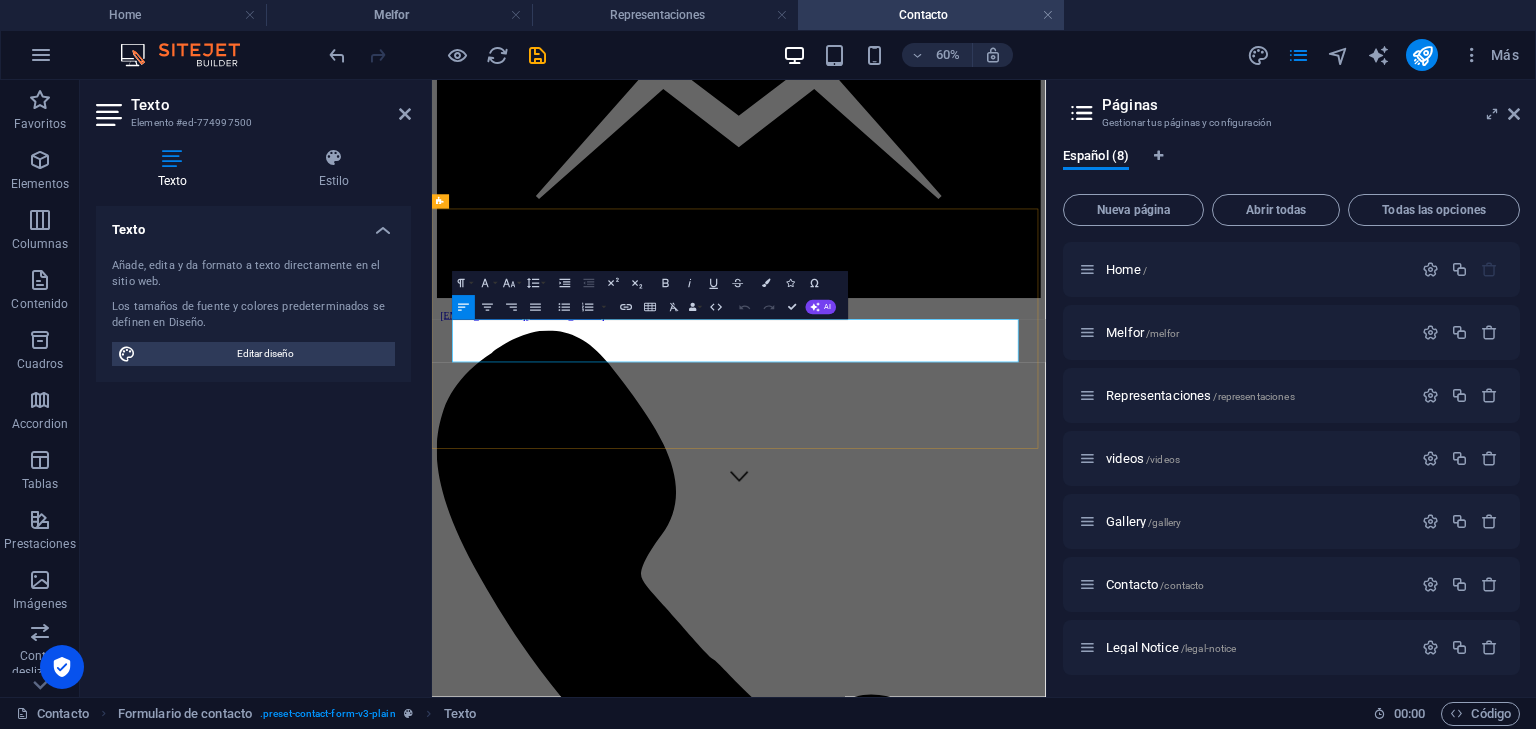 click on "EMAIL: [EMAIL_ADDRESS][DOMAIN_NAME]" at bounding box center (943, 7703) 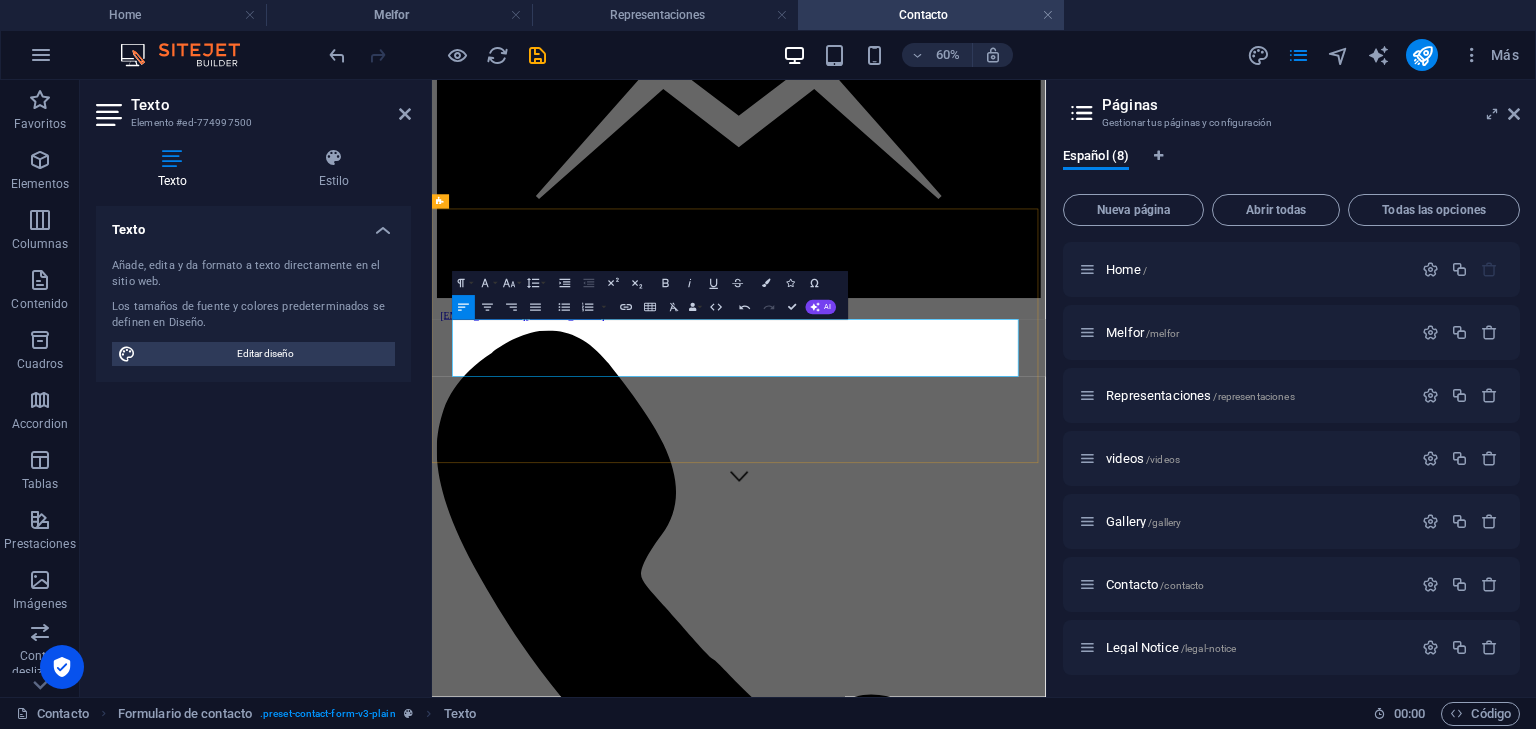 type 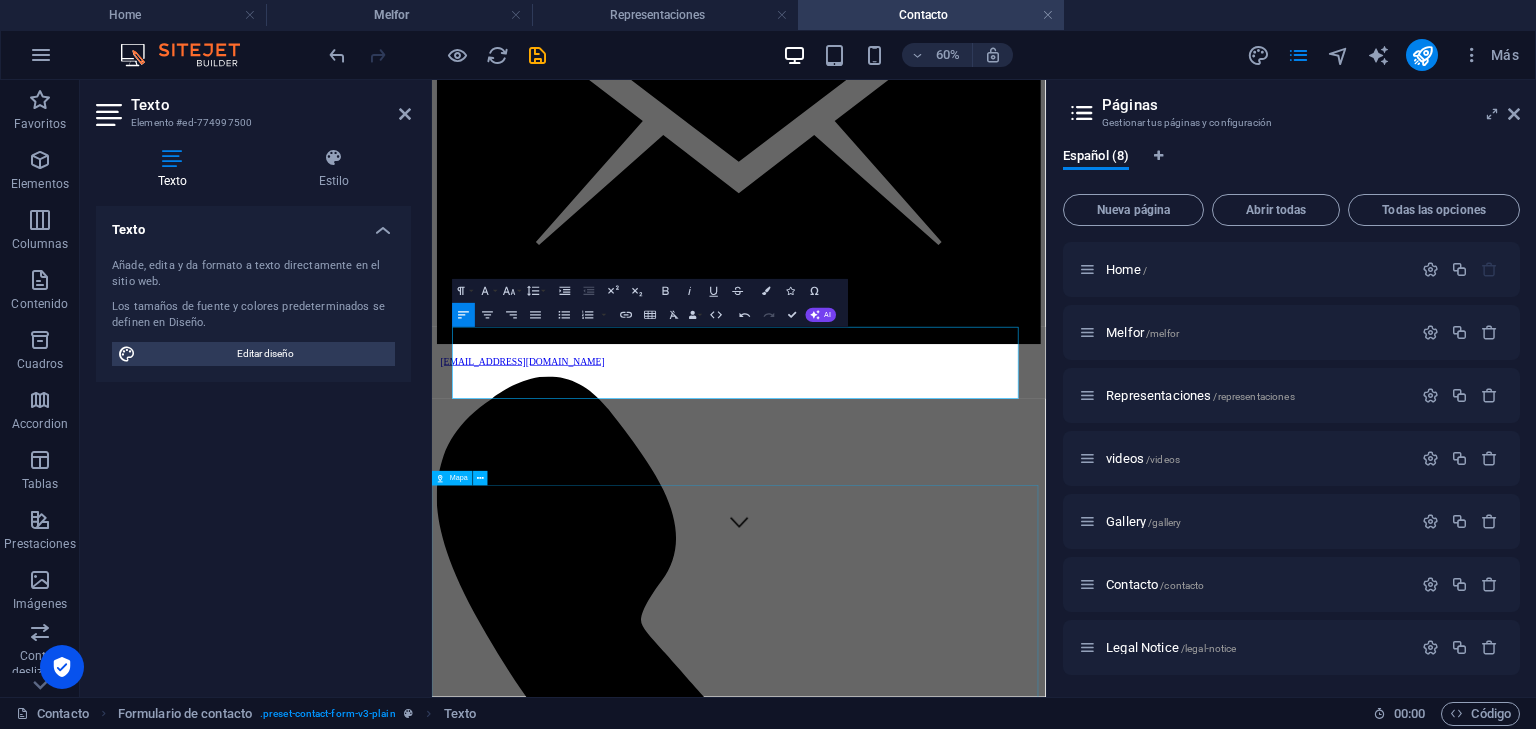 scroll, scrollTop: 242, scrollLeft: 0, axis: vertical 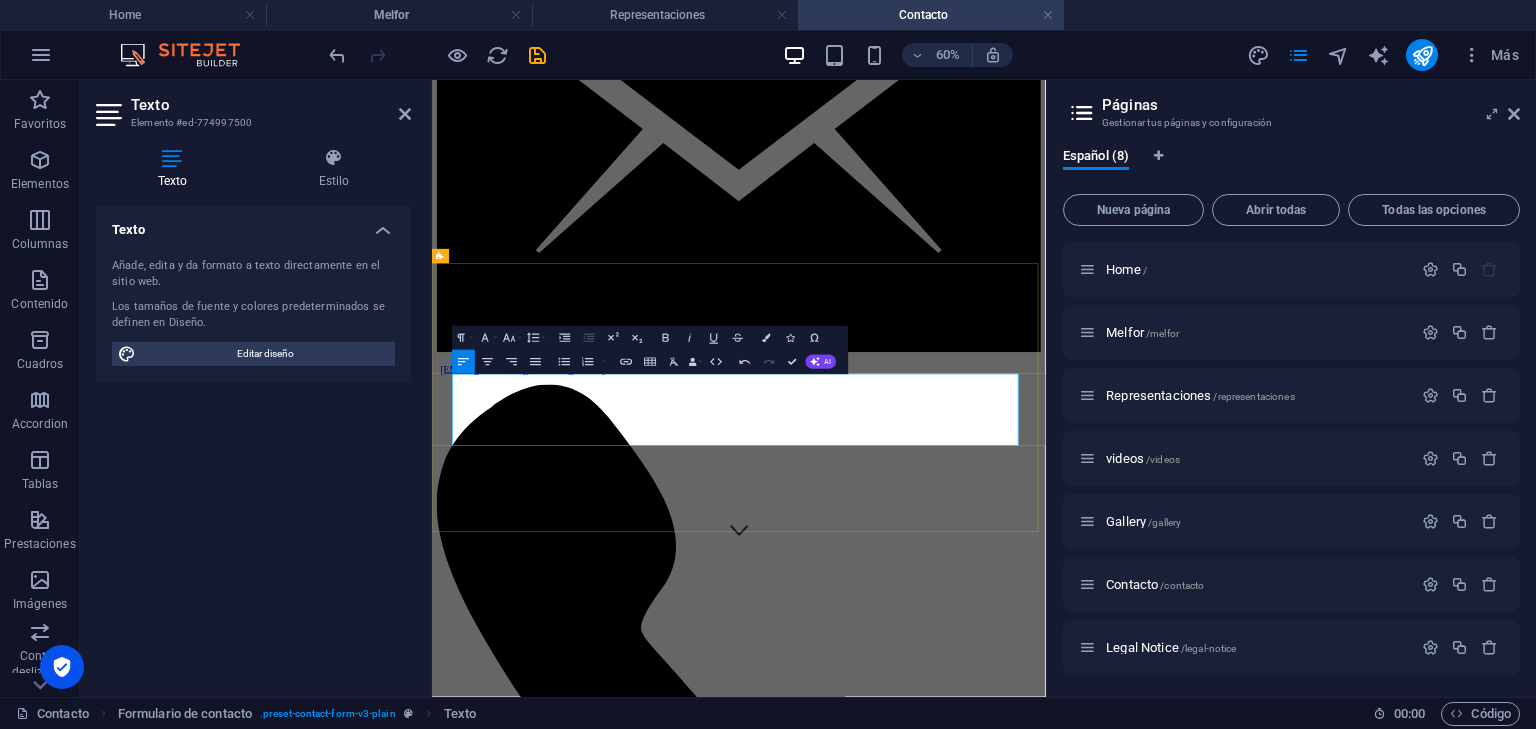 click on "Tel: [PHONE_NUMBER]" at bounding box center (943, 8050) 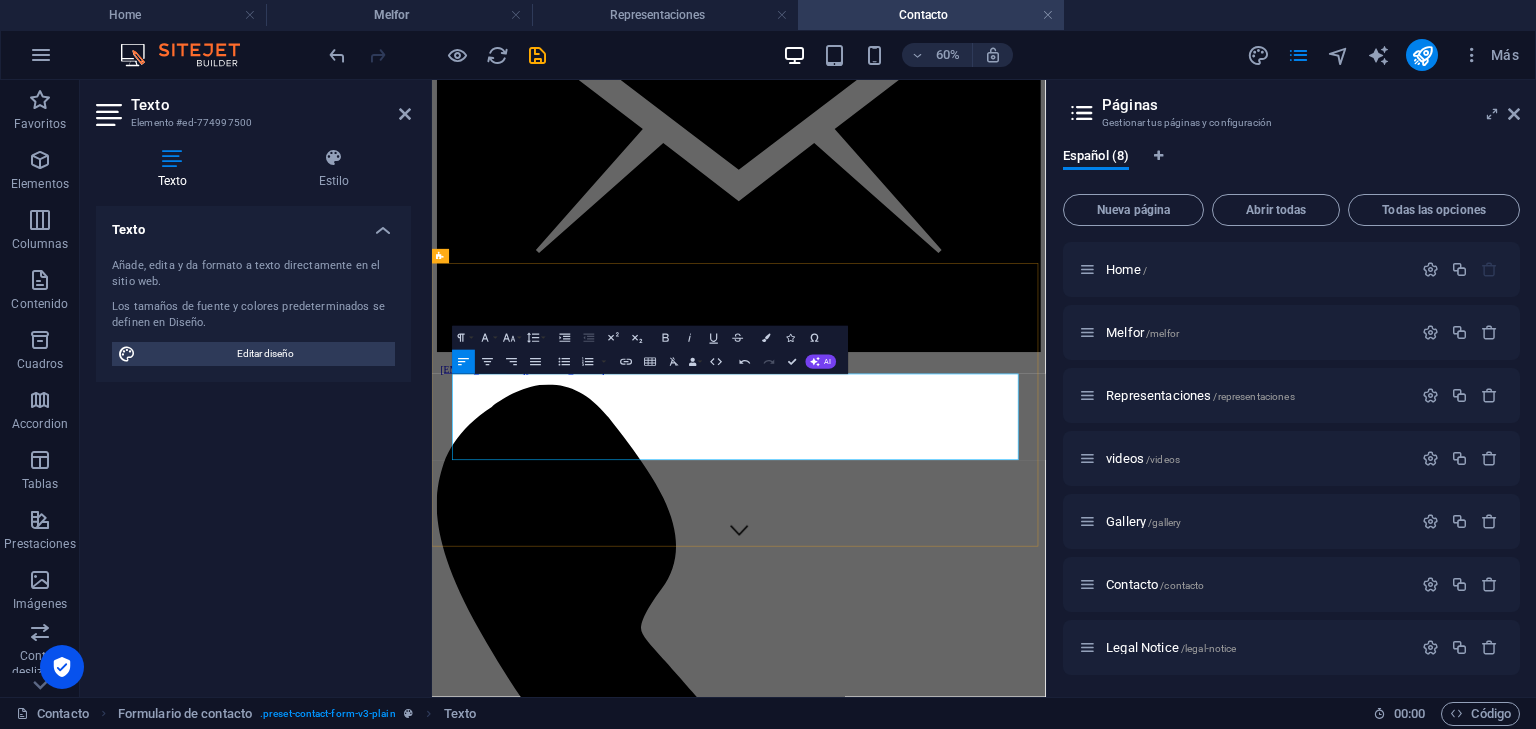click on "+ 56 987915189" at bounding box center (943, 8084) 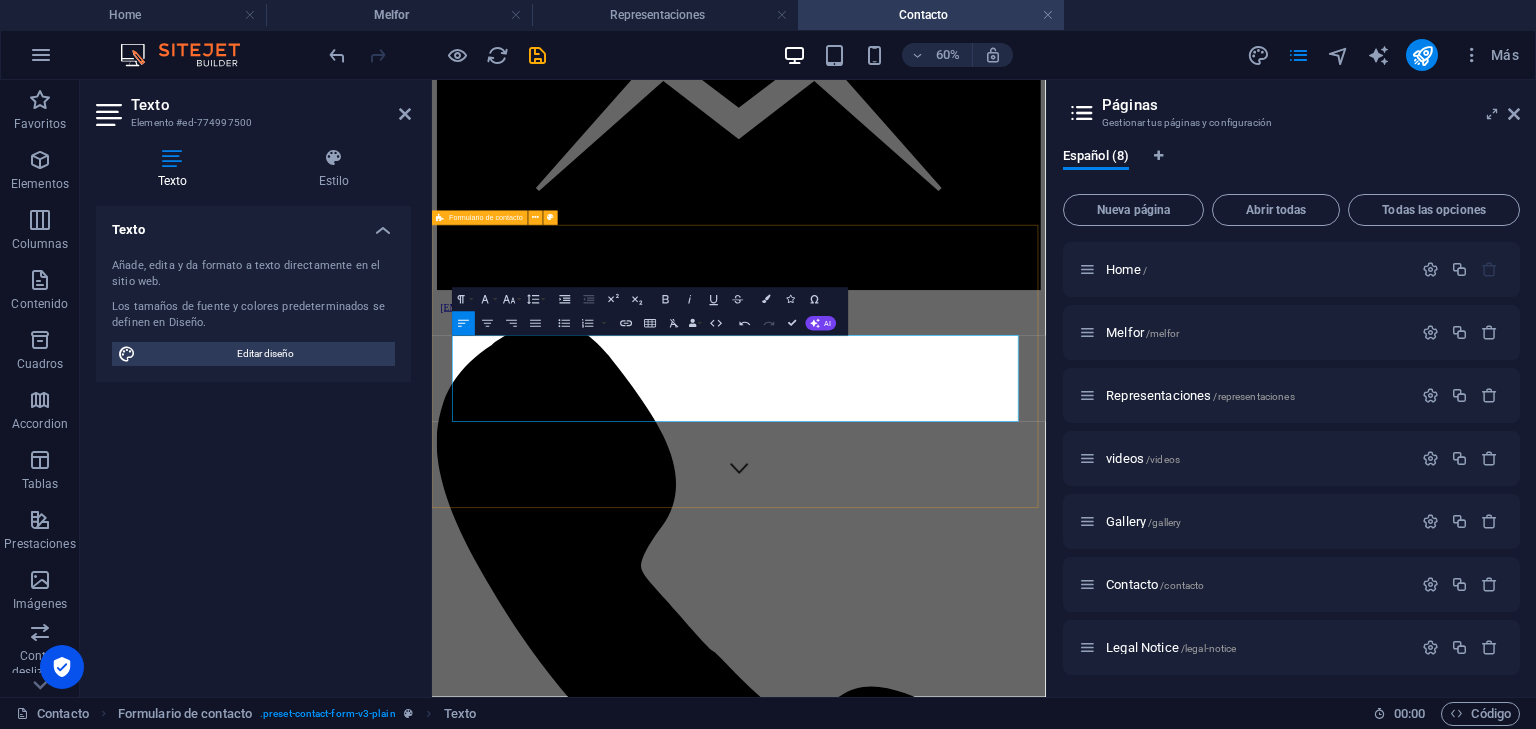 scroll, scrollTop: 186, scrollLeft: 0, axis: vertical 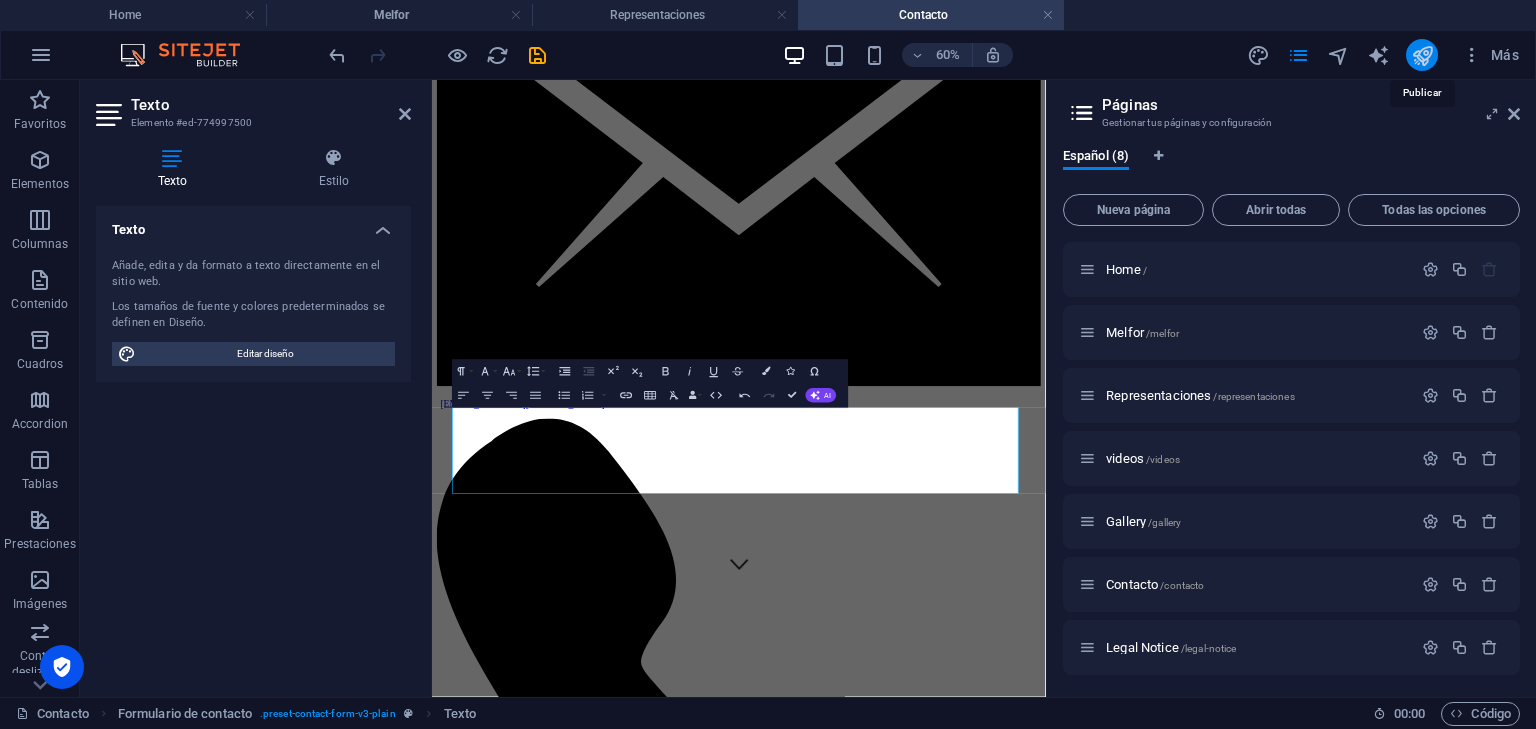 click at bounding box center [1422, 55] 